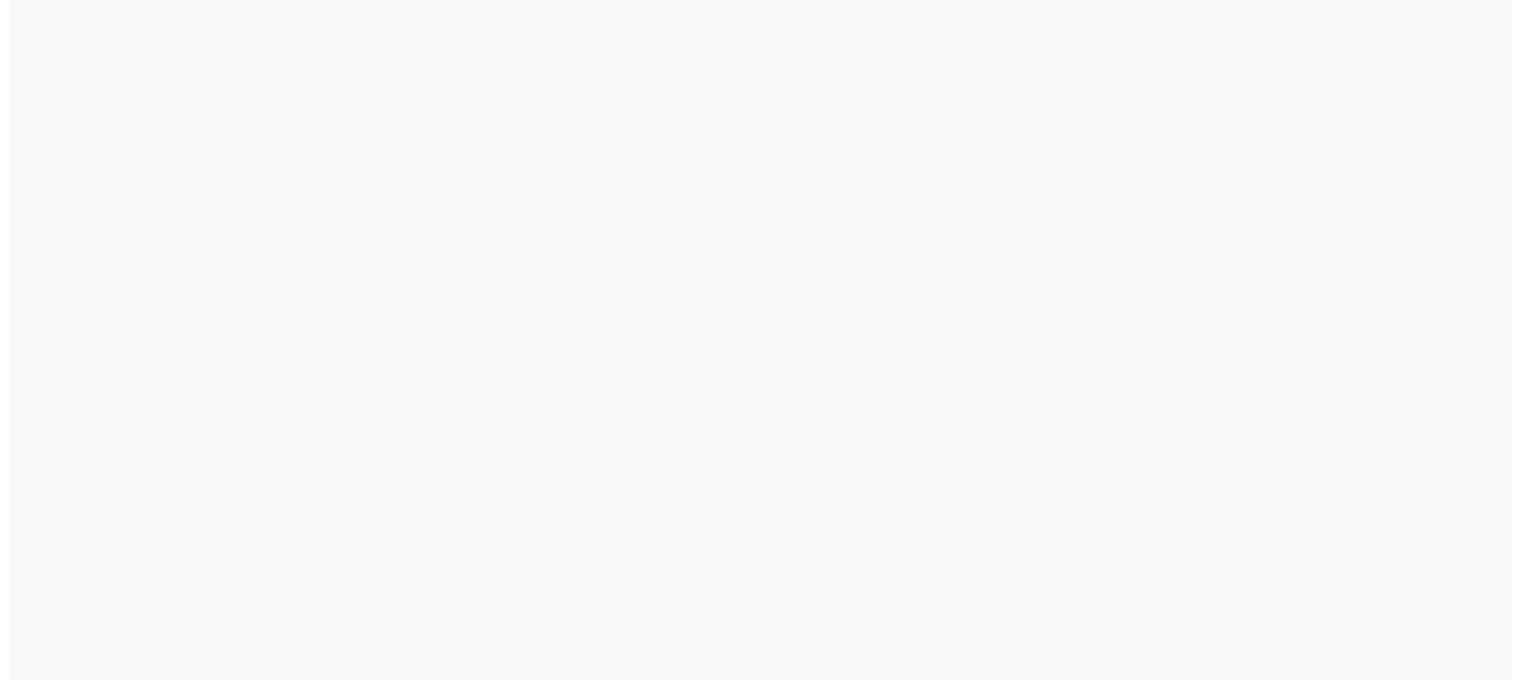 scroll, scrollTop: 0, scrollLeft: 0, axis: both 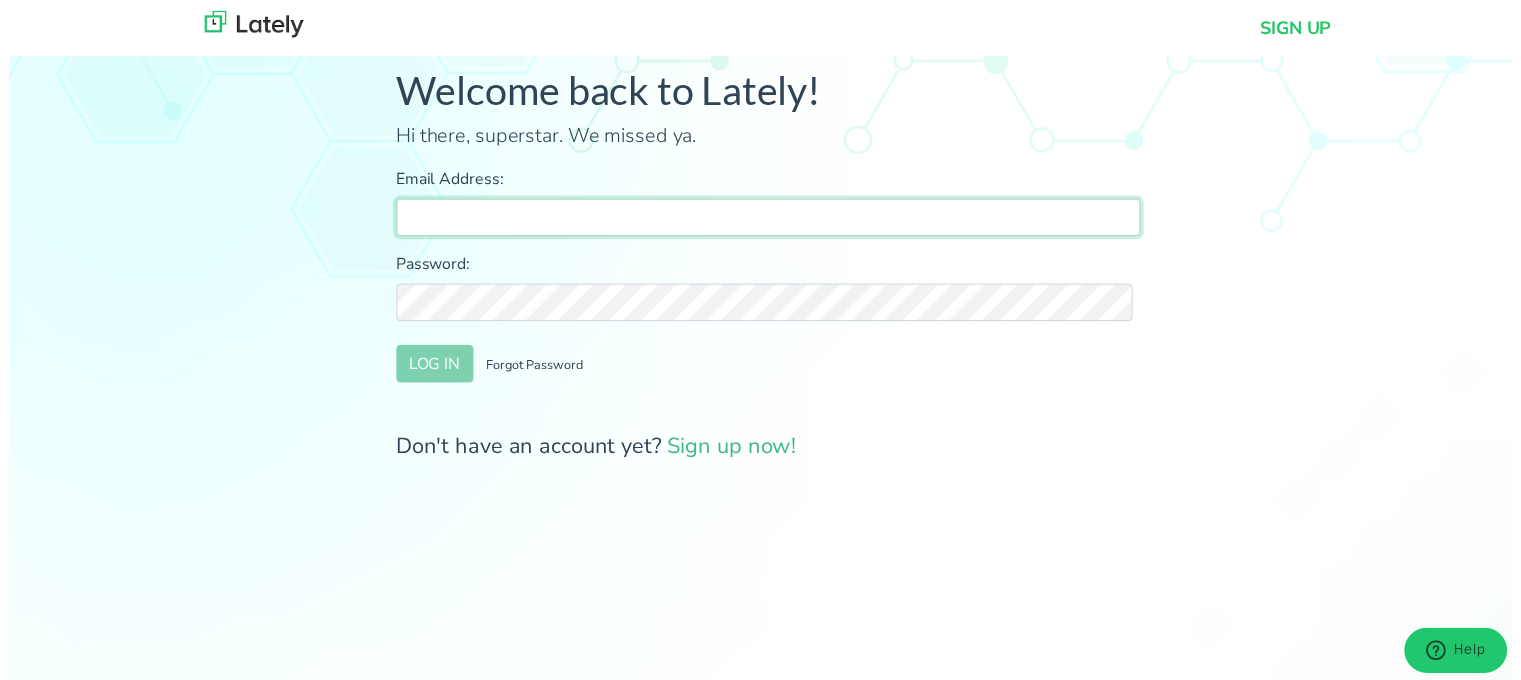 type on "farrukh@[EMAIL]" 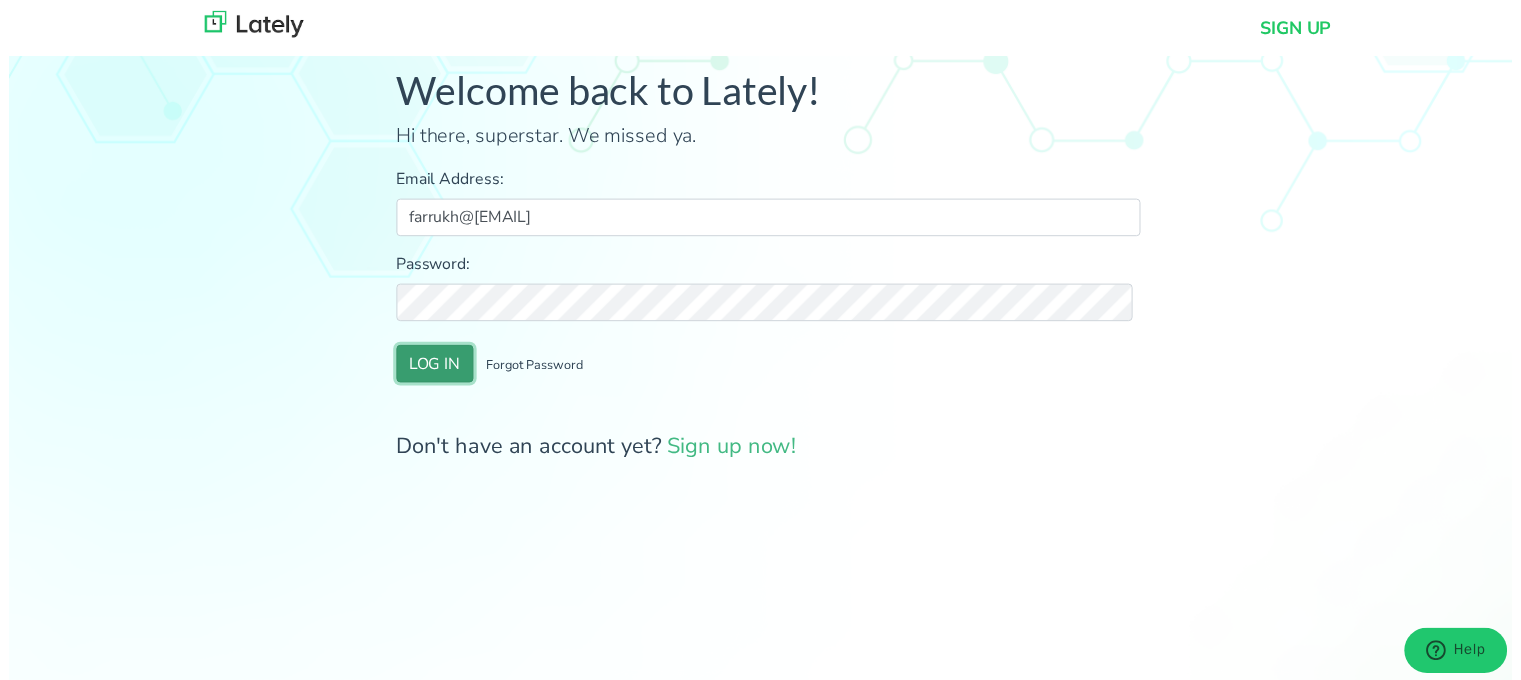 click on "LOG IN" at bounding box center (431, 368) 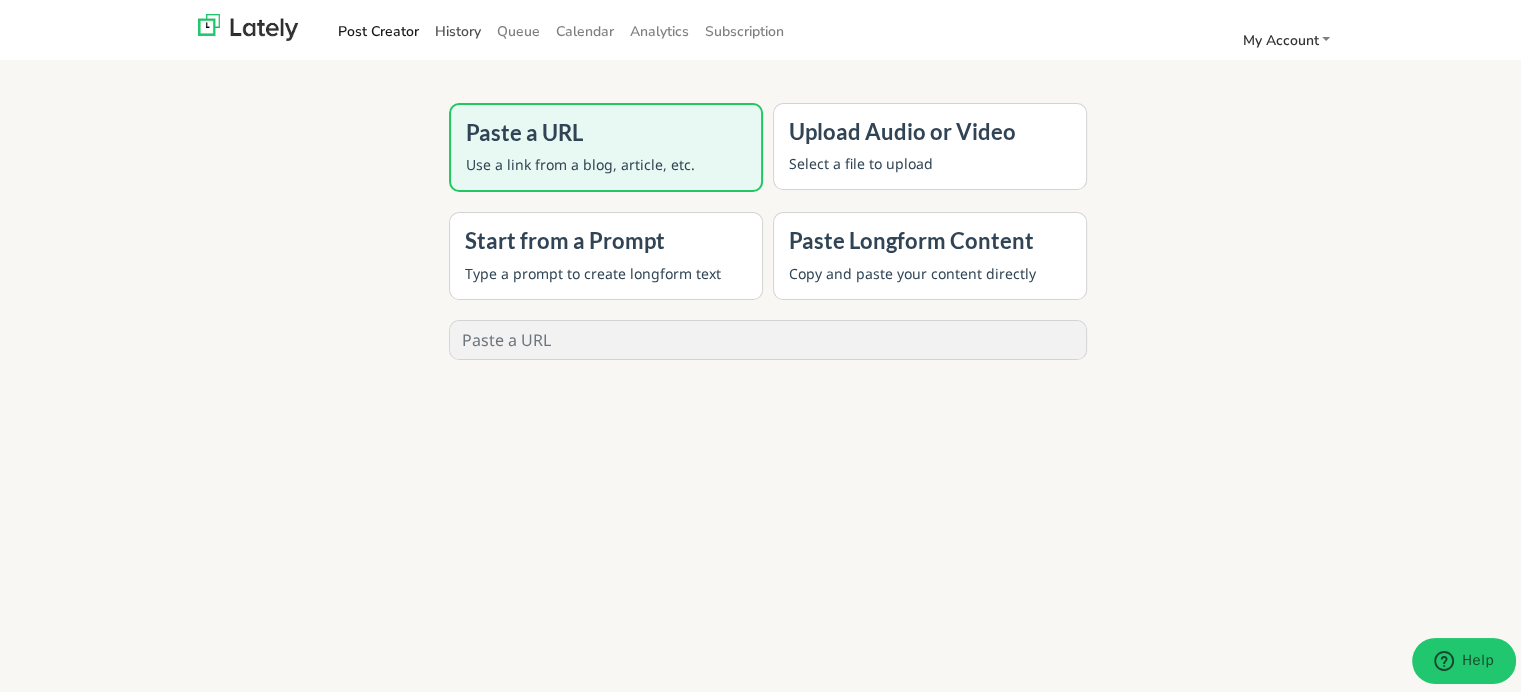 click on "History" at bounding box center (458, 28) 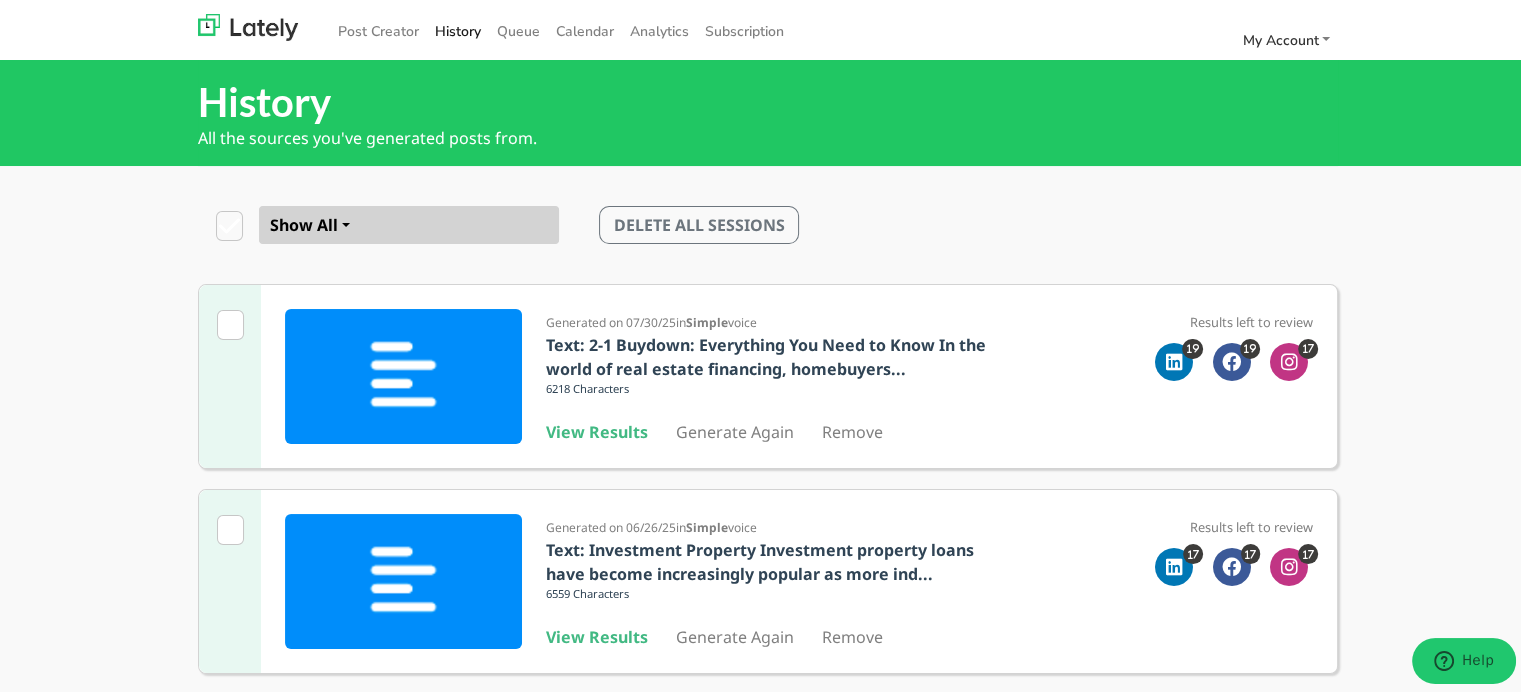 scroll, scrollTop: 608, scrollLeft: 0, axis: vertical 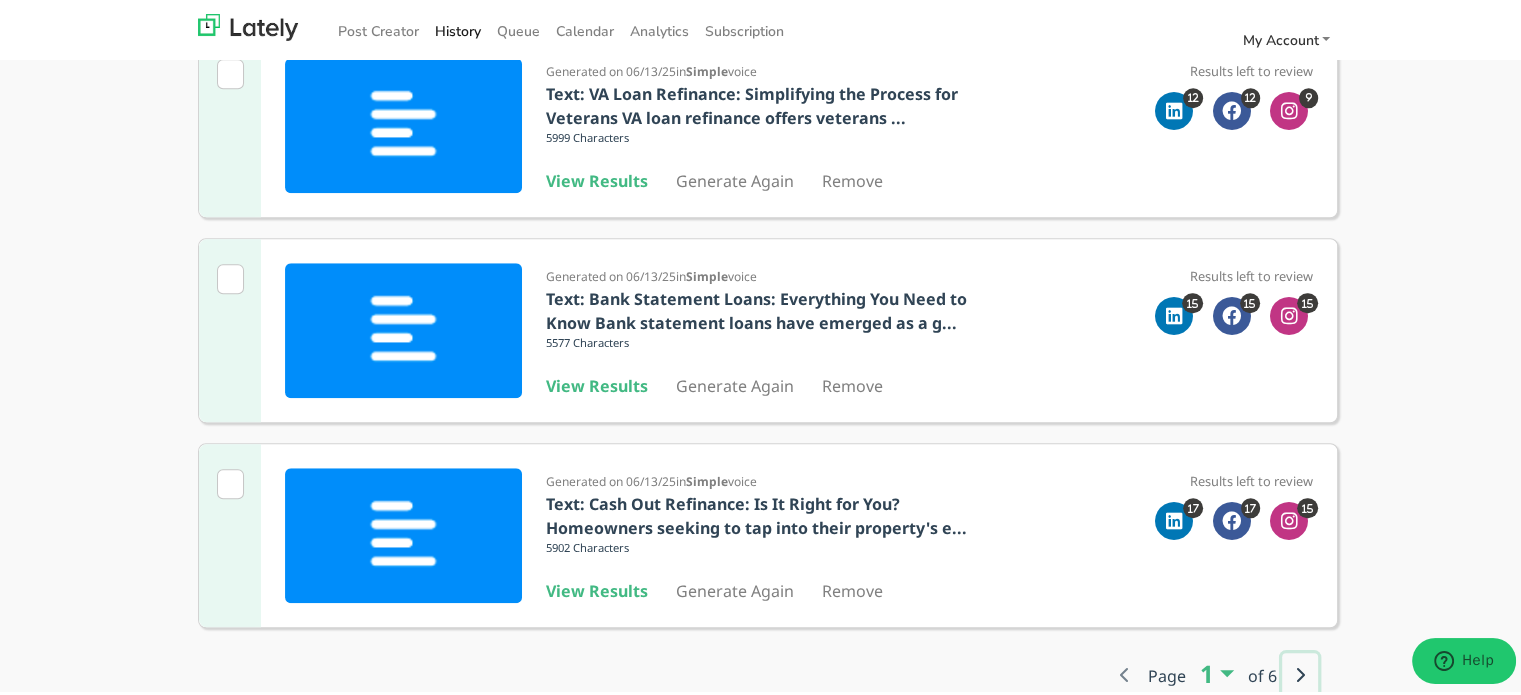 click at bounding box center (1300, 672) 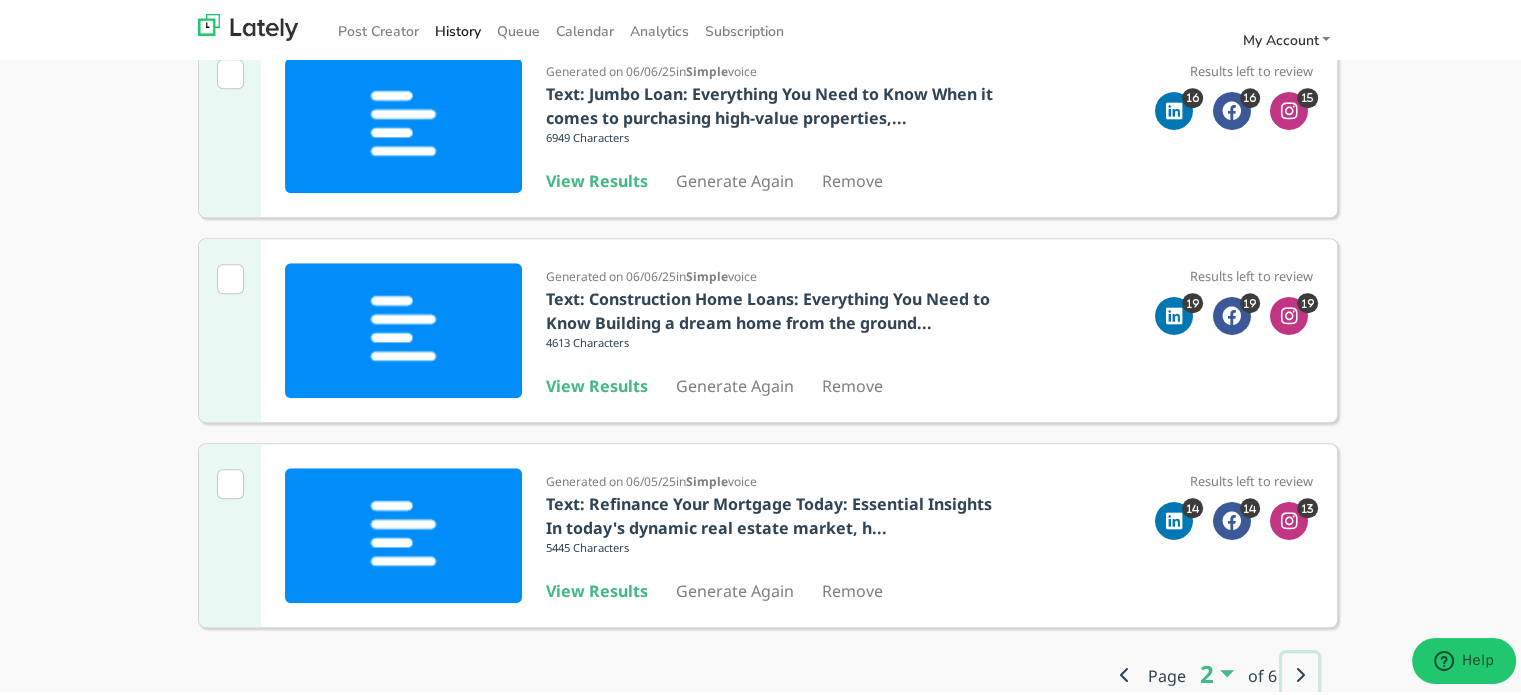 scroll, scrollTop: 1079, scrollLeft: 0, axis: vertical 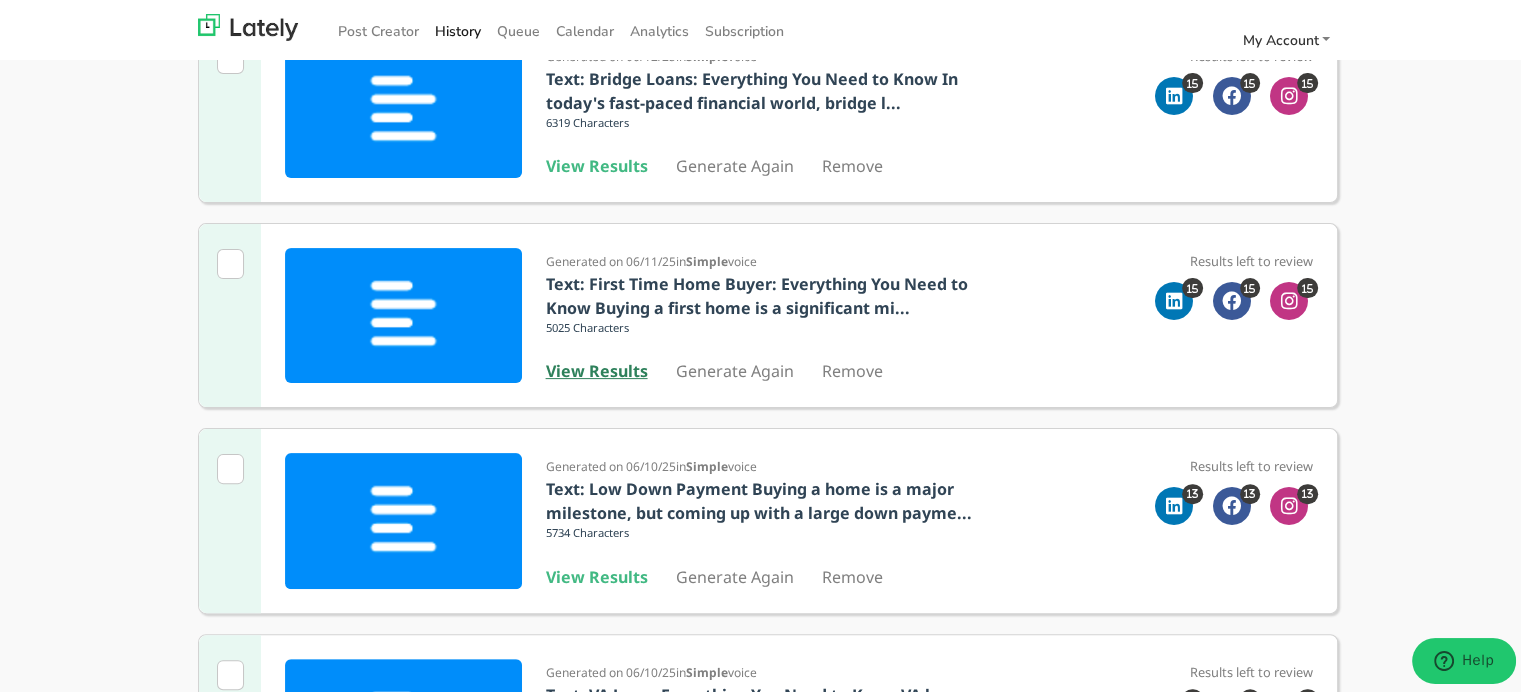 click on "View Results" at bounding box center (597, 368) 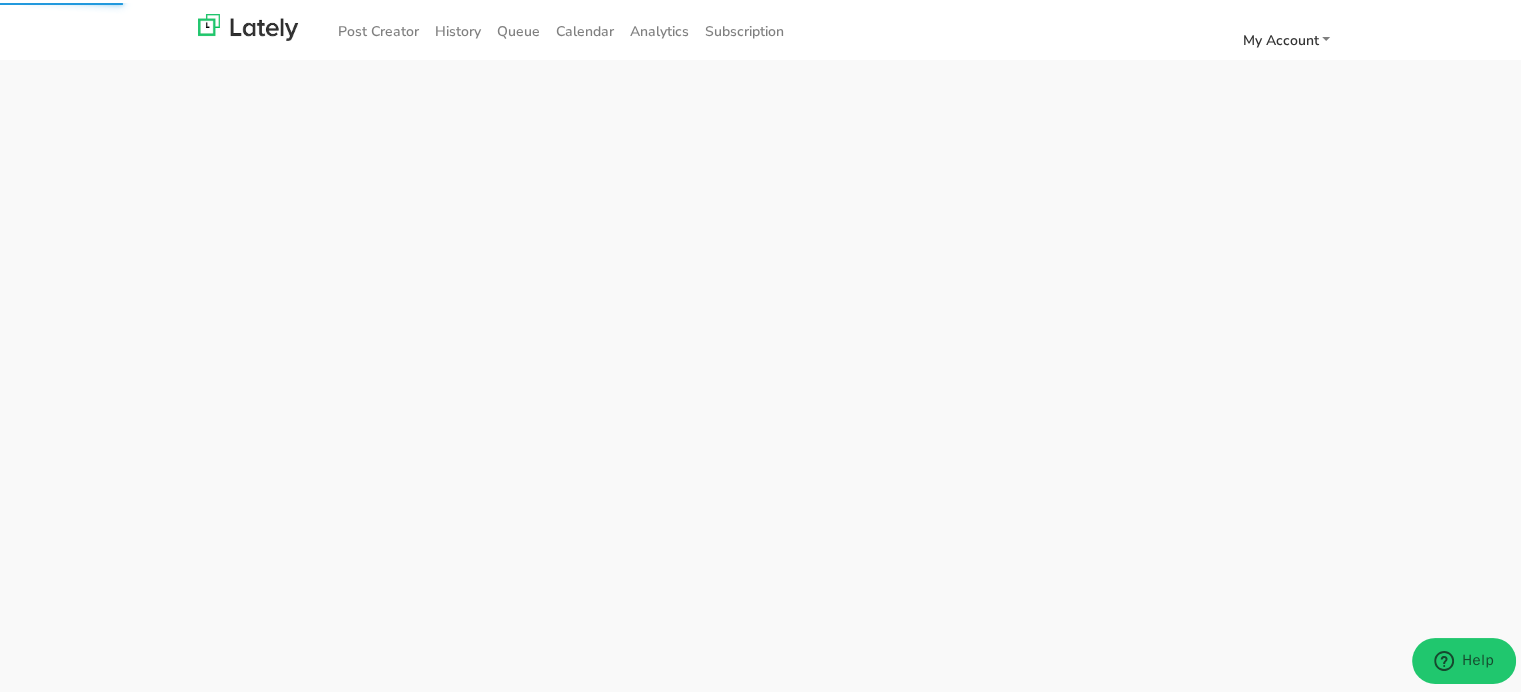 scroll, scrollTop: 0, scrollLeft: 0, axis: both 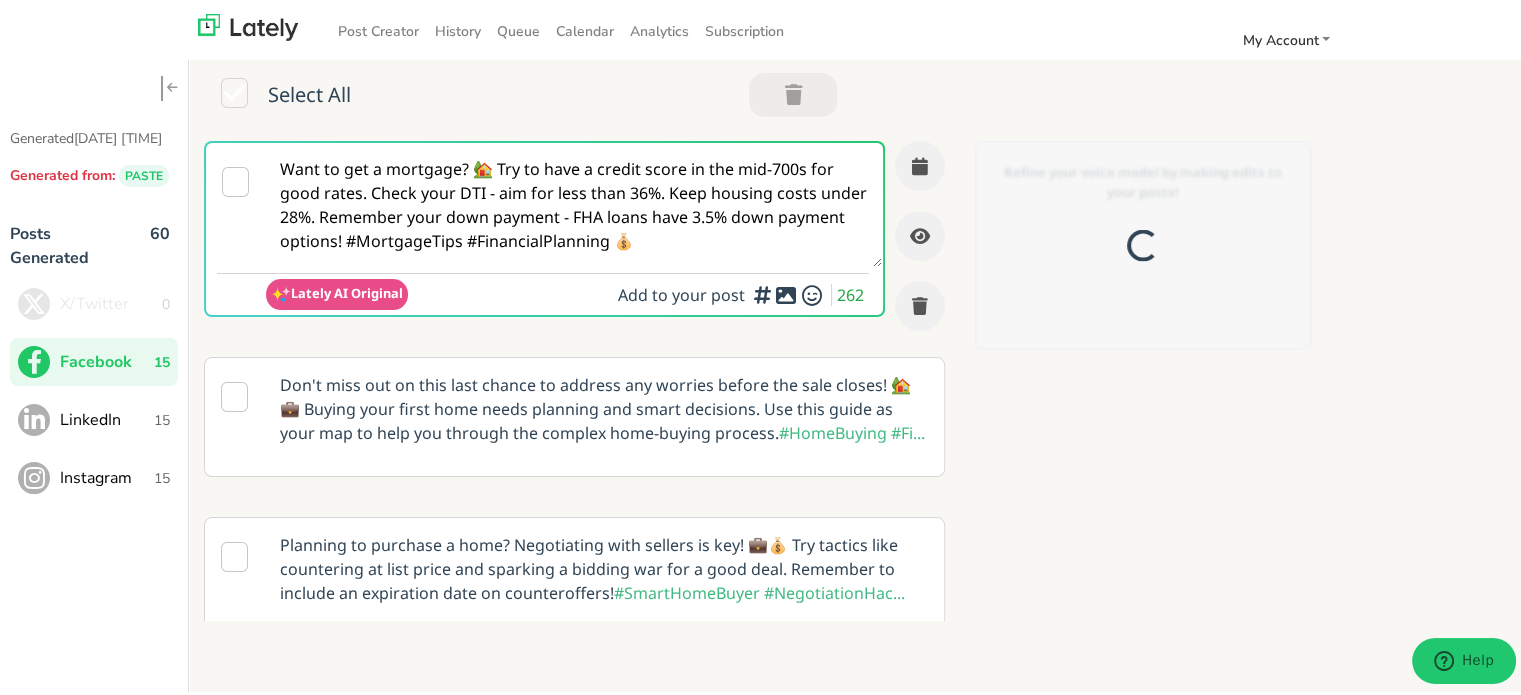 click on "Want to get a mortgage? 🏡 Try to have a credit score in the mid-700s for good rates. Check your DTI - aim for less than 36%. Keep housing costs under 28%. Remember your down payment - FHA loans have 3.5% down payment options! #MortgageTips #FinancialPlanning 💰" at bounding box center [574, 202] 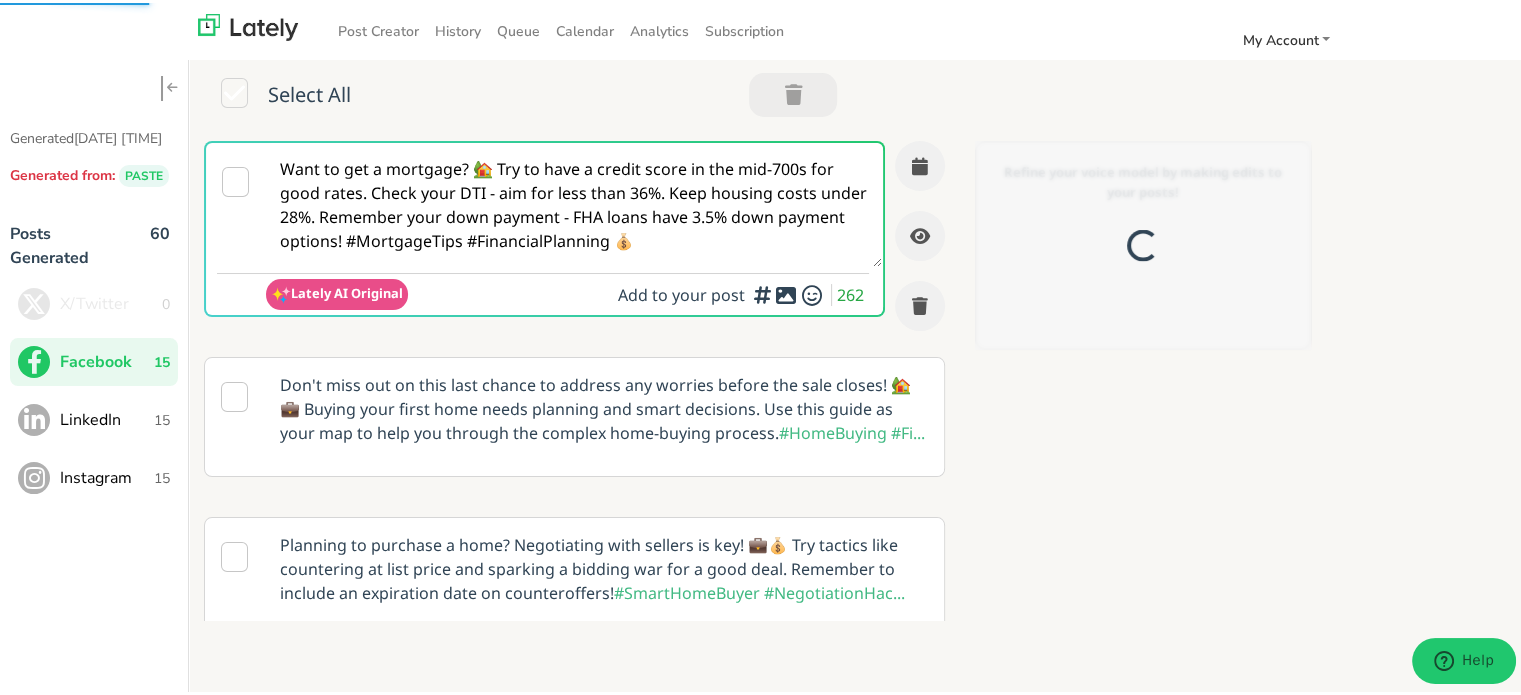 click on "Want to get a mortgage? 🏡 Try to have a credit score in the mid-700s for good rates. Check your DTI - aim for less than 36%. Keep housing costs under 28%. Remember your down payment - FHA loans have 3.5% down payment options! #MortgageTips #FinancialPlanning 💰" at bounding box center (574, 202) 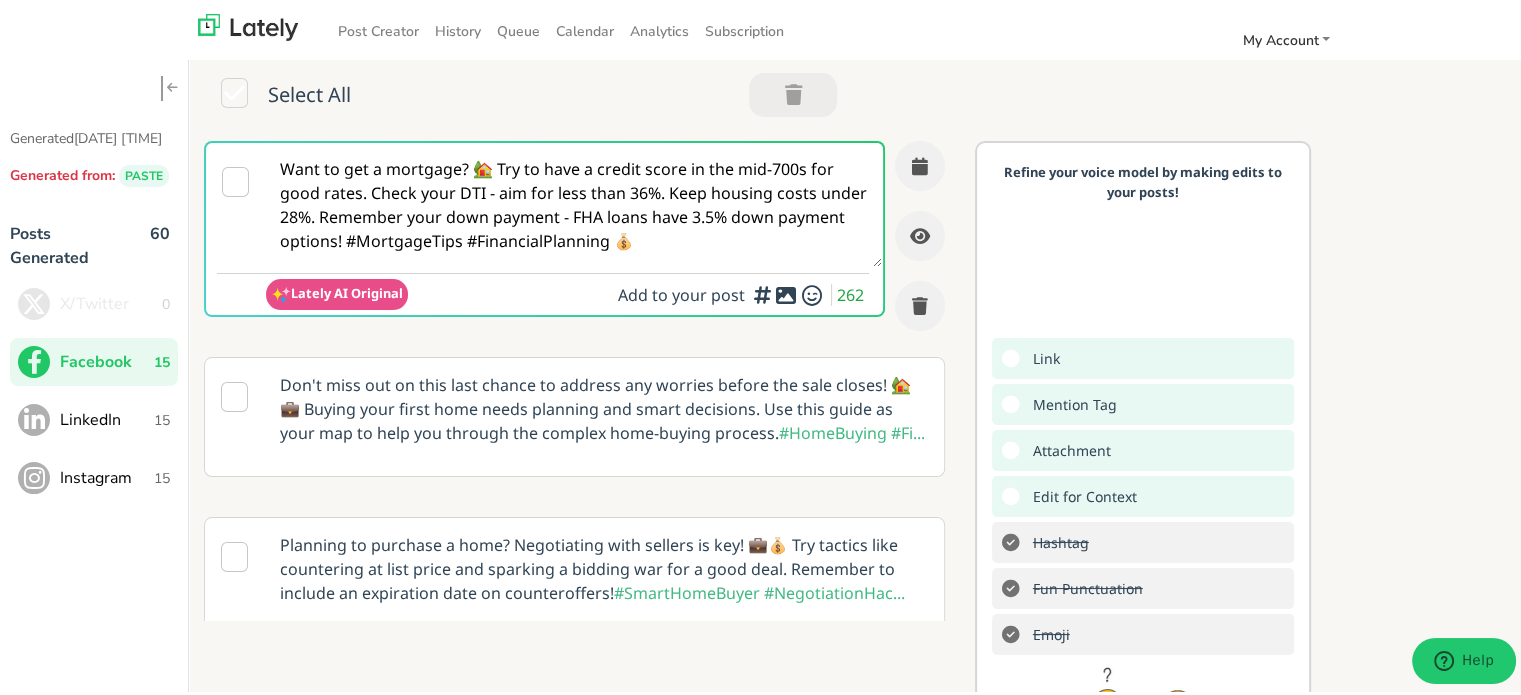 click on "LinkedIn" at bounding box center [107, 417] 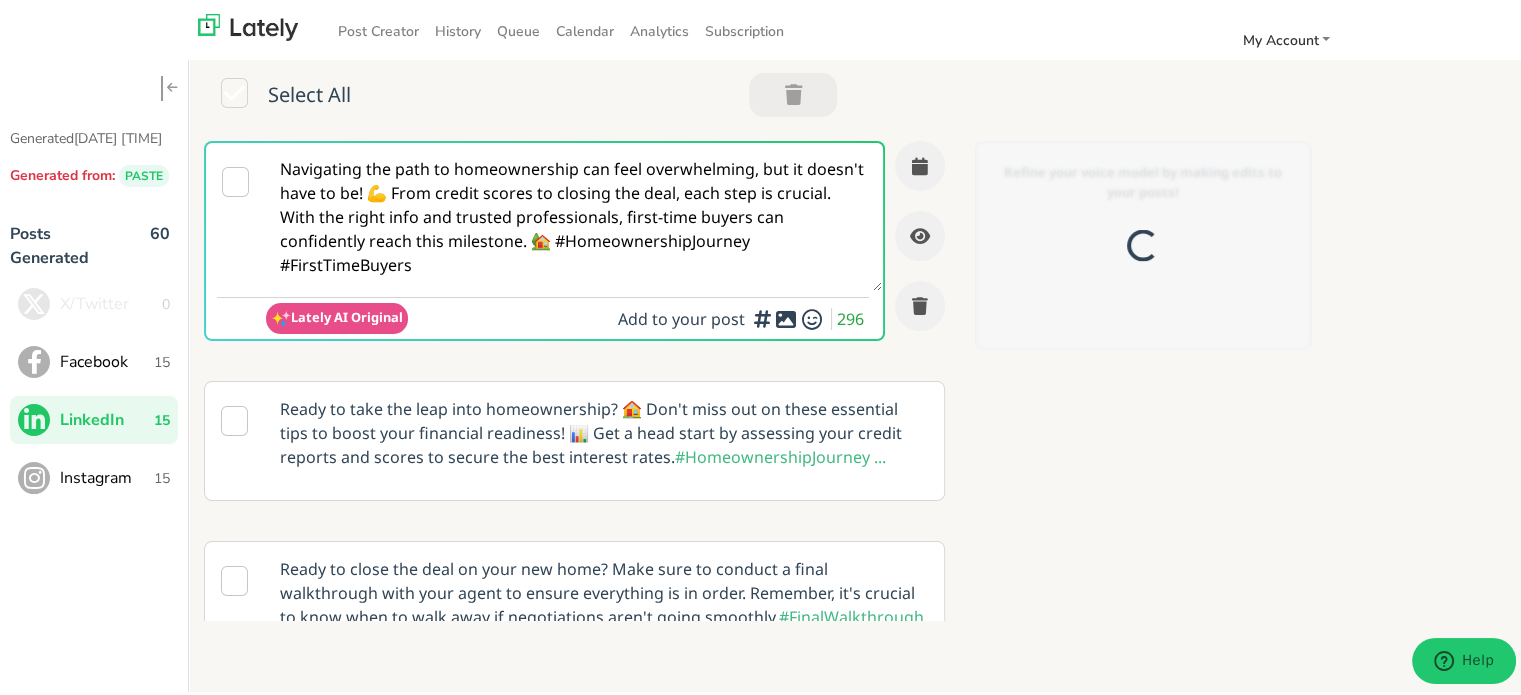 scroll, scrollTop: 0, scrollLeft: 0, axis: both 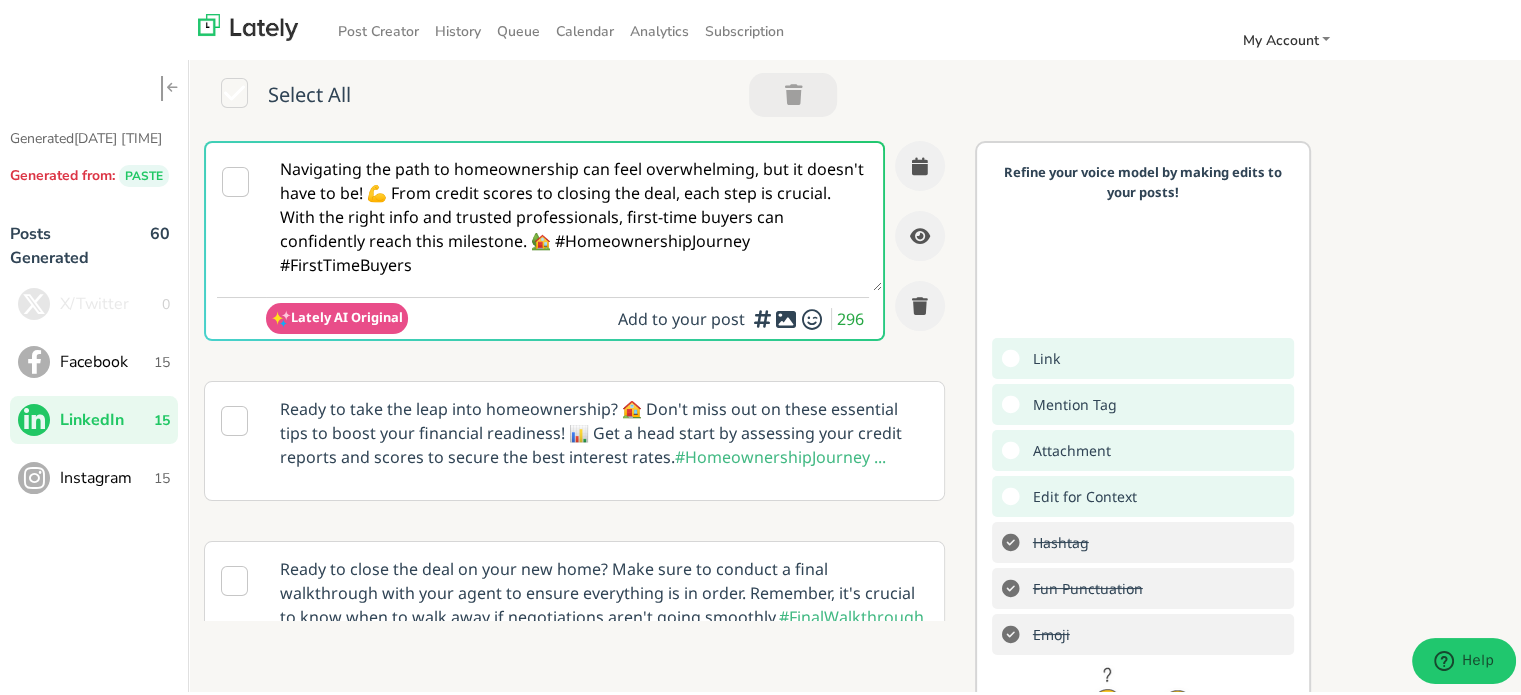 click on "Navigating the path to homeownership can feel overwhelming, but it doesn't have to be! 💪 From credit scores to closing the deal, each step is crucial. With the right info and trusted professionals, first-time buyers can confidently reach this milestone. 🏡 #HomeownershipJourney #FirstTimeBuyers" at bounding box center (574, 214) 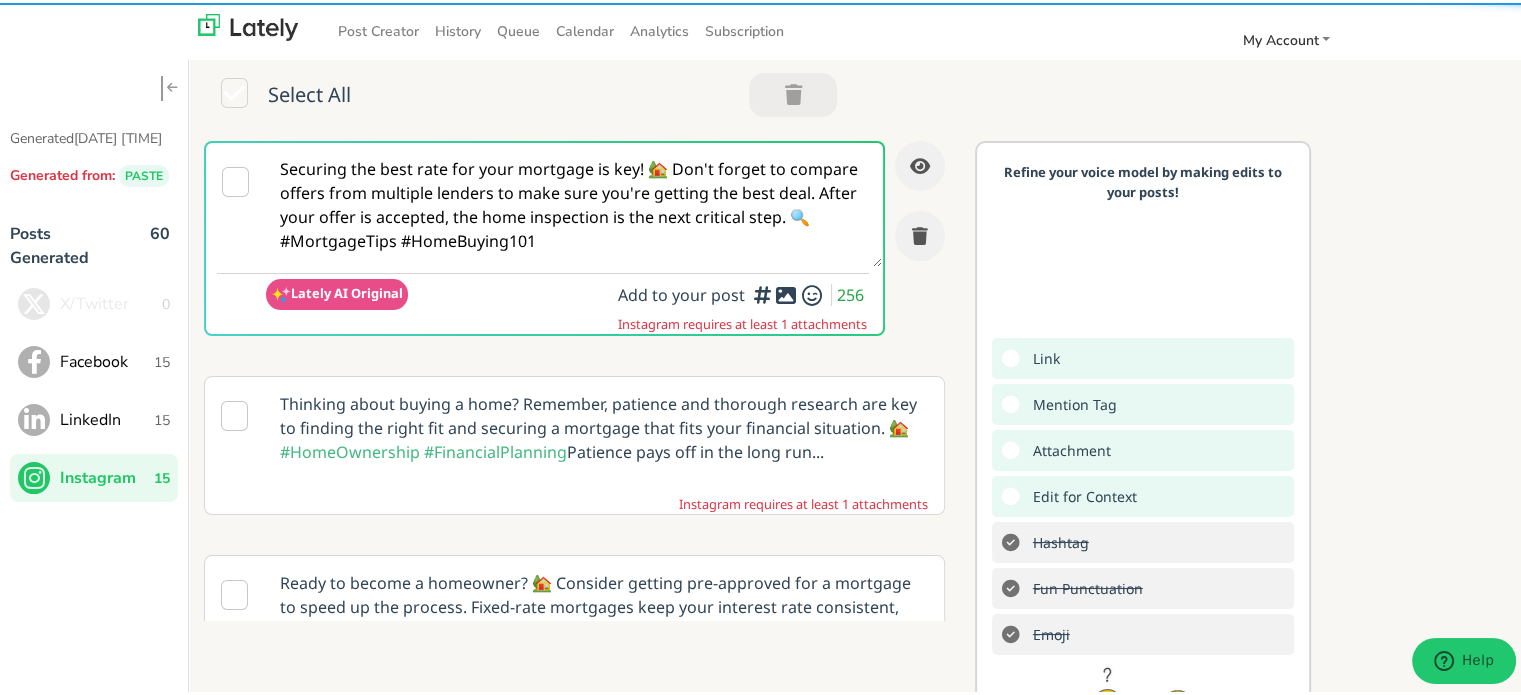 click on "Securing the best rate for your mortgage is key! 🏡 Don't forget to compare offers from multiple lenders to make sure you're getting the best deal. After your offer is accepted, the home inspection is the next critical step. 🔍 #MortgageTips #HomeBuying101" at bounding box center [574, 202] 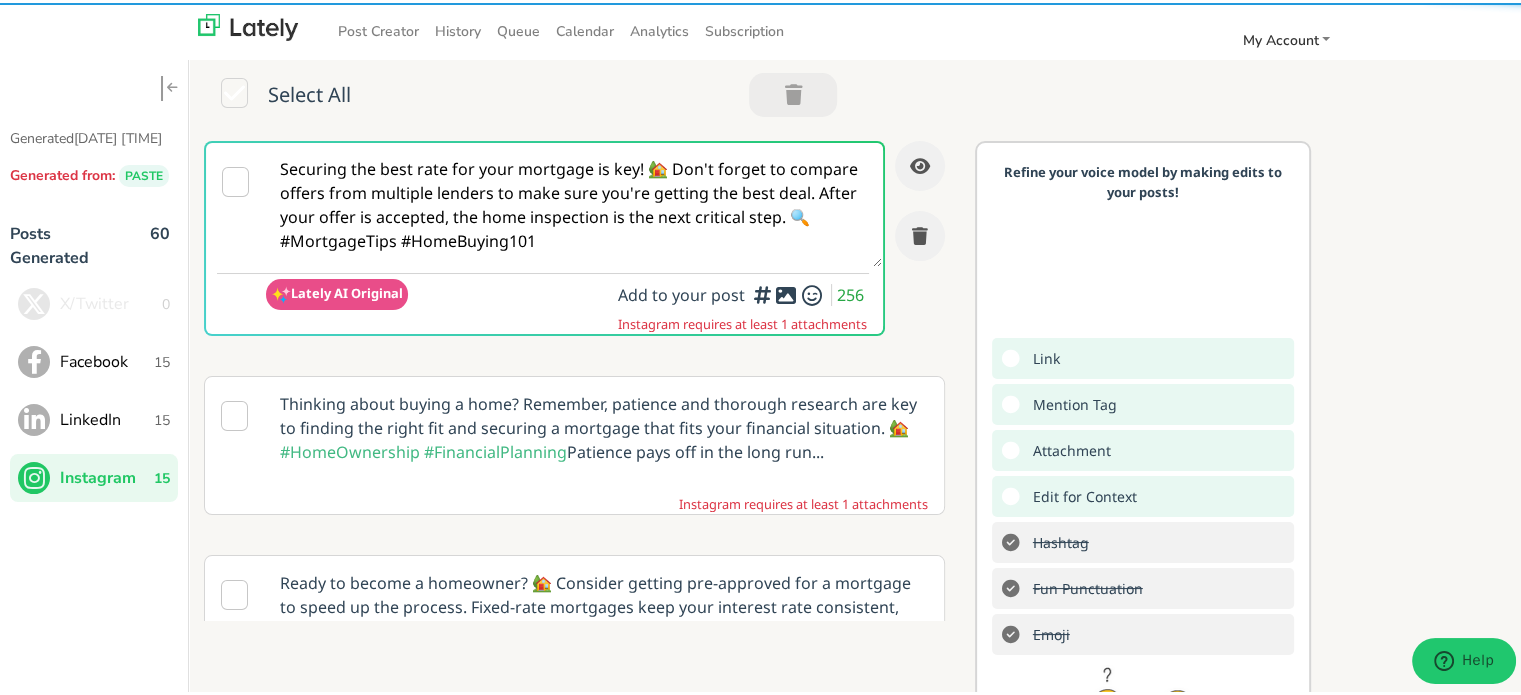 click on "Securing the best rate for your mortgage is key! 🏡 Don't forget to compare offers from multiple lenders to make sure you're getting the best deal. After your offer is accepted, the home inspection is the next critical step. 🔍 #MortgageTips #HomeBuying101" at bounding box center (574, 202) 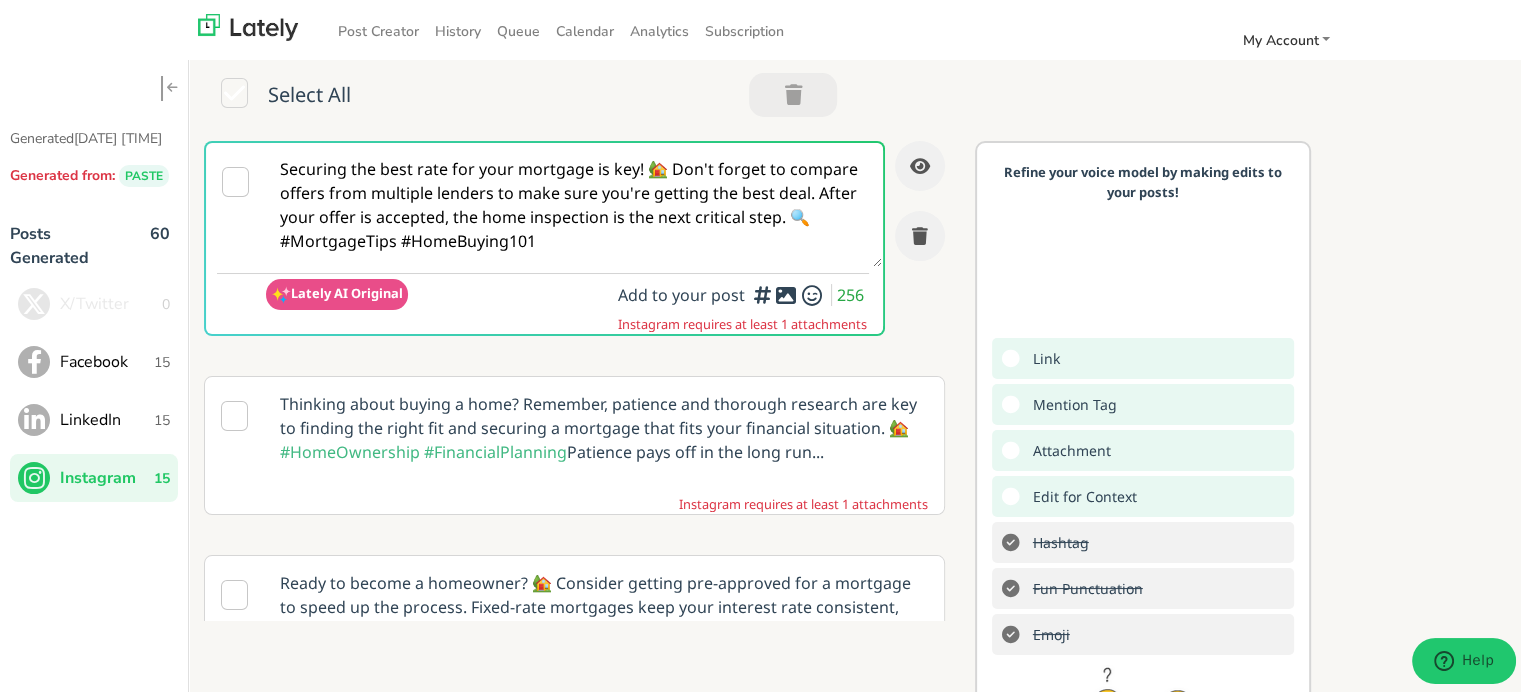 click on "Securing the best rate for your mortgage is key! 🏡 Don't forget to compare offers from multiple lenders to make sure you're getting the best deal. After your offer is accepted, the home inspection is the next critical step. 🔍 #MortgageTips #HomeBuying101" at bounding box center [574, 202] 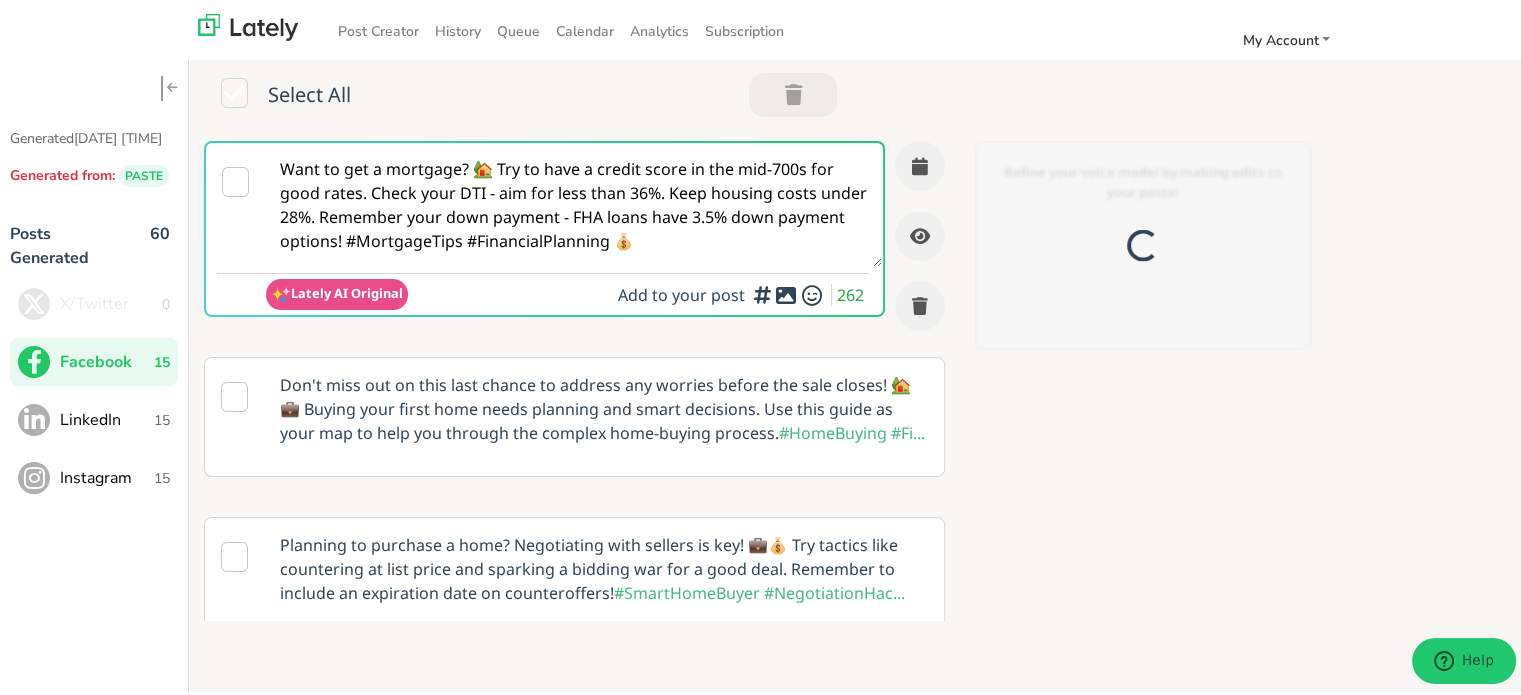 scroll, scrollTop: 0, scrollLeft: 0, axis: both 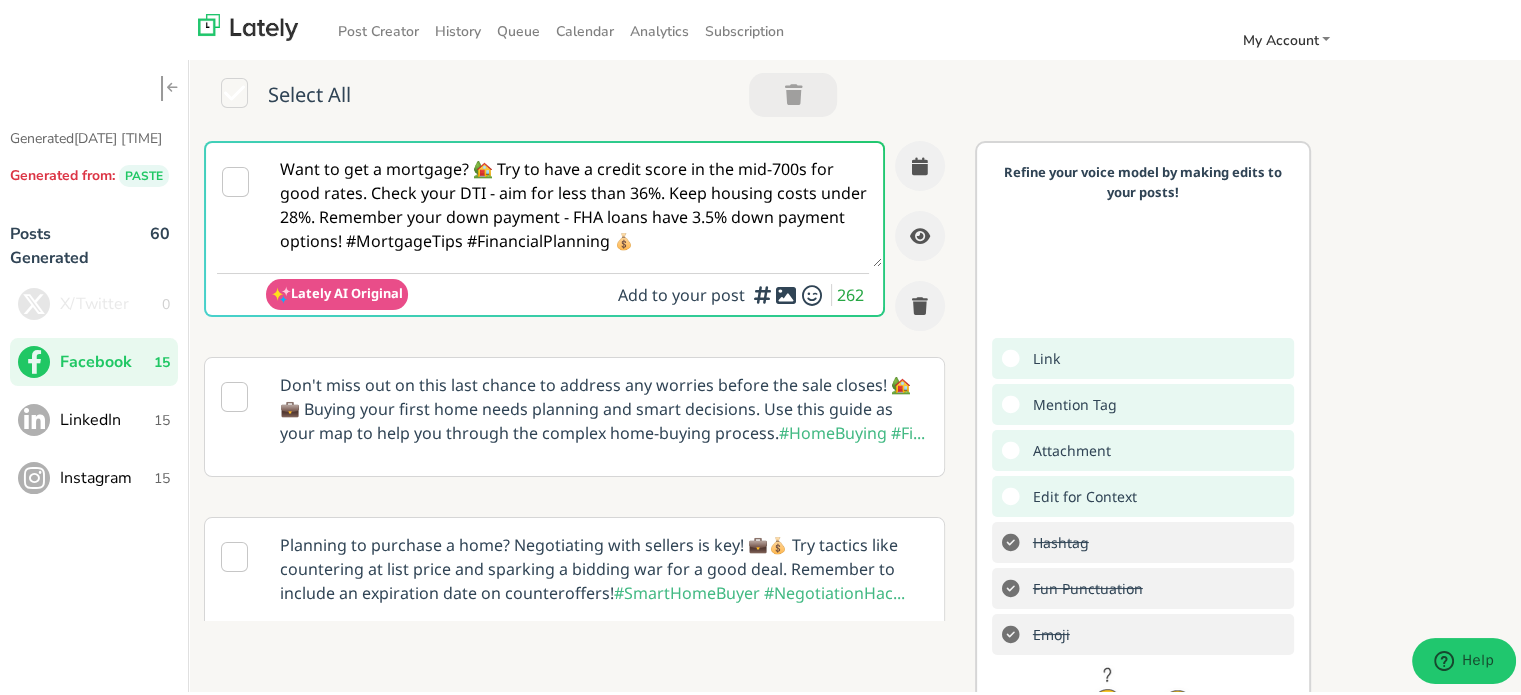 click on "Want to get a mortgage? 🏡 Try to have a credit score in the mid-700s for good rates. Check your DTI - aim for less than 36%. Keep housing costs under 28%. Remember your down payment - FHA loans have 3.5% down payment options! #MortgageTips #FinancialPlanning 💰" at bounding box center (574, 202) 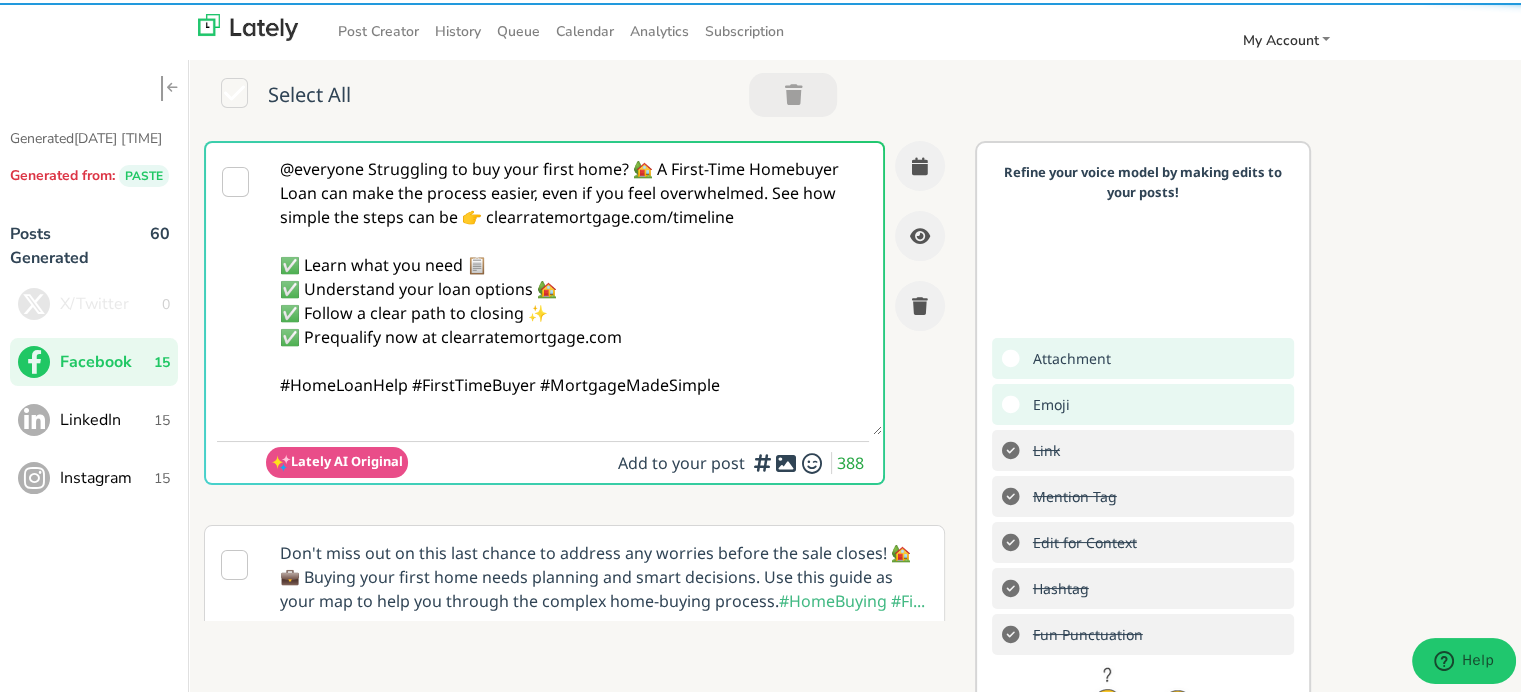 click on "@everyone Struggling to buy your first home? 🏡 A First-Time Homebuyer Loan can make the process easier, even if you feel overwhelmed. See how simple the steps can be 👉 clearratemortgage.com/timeline
✅ Learn what you need 📋
✅ Understand your loan options 🏡
✅ Follow a clear path to closing ✨
✅ Prequalify now at clearratemortgage.com
#HomeLoanHelp #FirstTimeBuyer #MortgageMadeSimple" at bounding box center (574, 286) 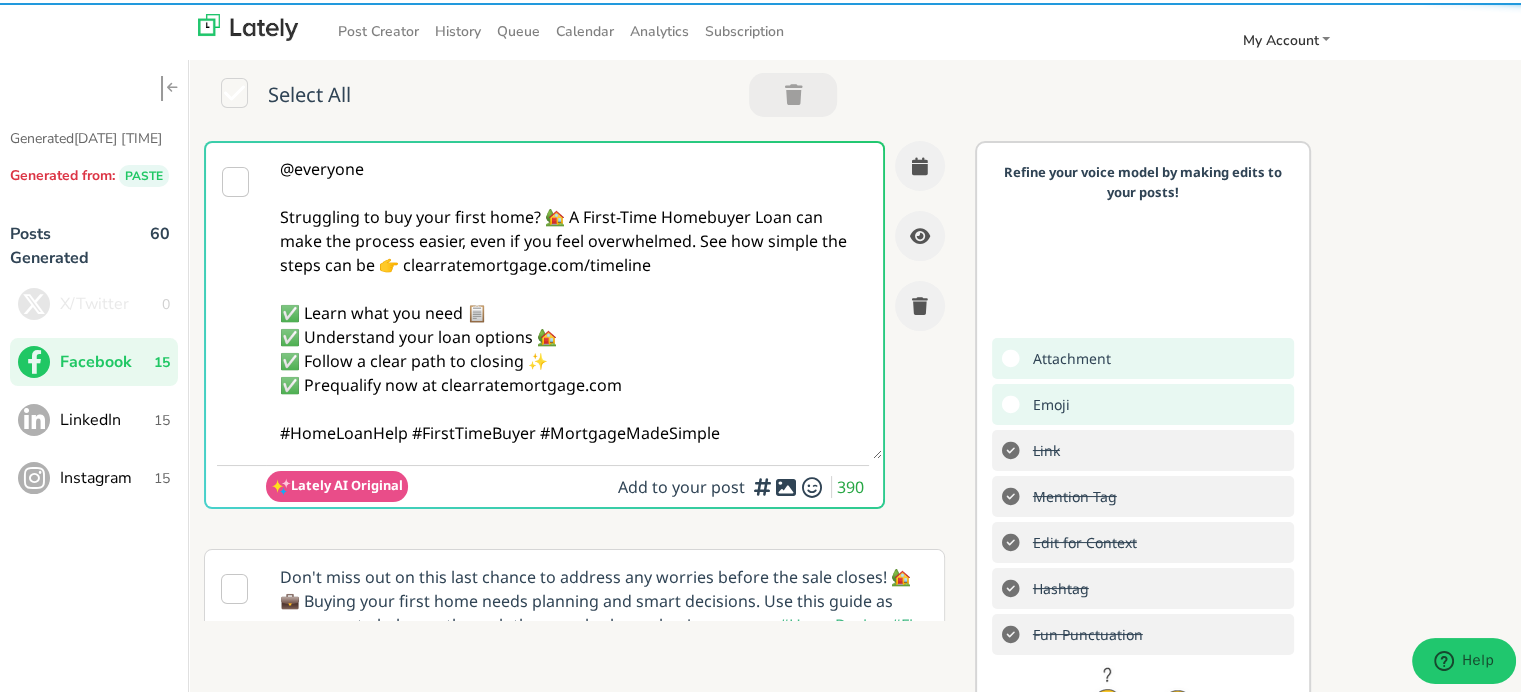 click on "@everyone
Struggling to buy your first home? 🏡 A First-Time Homebuyer Loan can make the process easier, even if you feel overwhelmed. See how simple the steps can be 👉 clearratemortgage.com/timeline
✅ Learn what you need 📋
✅ Understand your loan options 🏡
✅ Follow a clear path to closing ✨
✅ Prequalify now at clearratemortgage.com
#HomeLoanHelp #FirstTimeBuyer #MortgageMadeSimple" at bounding box center (574, 298) 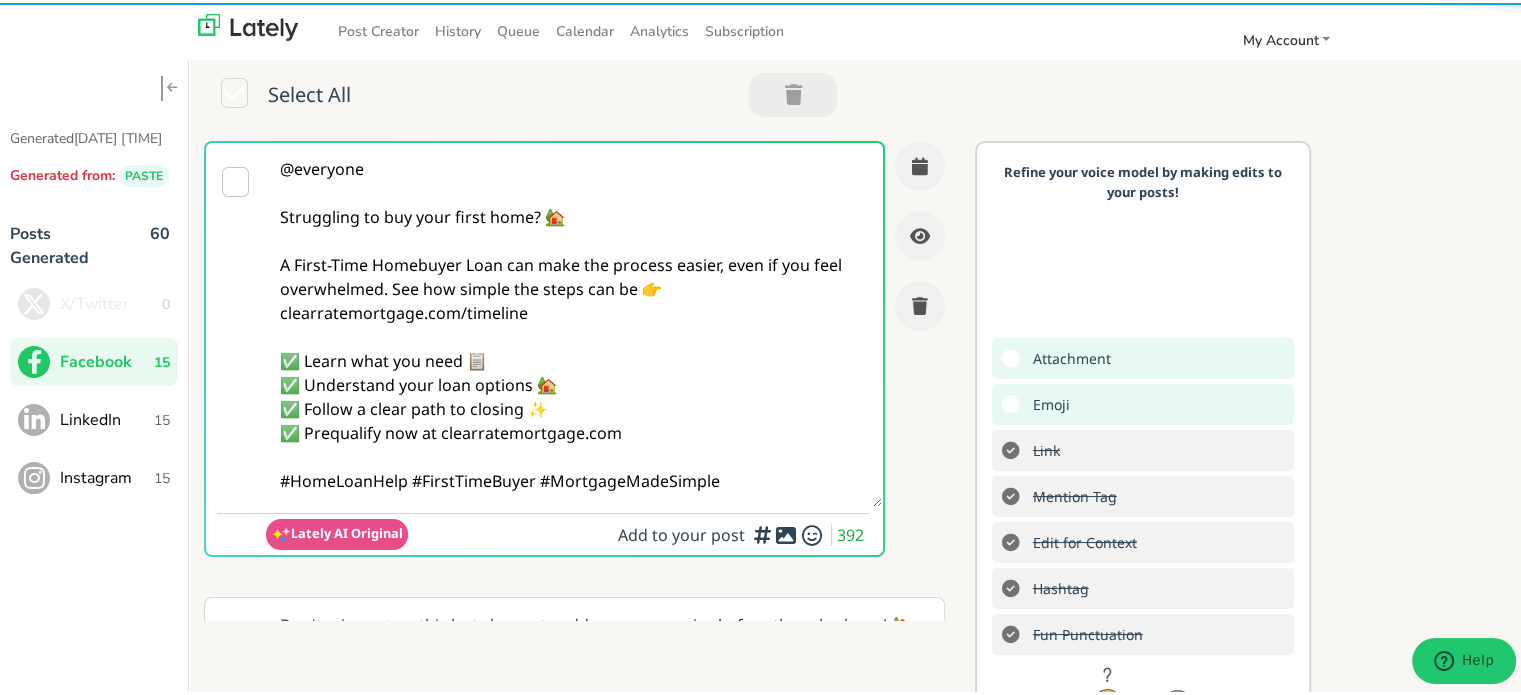 click on "@everyone
Struggling to buy your first home? 🏡
A First-Time Homebuyer Loan can make the process easier, even if you feel overwhelmed. See how simple the steps can be 👉 clearratemortgage.com/timeline
✅ Learn what you need 📋
✅ Understand your loan options 🏡
✅ Follow a clear path to closing ✨
✅ Prequalify now at clearratemortgage.com
#HomeLoanHelp #FirstTimeBuyer #MortgageMadeSimple" at bounding box center (574, 322) 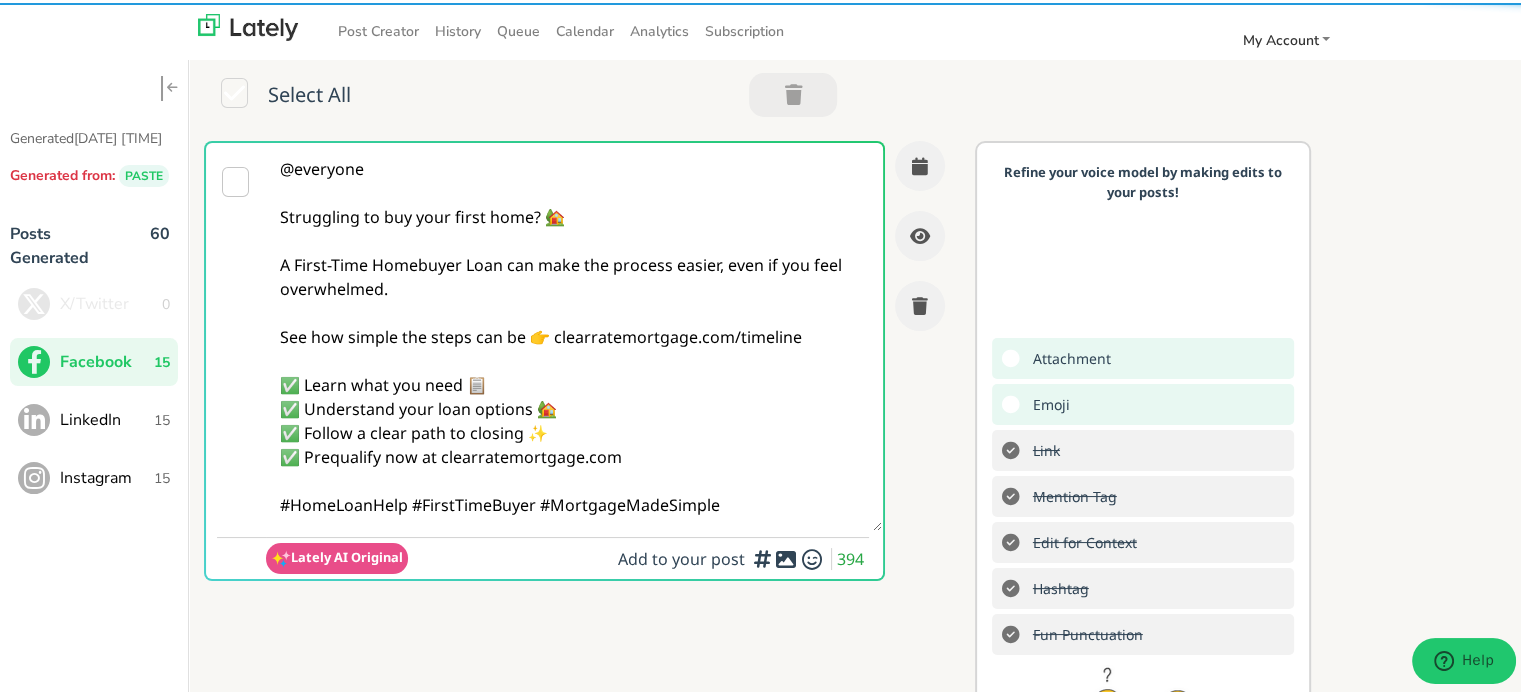 click on "@everyone
Struggling to buy your first home? 🏡
A First-Time Homebuyer Loan can make the process easier, even if you feel overwhelmed.
See how simple the steps can be 👉 clearratemortgage.com/timeline
✅ Learn what you need 📋
✅ Understand your loan options 🏡
✅ Follow a clear path to closing ✨
✅ Prequalify now at clearratemortgage.com
#HomeLoanHelp #FirstTimeBuyer #MortgageMadeSimple" at bounding box center (574, 334) 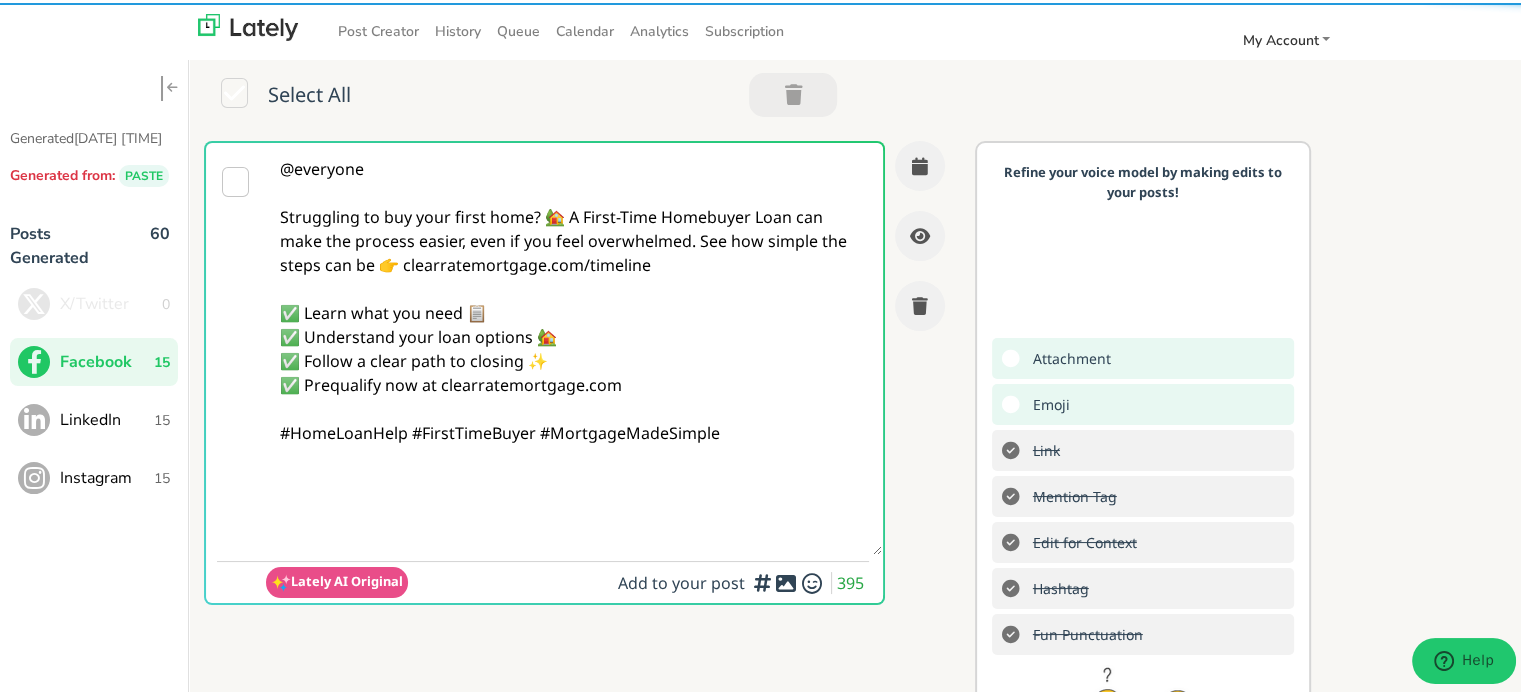 click on "@everyone
Struggling to buy your first home? 🏡 A First-Time Homebuyer Loan can make the process easier, even if you feel overwhelmed. See how simple the steps can be 👉 clearratemortgage.com/timeline
✅ Learn what you need 📋
✅ Understand your loan options 🏡
✅ Follow a clear path to closing ✨
✅ Prequalify now at clearratemortgage.com
#HomeLoanHelp #FirstTimeBuyer #MortgageMadeSimple" at bounding box center (574, 346) 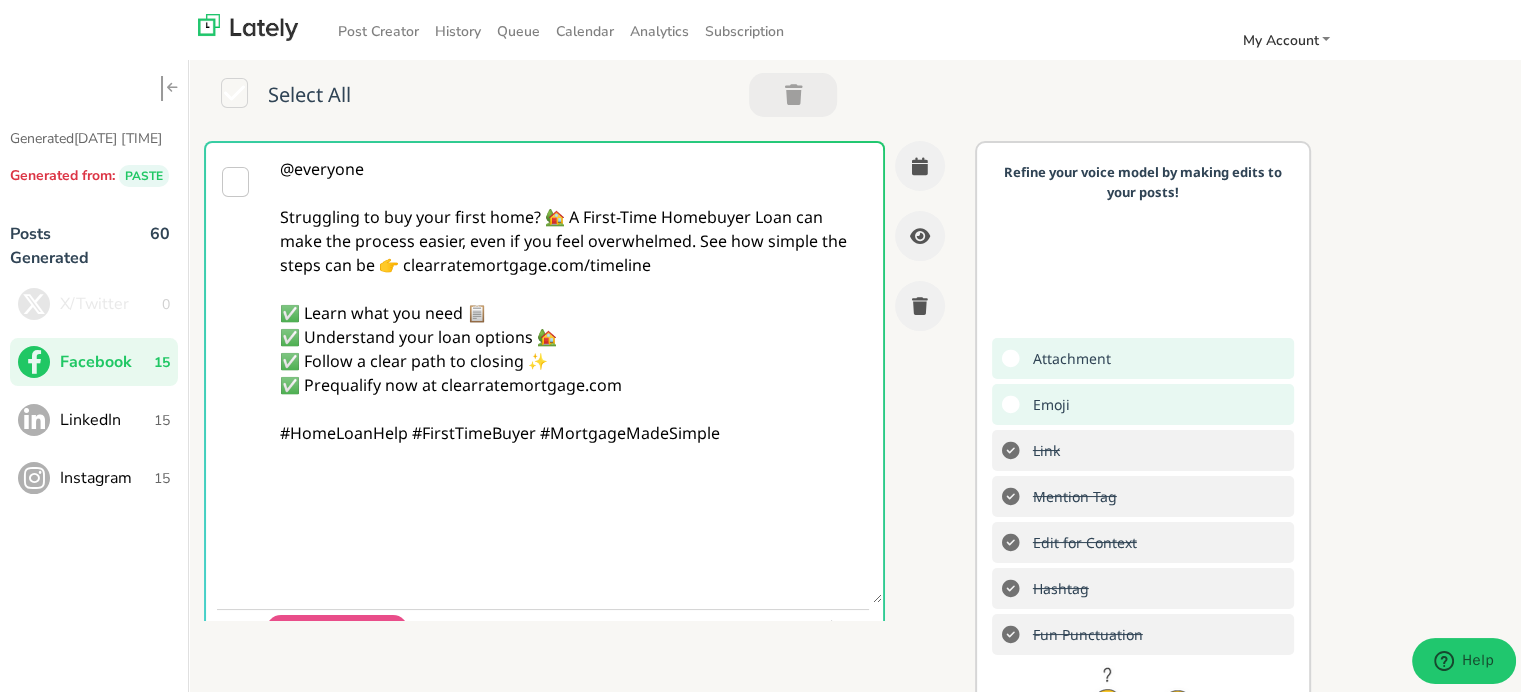 paste on "Follow Us On Our Social Media Platforms!
Facebook: https://www.facebook.com/clearratemortgage
LinkedIn: https://www.linkedin.com/company/clear-rate-mortgage/posts/?feedView=all
Instagram: https://www.instagram.com/clear.rate.mortgage/" 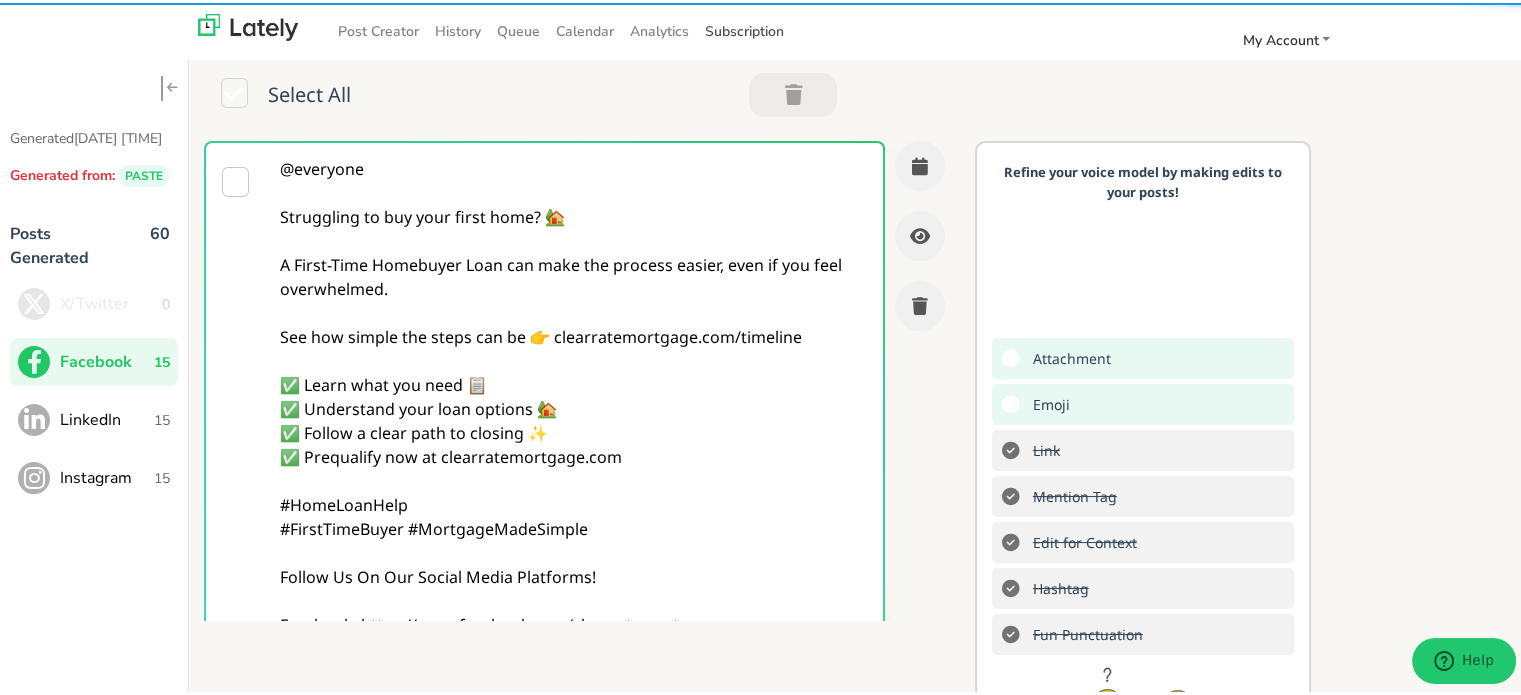type on "@everyone
Struggling to buy your first home? 🏡
A First-Time Homebuyer Loan can make the process easier, even if you feel overwhelmed.
See how simple the steps can be 👉 clearratemortgage.com/timeline
✅ Learn what you need 📋
✅ Understand your loan options 🏡
✅ Follow a clear path to closing ✨
✅ Prequalify now at clearratemortgage.com
#HomeLoanHelp
#FirstTimeBuyer #MortgageMadeSimple
Follow Us On Our Social Media Platforms!
Facebook: https://www.facebook.com/clearratemortgage
LinkedIn: https://www.linkedin.com/company/clear-rate-mortgage/posts/?feedView=all
Instagram: https://www.instagram.com/clear.rate.mortgage/" 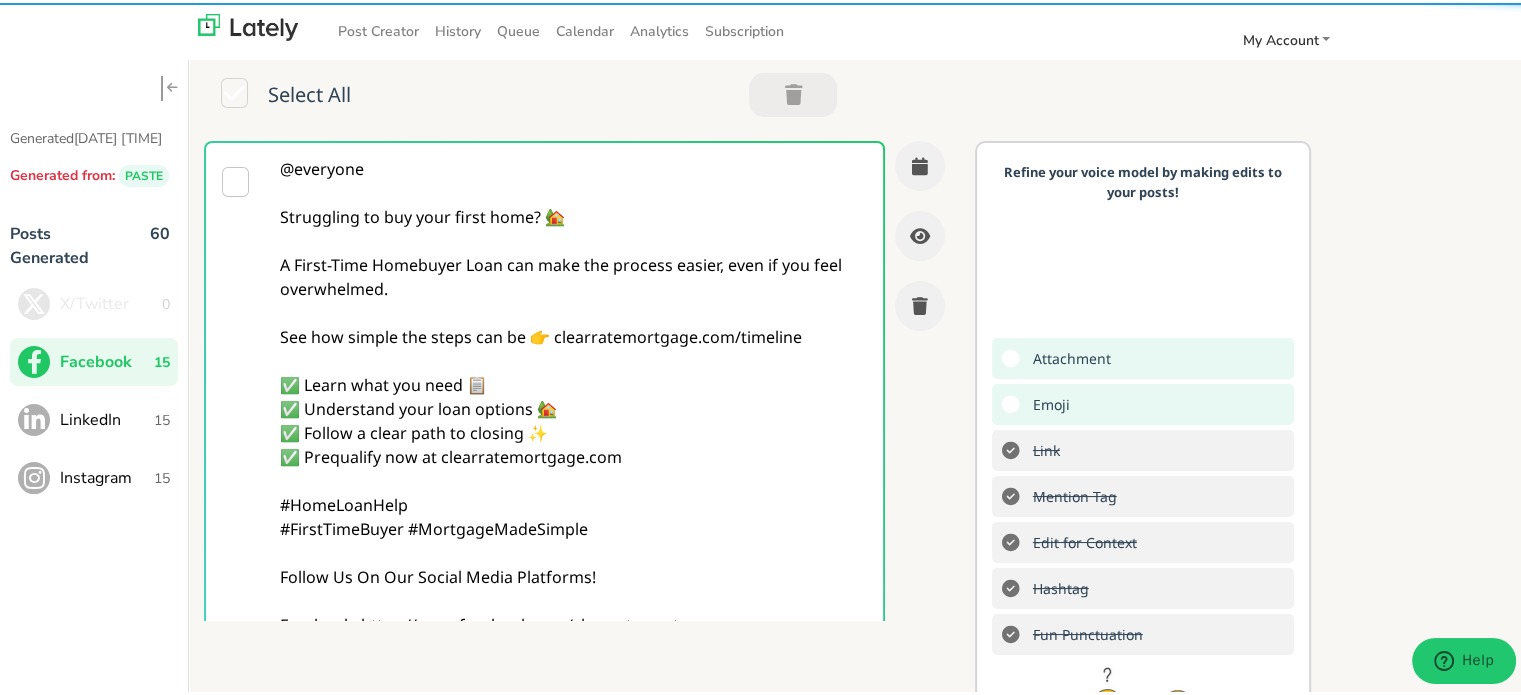 scroll, scrollTop: 420, scrollLeft: 0, axis: vertical 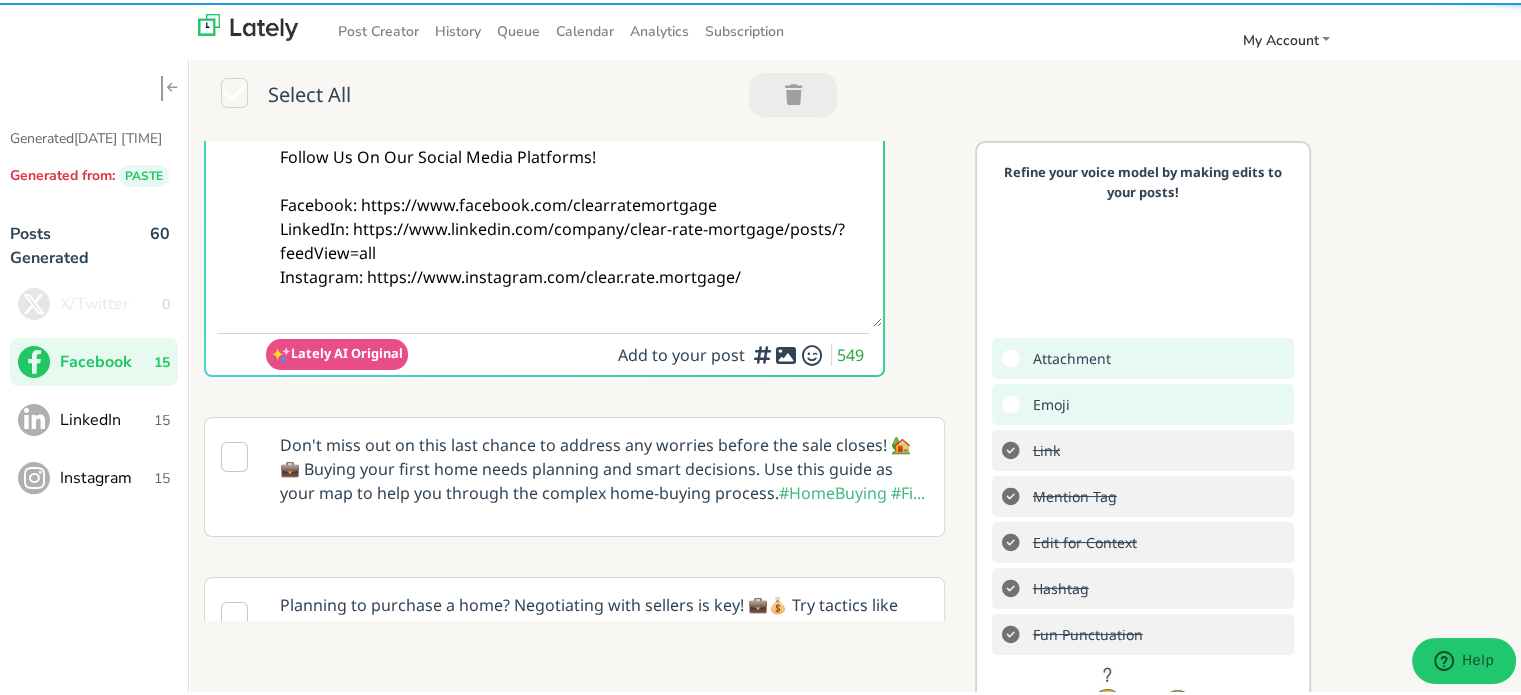click at bounding box center (786, 352) 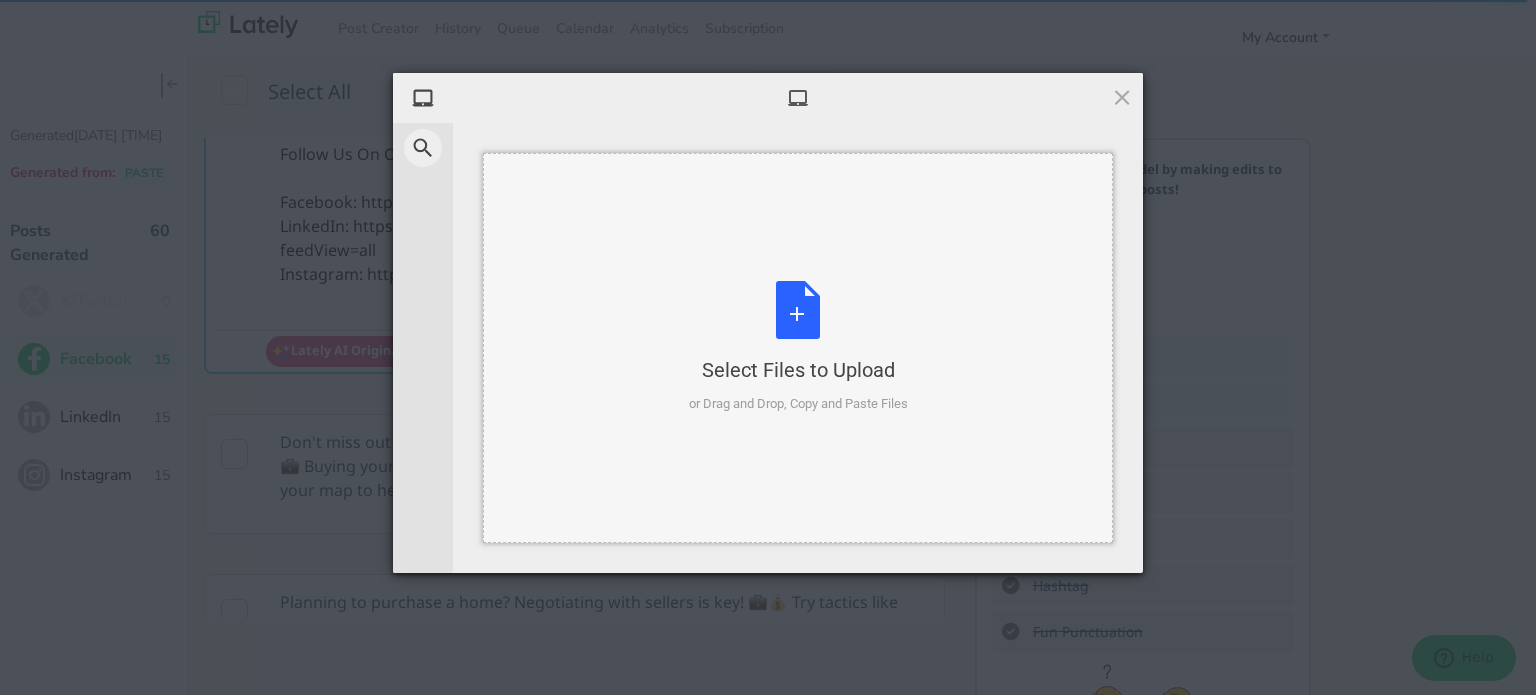 click on "Select Files to Upload
or Drag and Drop, Copy and Paste Files" at bounding box center (798, 347) 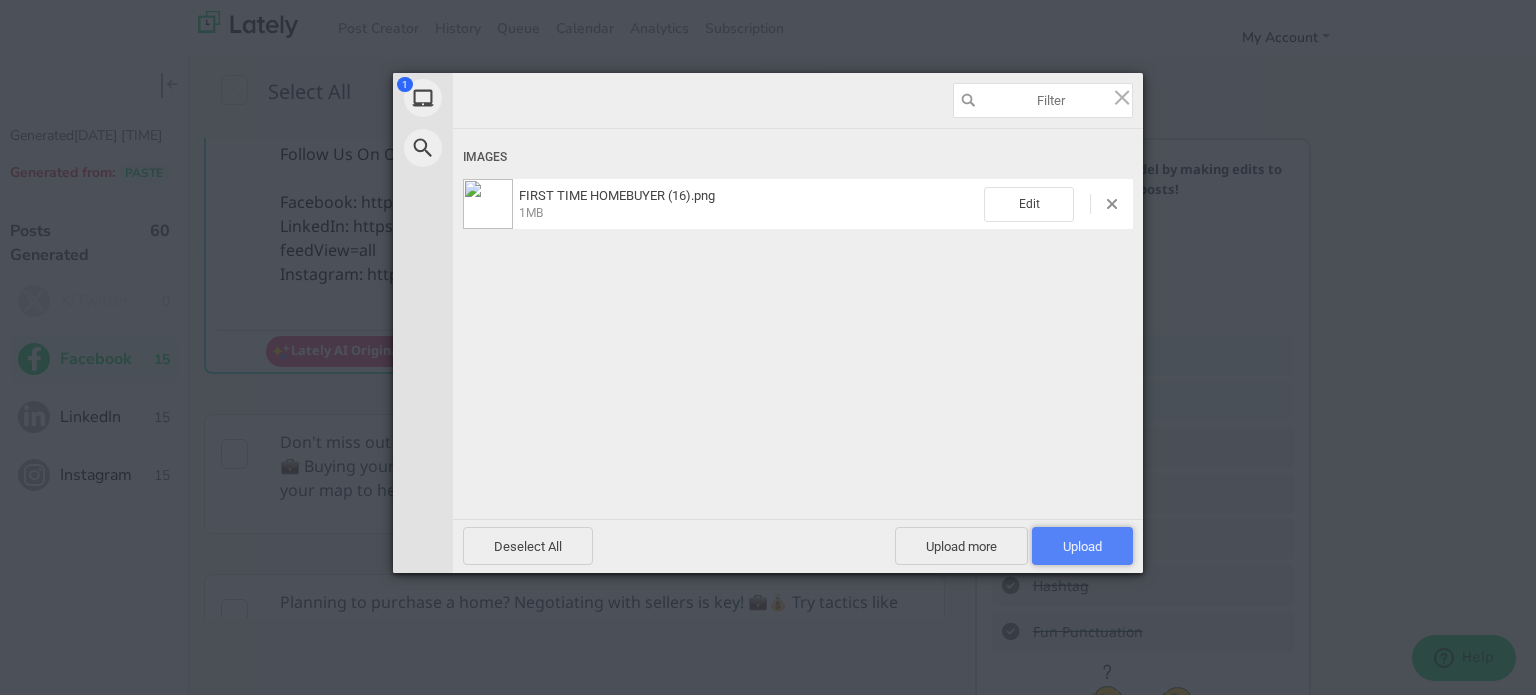 click on "Upload
1" at bounding box center [1082, 546] 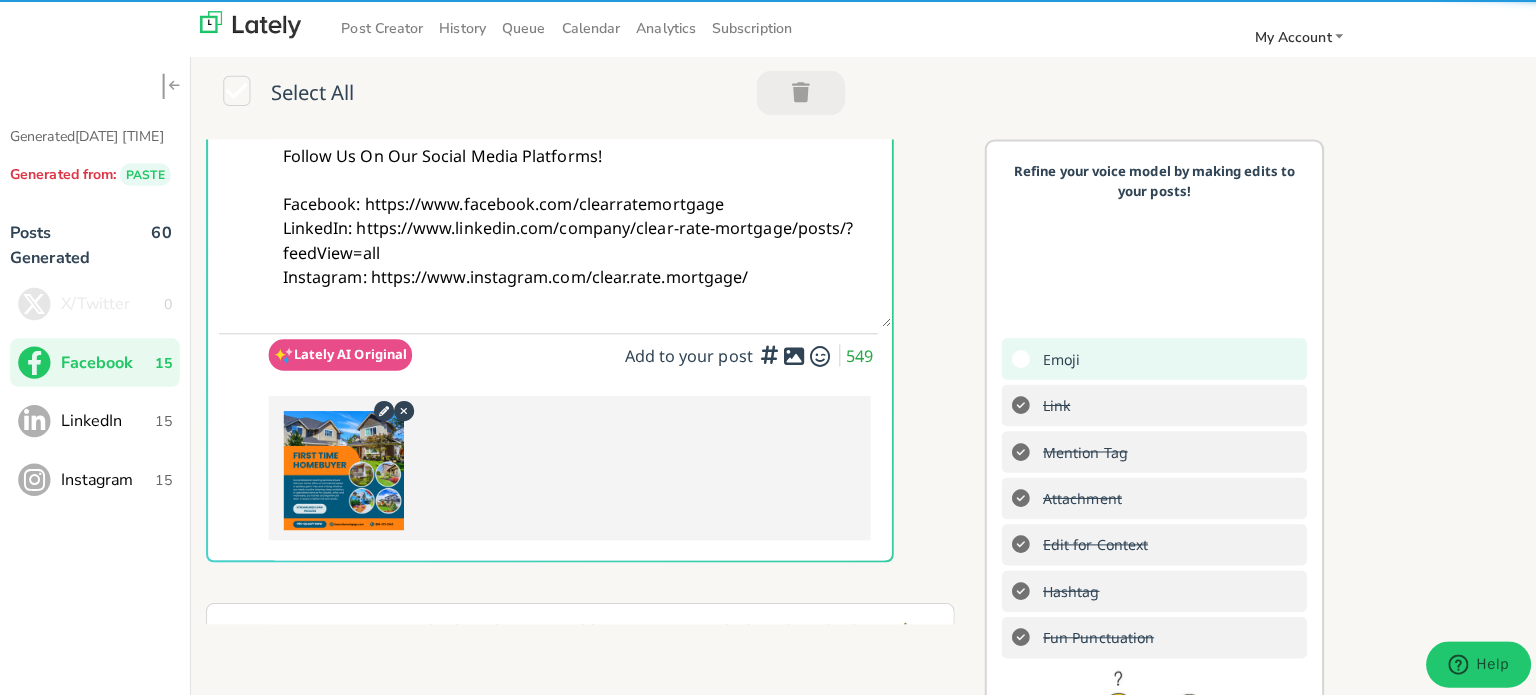 scroll, scrollTop: 0, scrollLeft: 0, axis: both 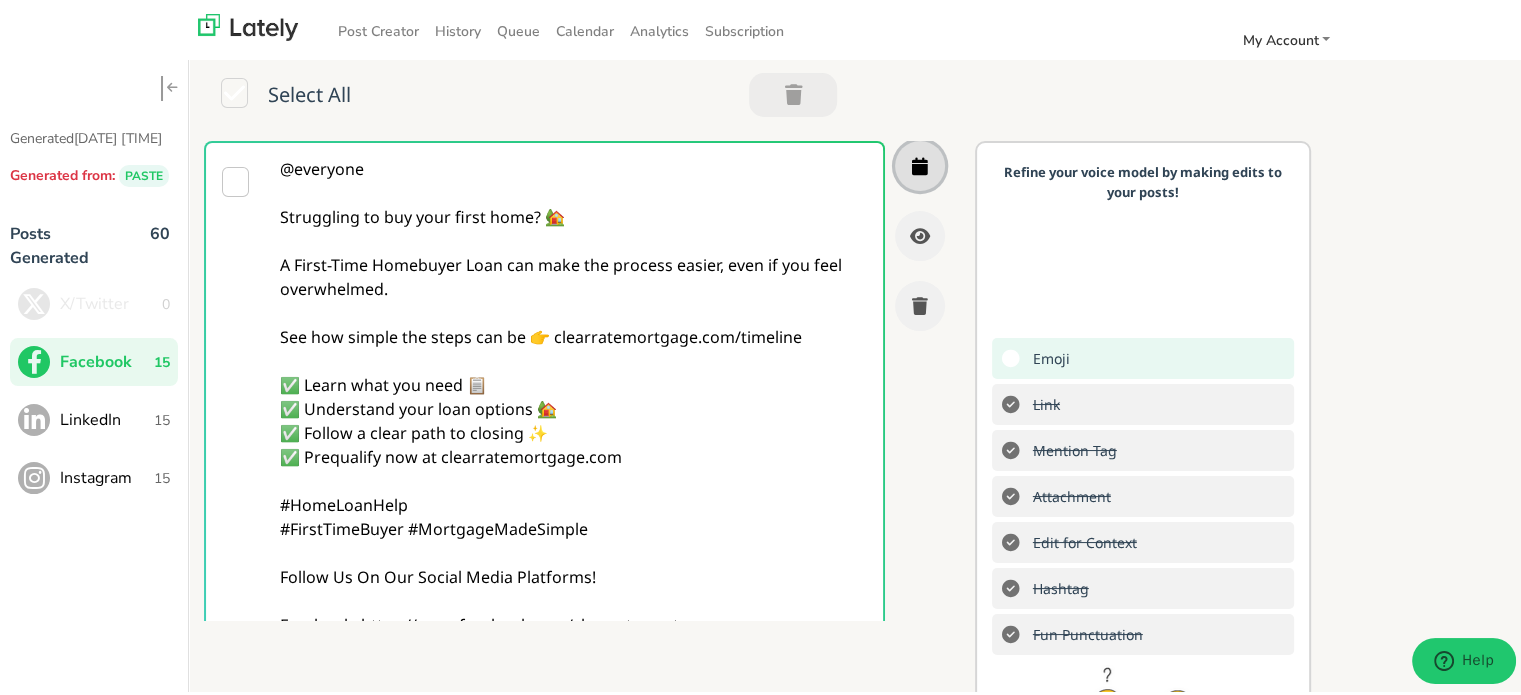 click at bounding box center (920, 163) 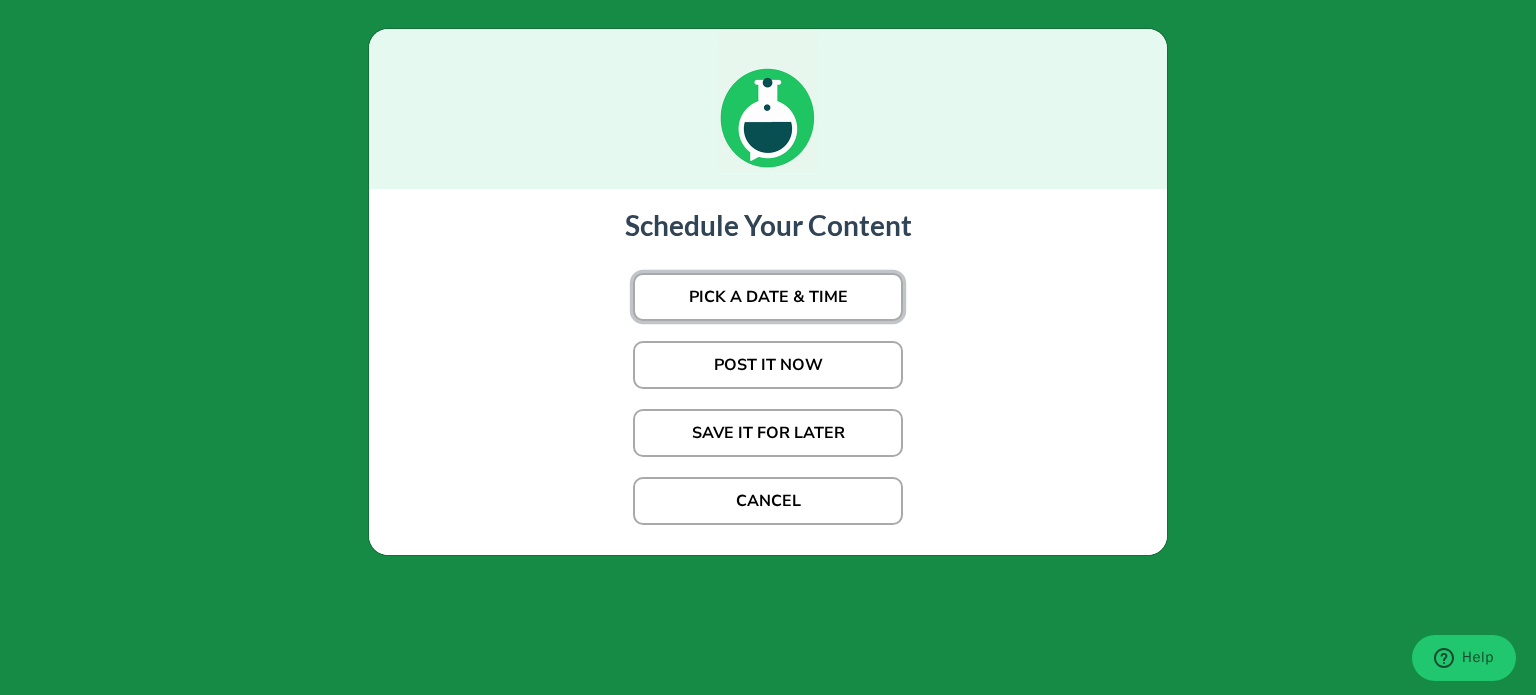 click on "PICK A DATE & TIME" at bounding box center [768, 297] 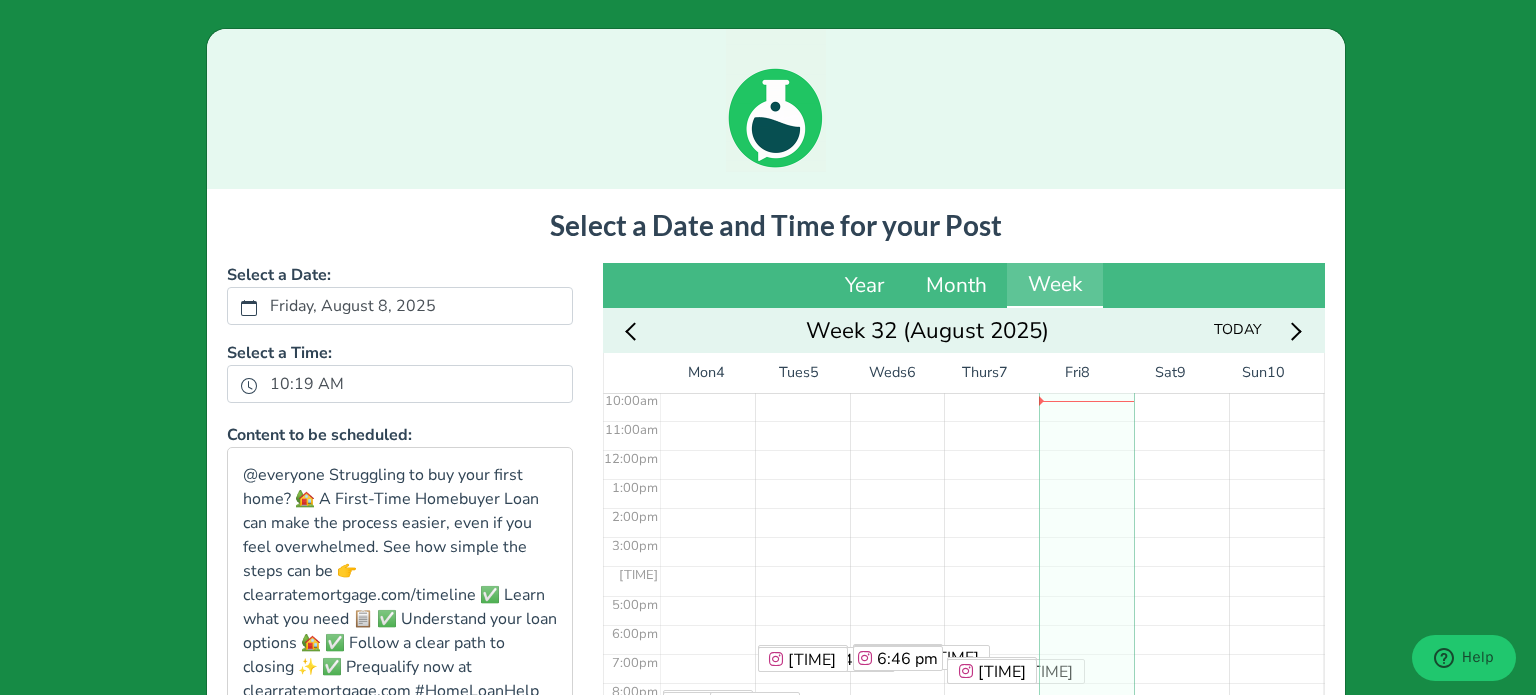 scroll, scrollTop: 303, scrollLeft: 0, axis: vertical 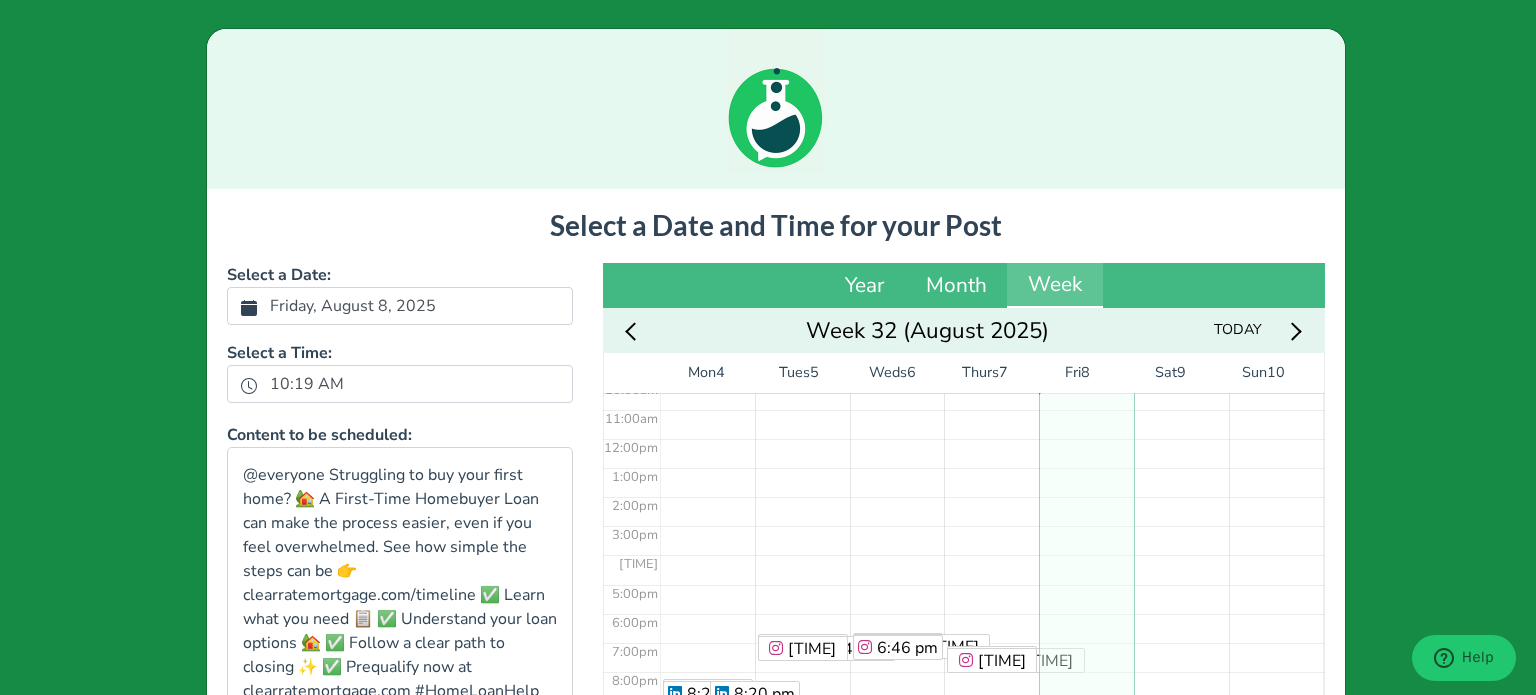 click on "Friday, August 8, 2025" at bounding box center [353, 306] 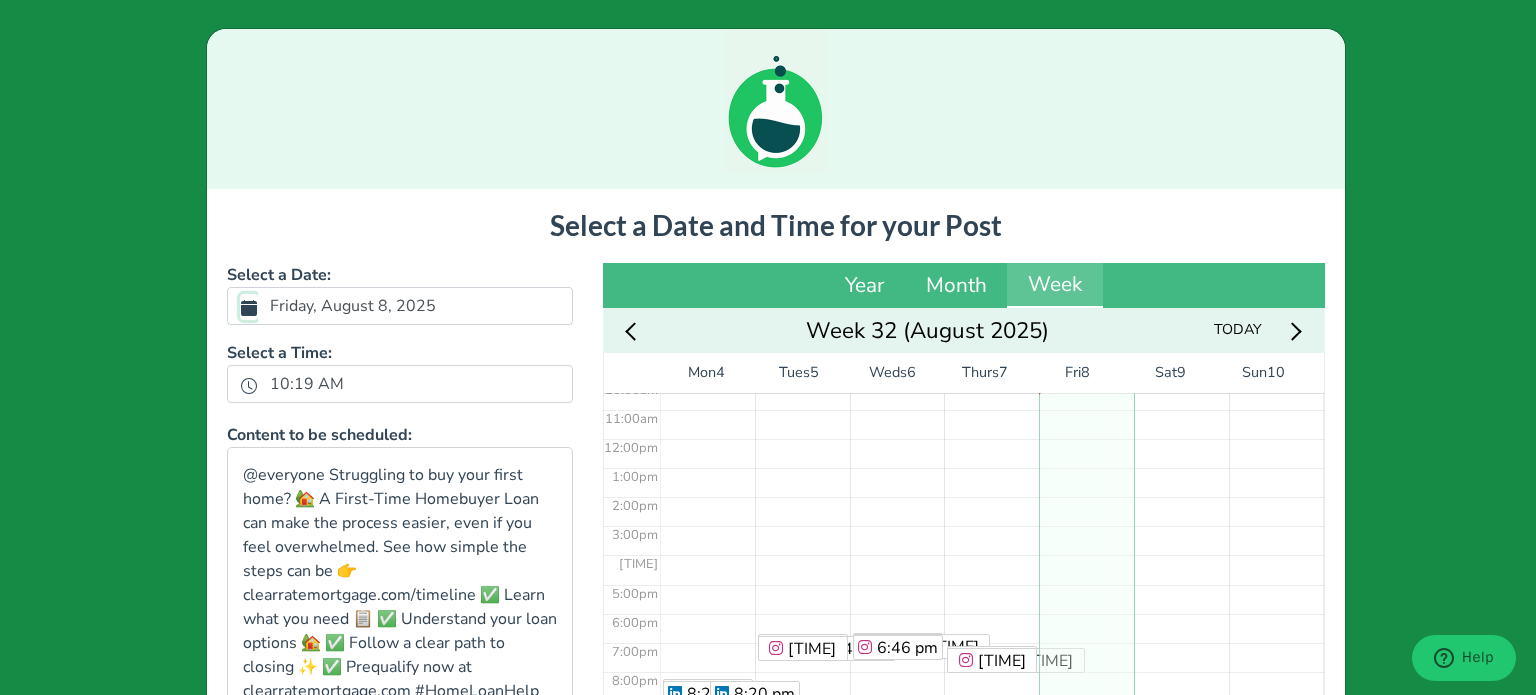 click on "Friday, August 8, 2025" at bounding box center (249, 307) 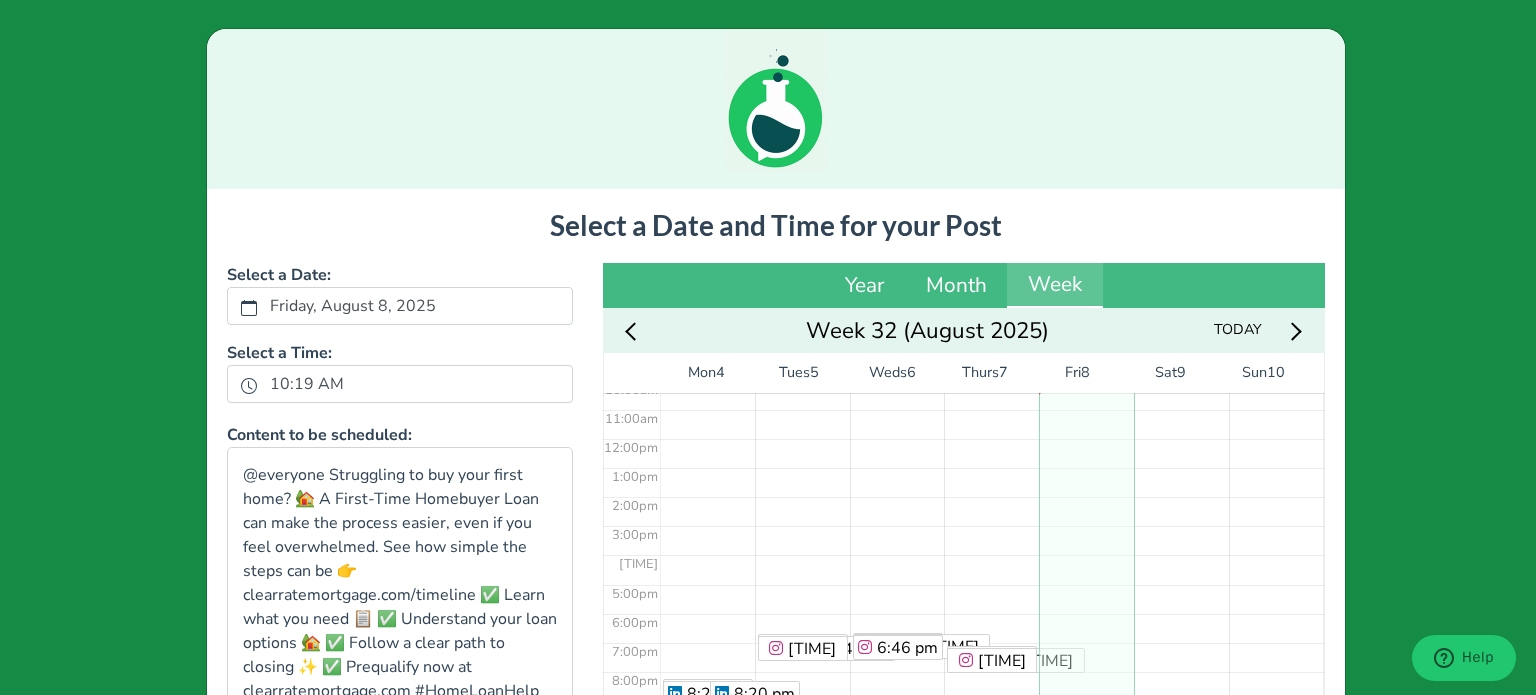 click on "Year Month Week     Week 32 ([MONTH] [YEAR]) Today     Mon Mon M  4 Tues Tue T  5 Weds Wed W  6 Thurs Thu T  7 Fri Fri F  8 Sat Sat S  9 Sun Sun S  10 [TIME] [TIME] [TIME] [TIME] [TIME] [TIME] [TIME] [TIME] [TIME] [TIME] [TIME] [TIME] [TIME] [TIME] [TIME] [TIME] [TIME] [TIME] [TIME] [TIME] [TIME] [TIME] [TIME] [TIME] [TIME] [TIME] [TIME] [TIME] [TIME] [TIME] [TIME] [TIME] [TIME] [TIME] [TIME] [TIME] [TIME] [TIME] [TIME] [TIME] [TIME] [TIME] [TIME] [TIME] [TIME] [TIME] [TIME] [TIME] [TIME] [TIME] [TIME] No Event No Event No Event  Showing 16 hours" at bounding box center (964, 649) 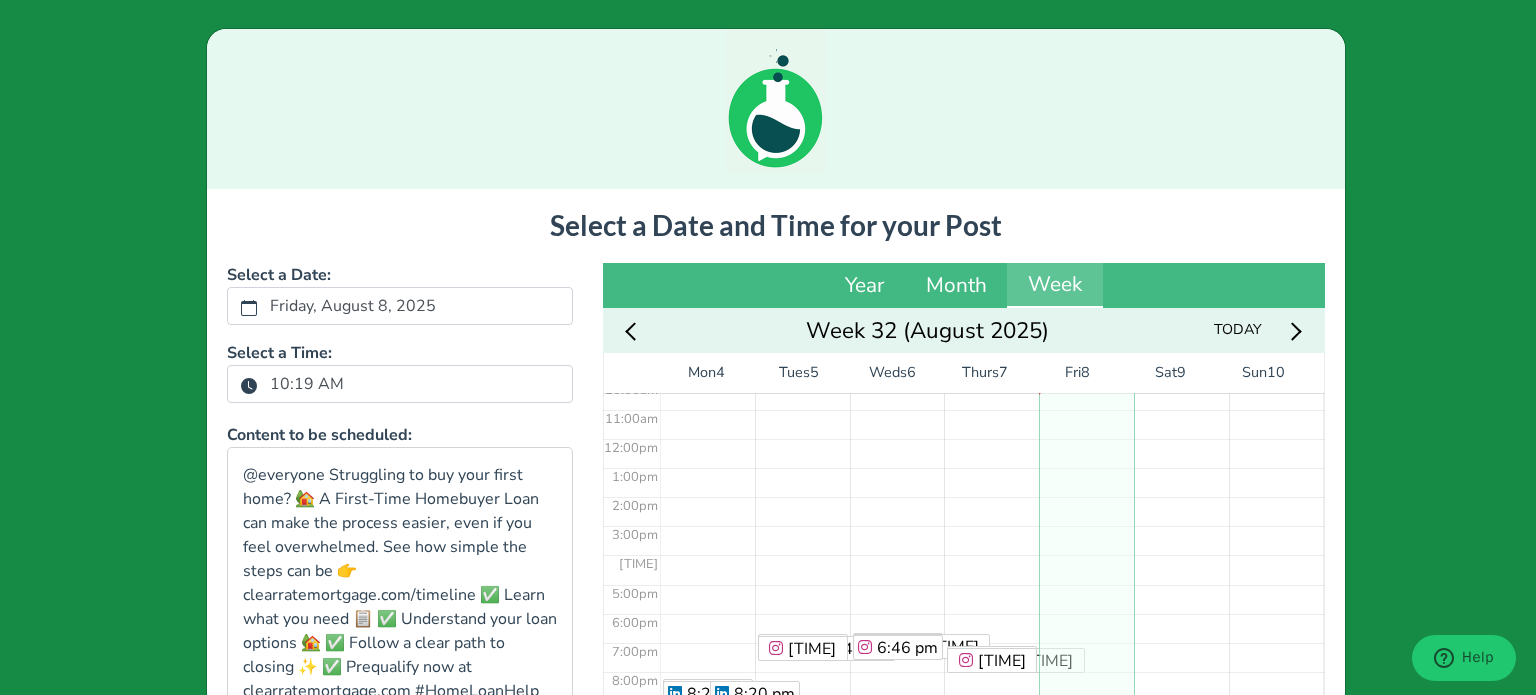 click on "10:19 AM" at bounding box center [307, 384] 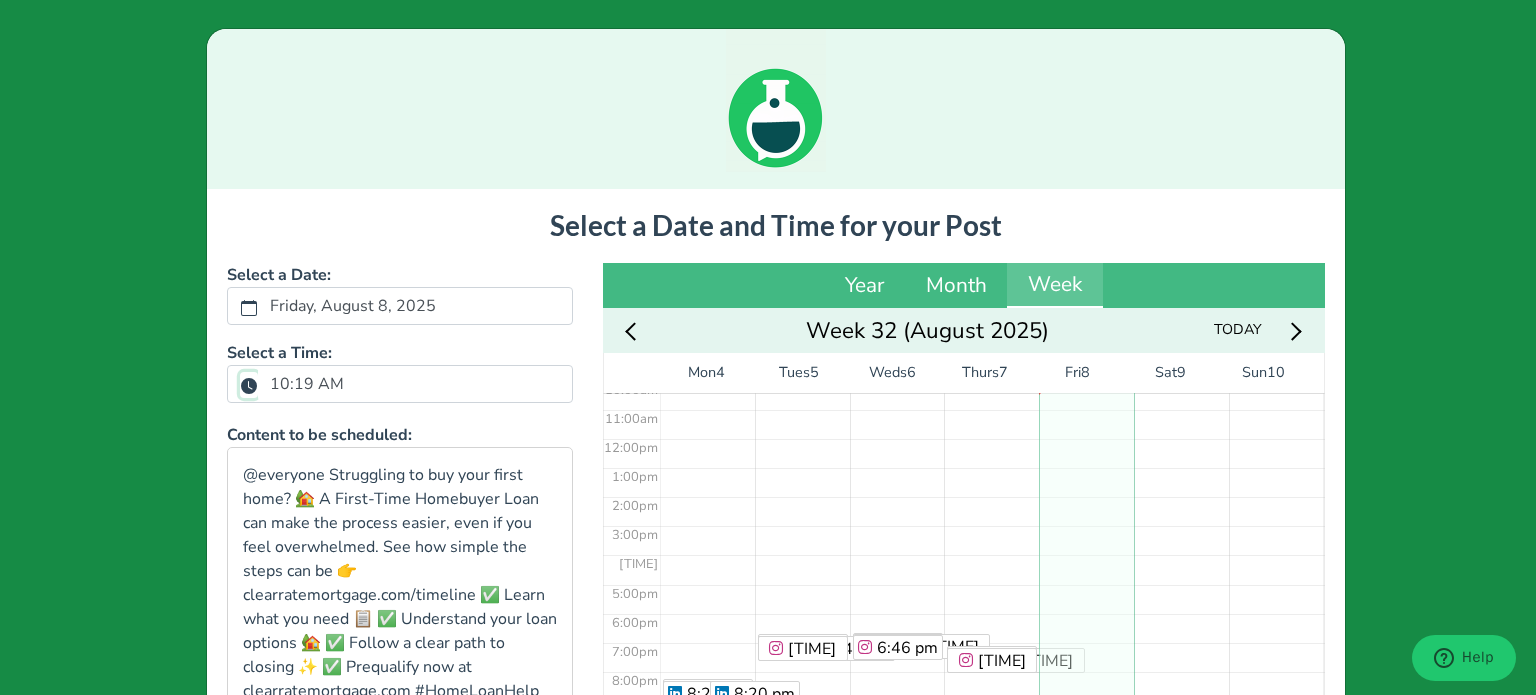 click on "10:19 AM" at bounding box center (249, 385) 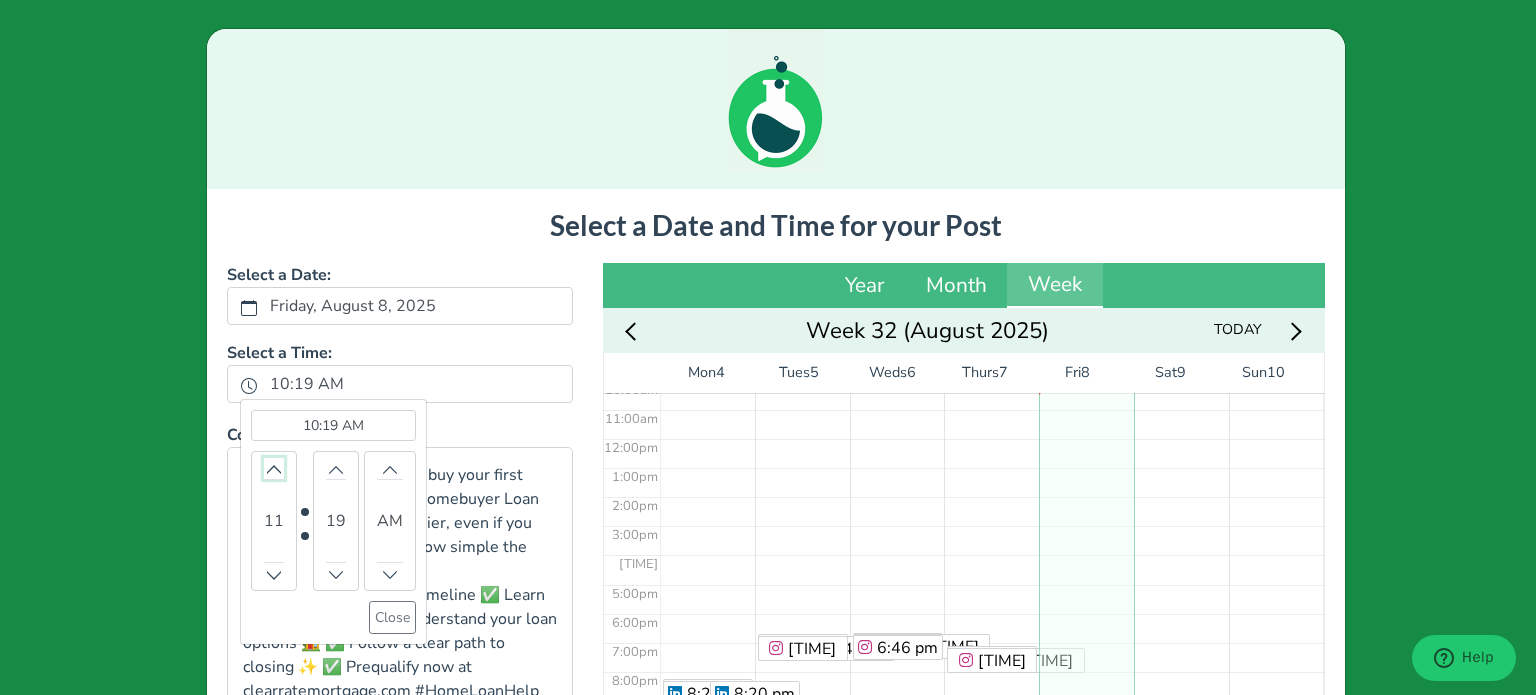 click 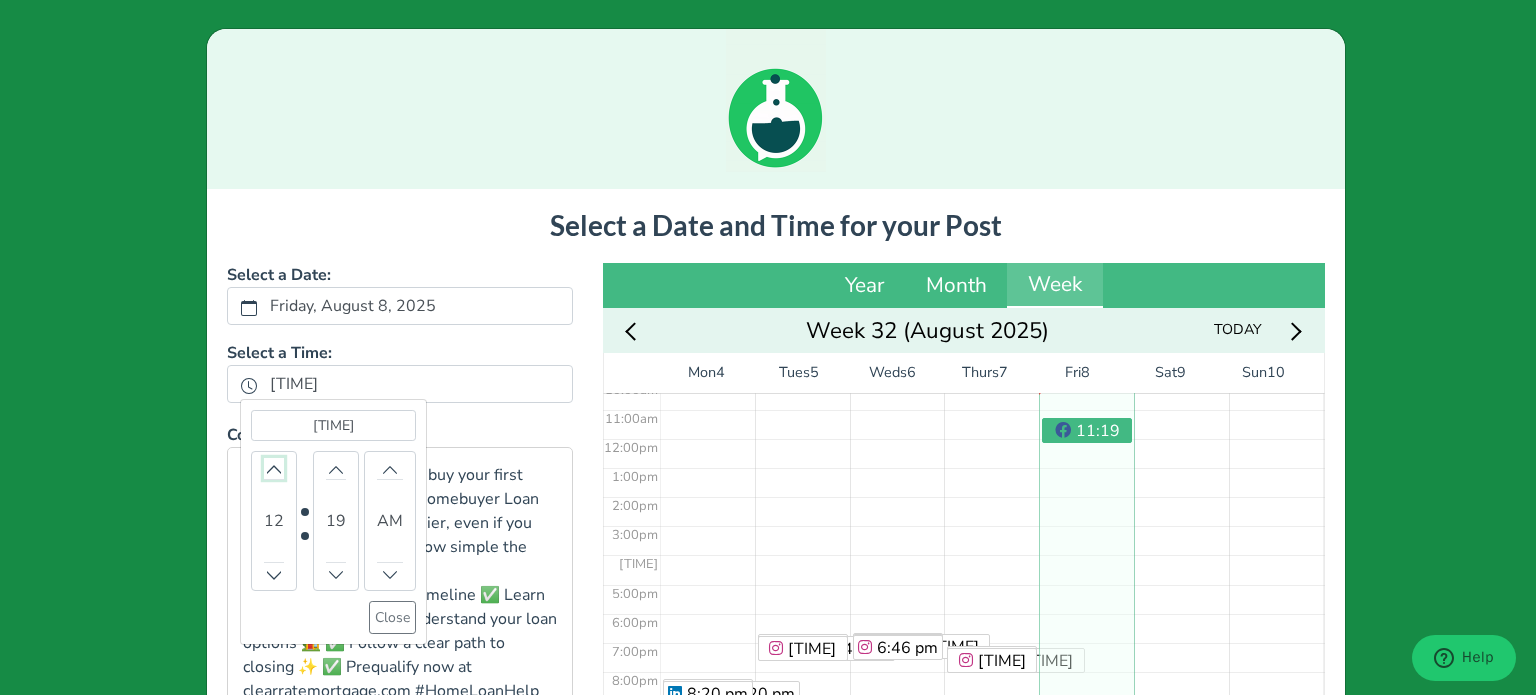 click 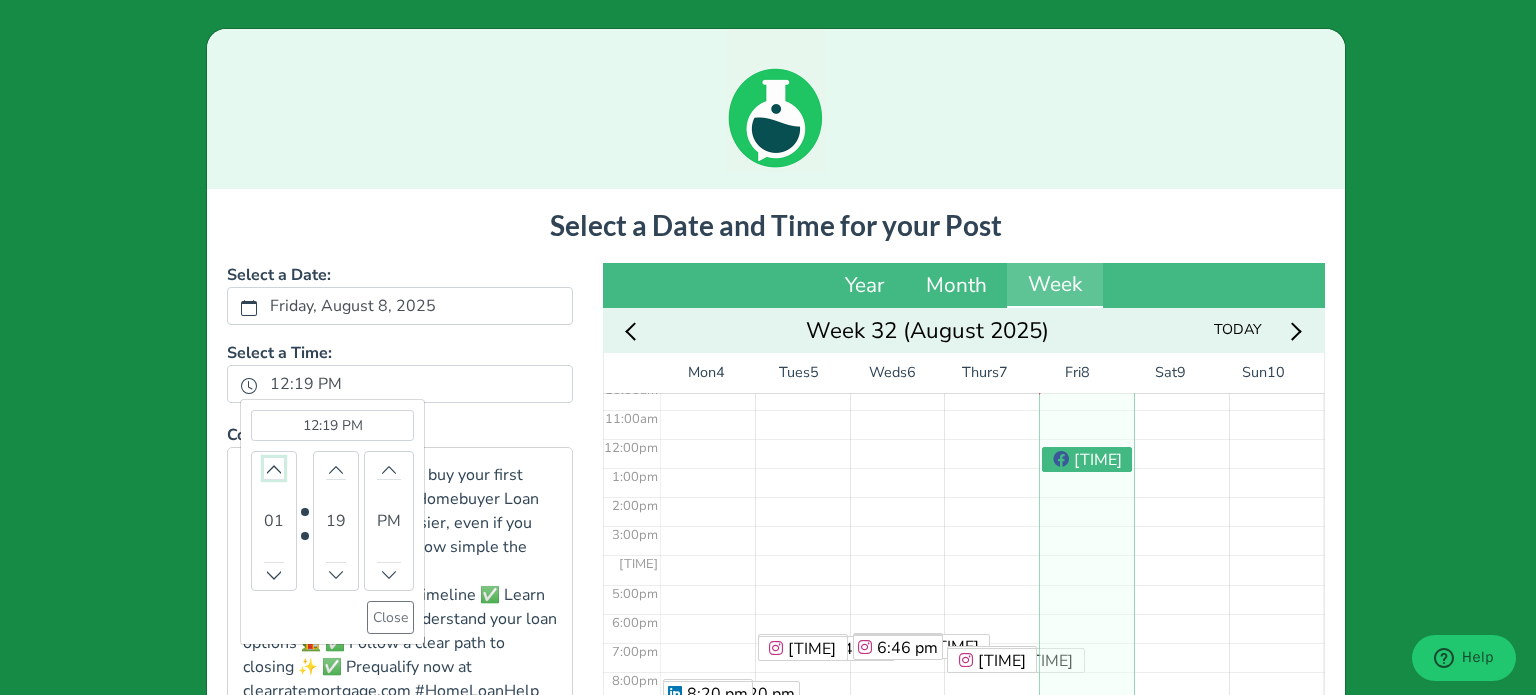 click 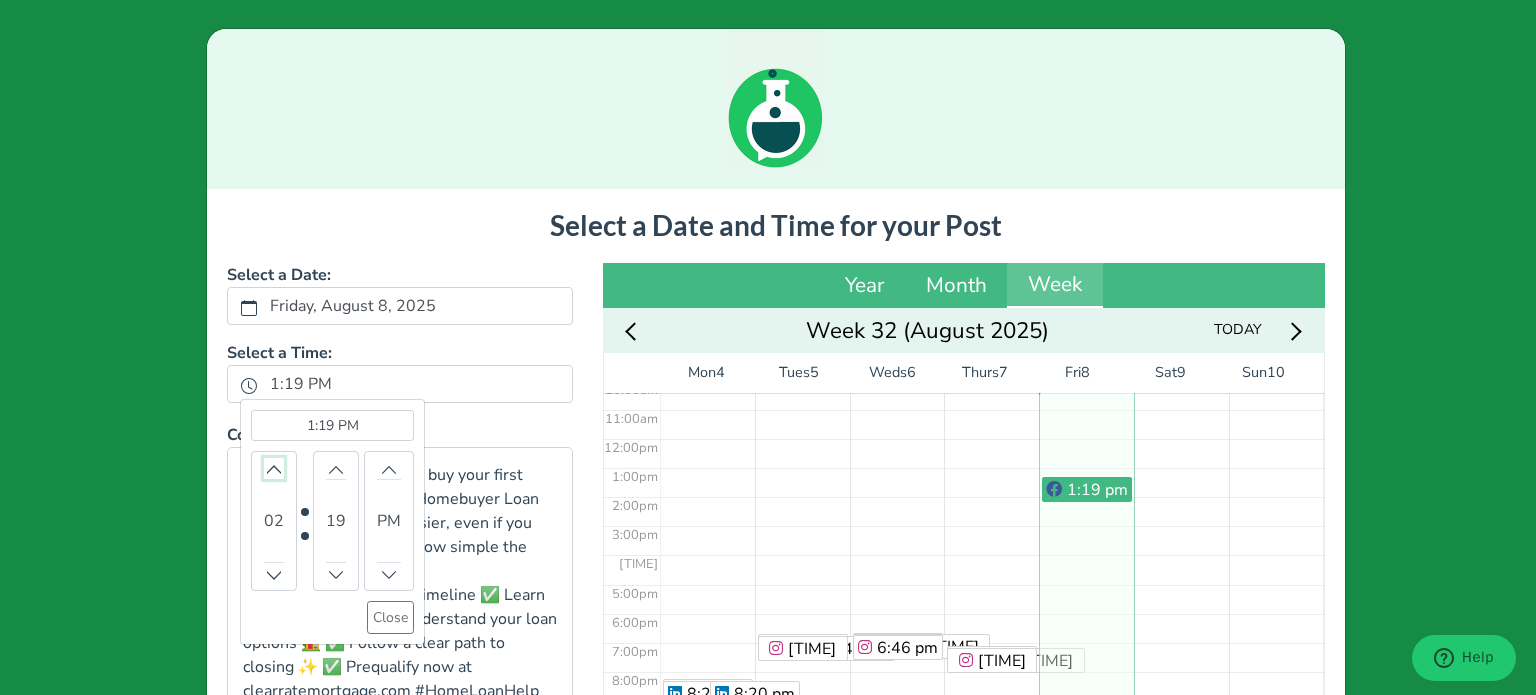 click 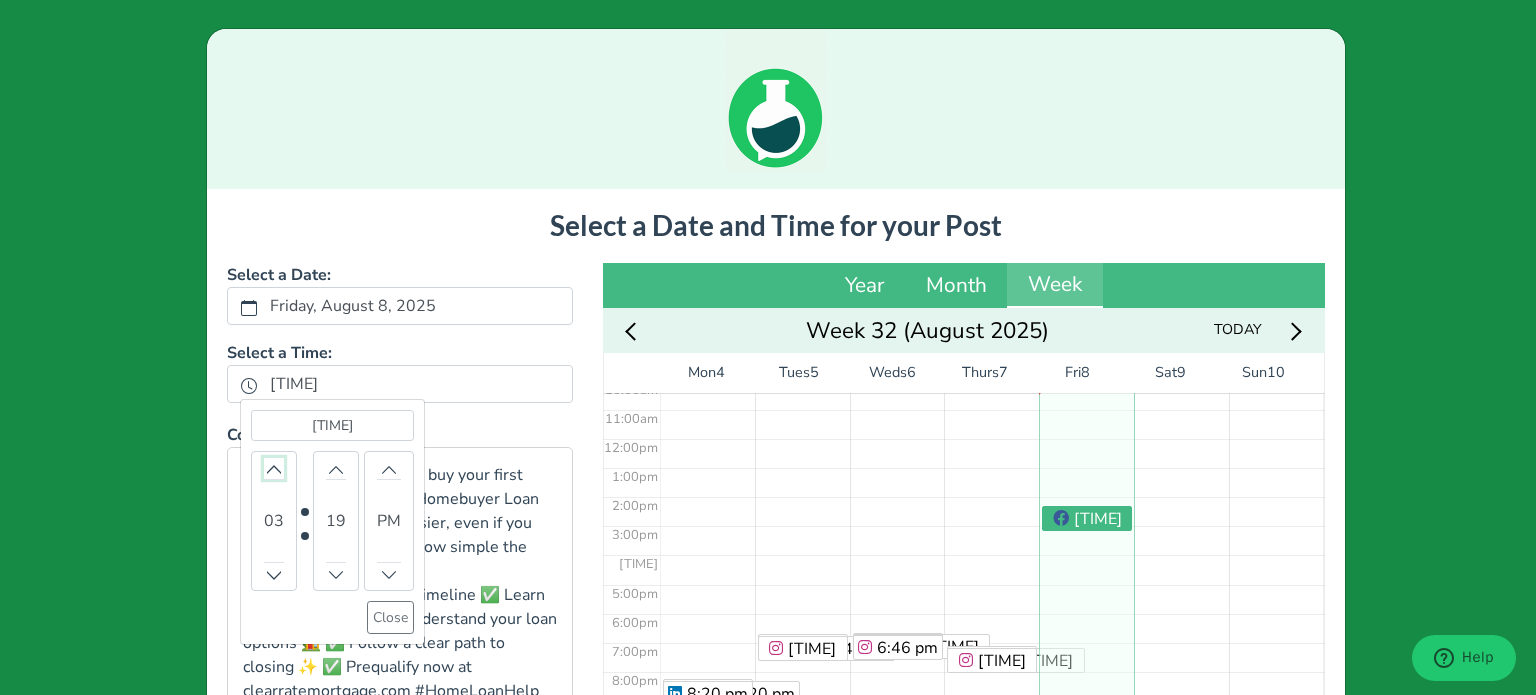 click 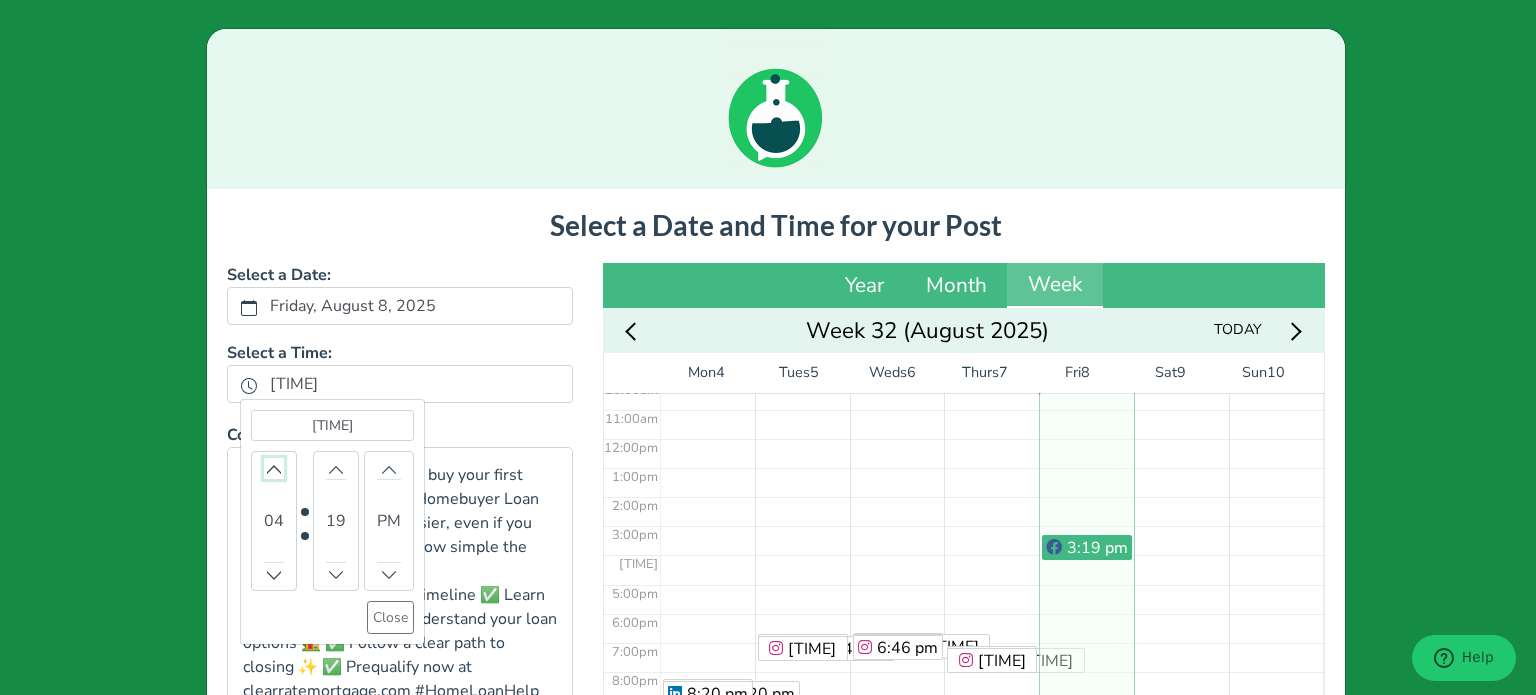 click 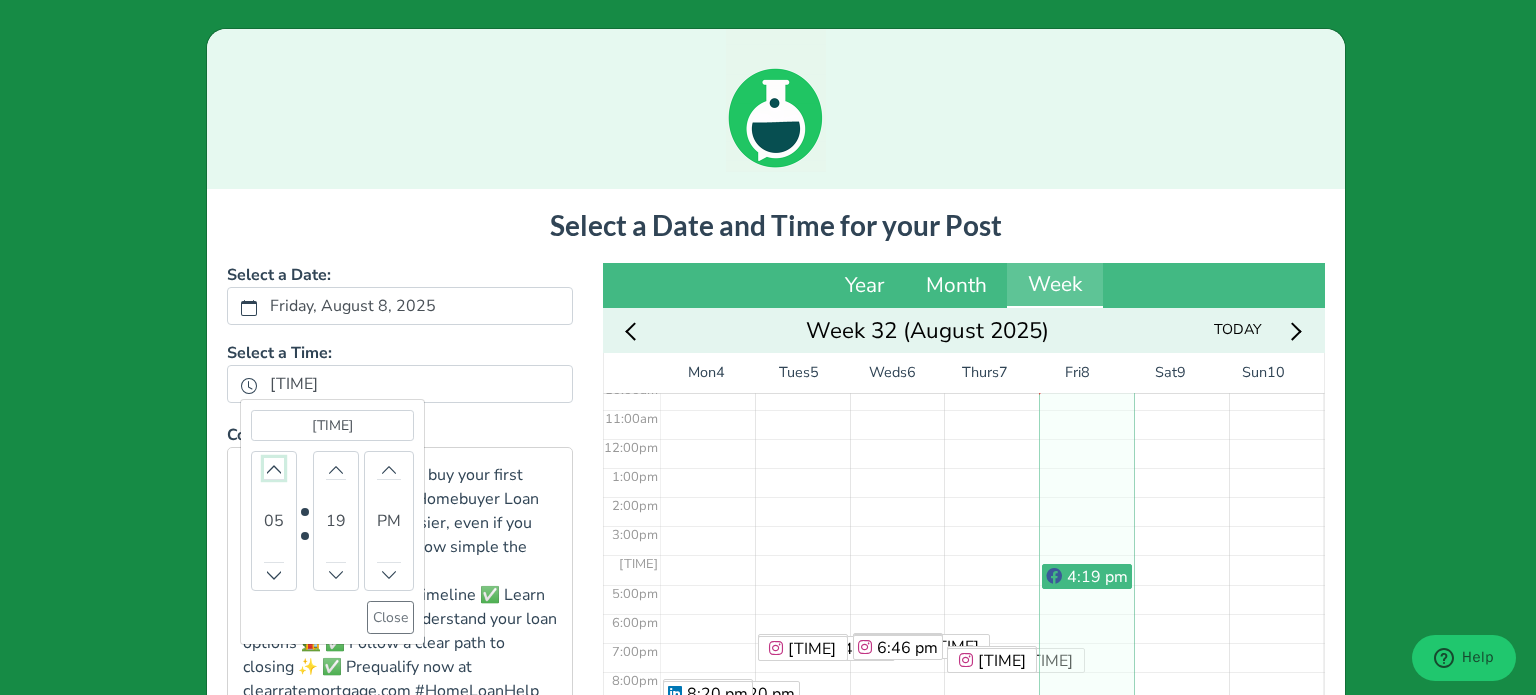 click 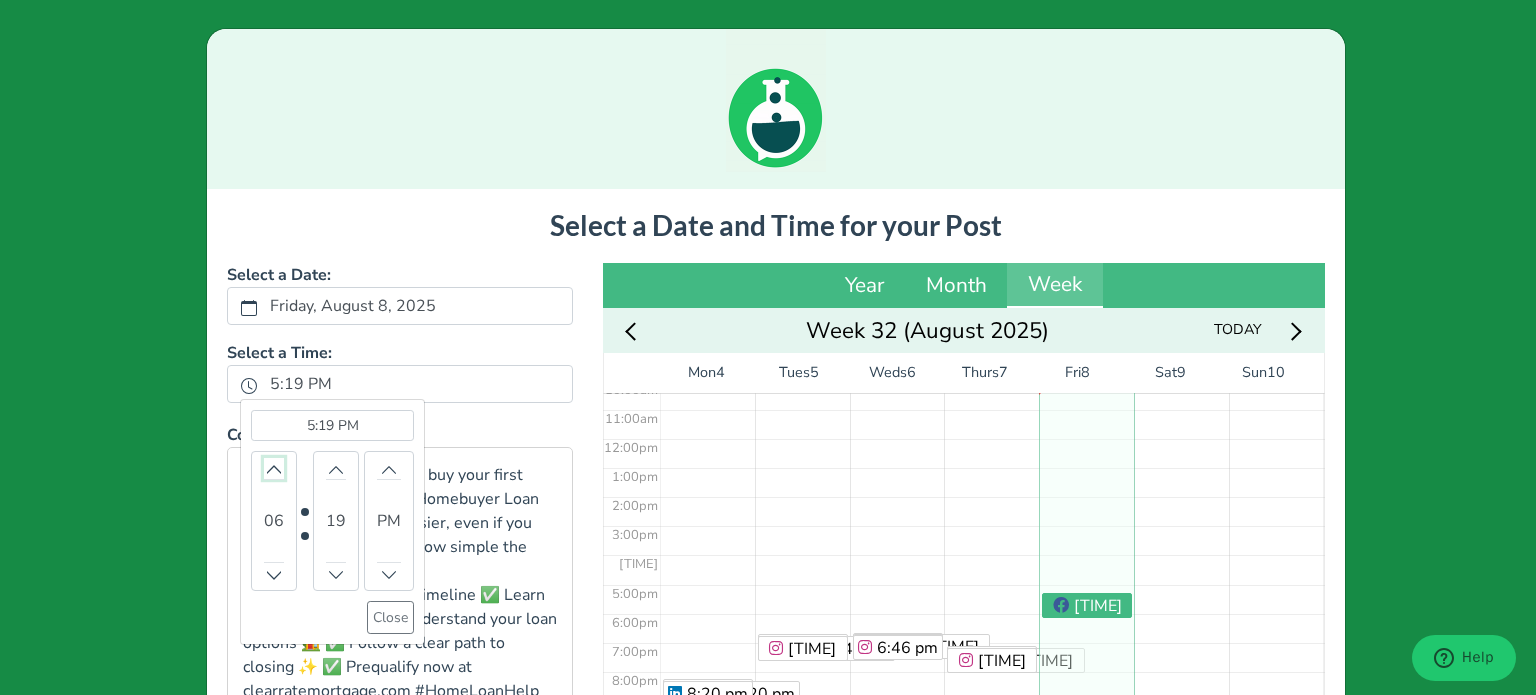 click 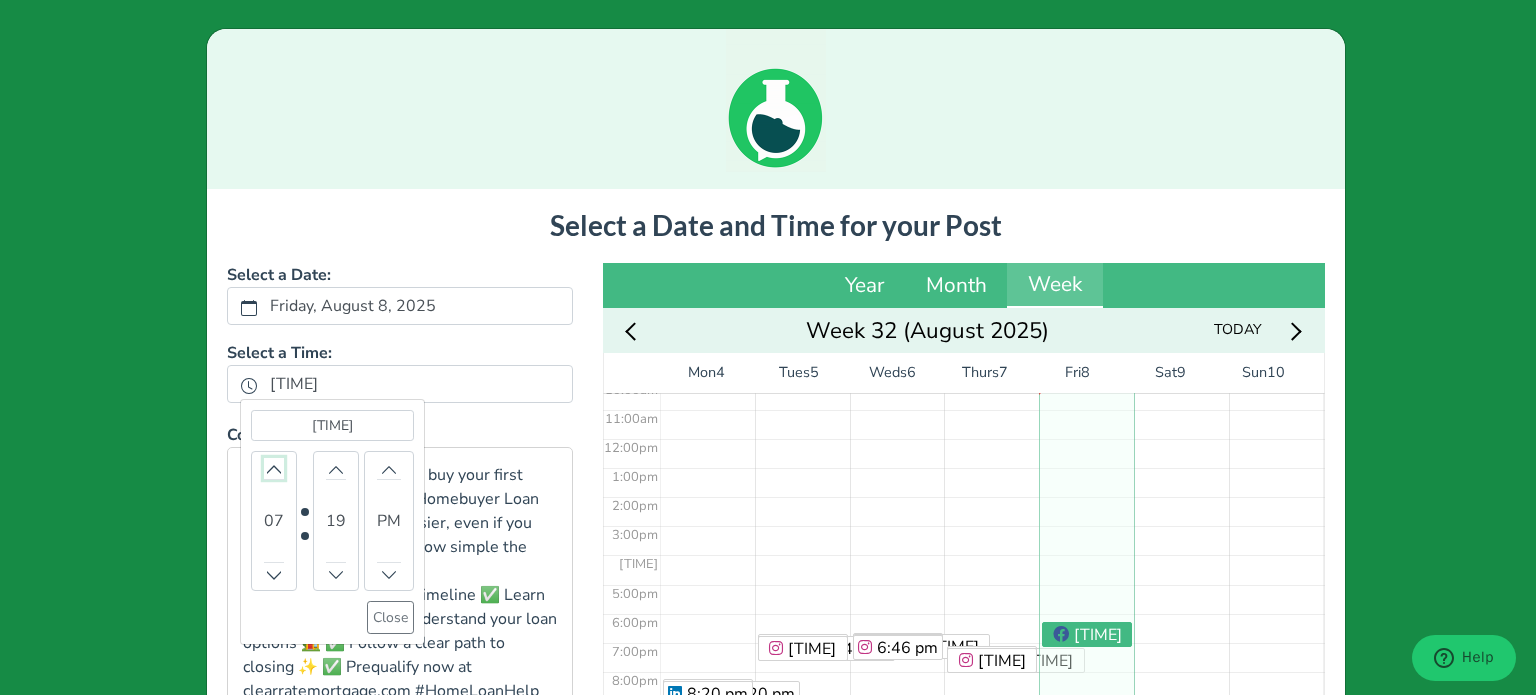 click 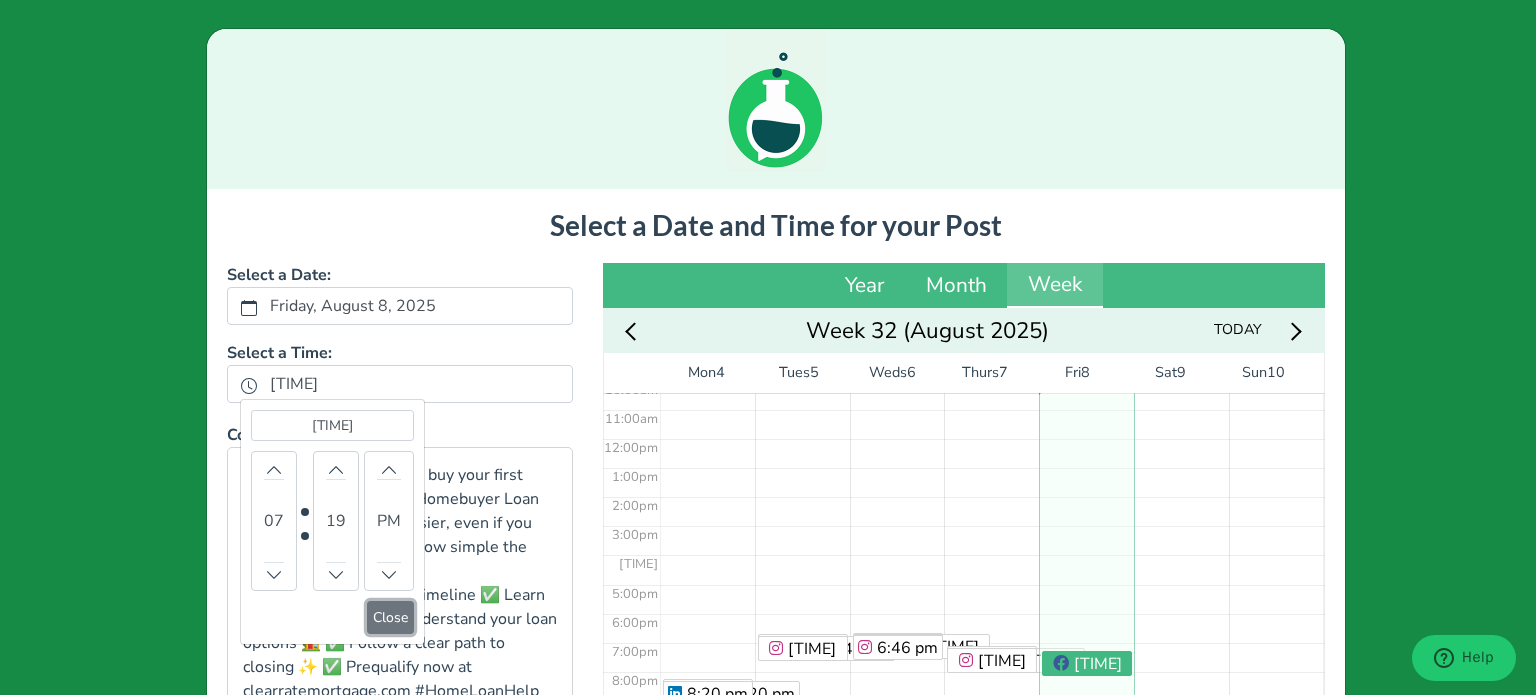 click on "Close" at bounding box center (390, 617) 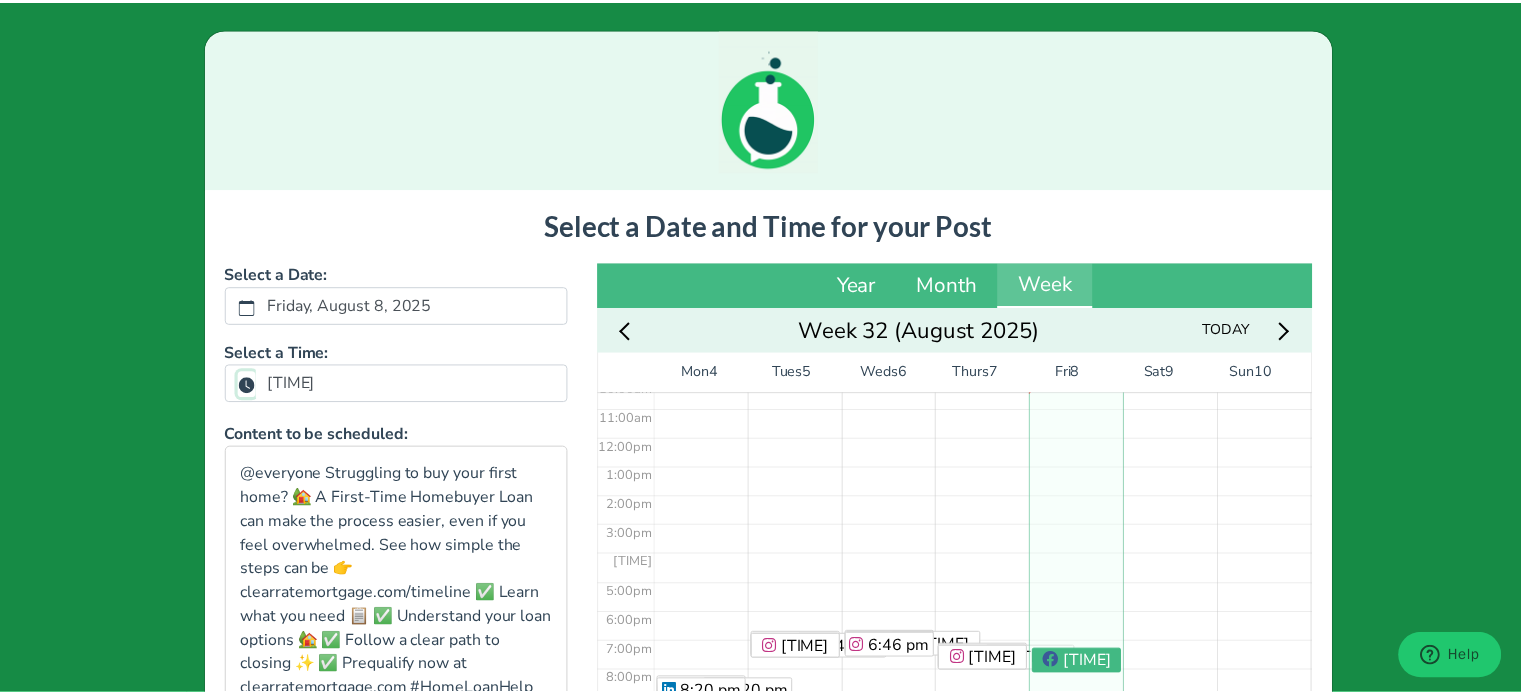 scroll, scrollTop: 465, scrollLeft: 0, axis: vertical 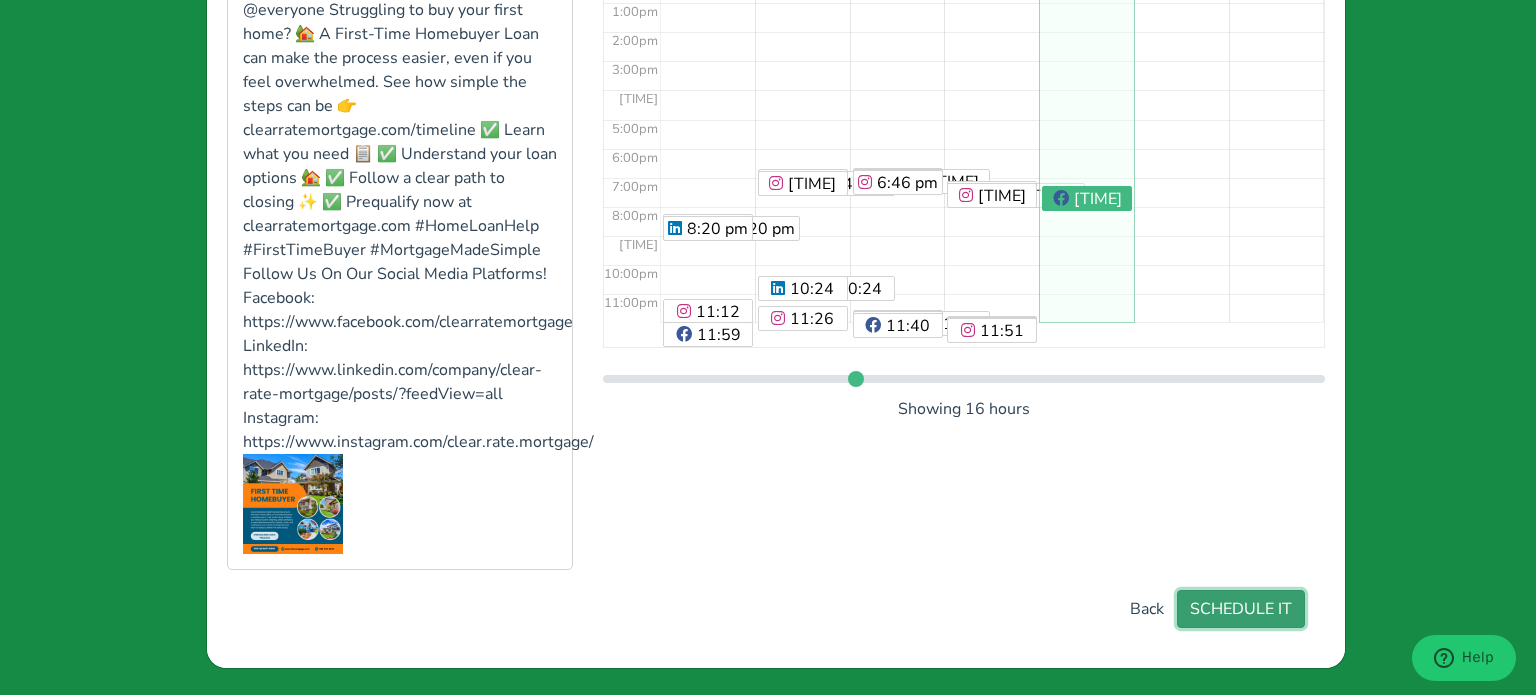click on "SCHEDULE IT" at bounding box center [1241, 609] 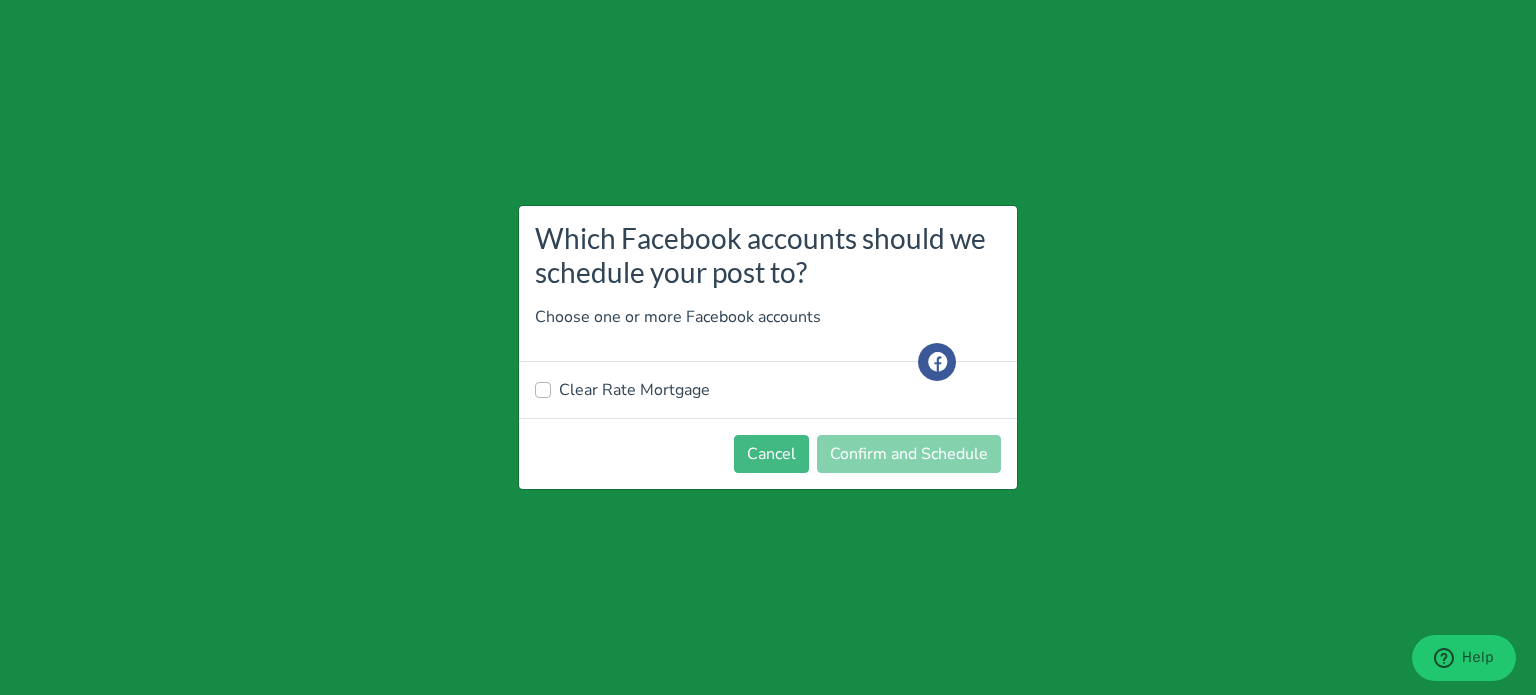 click on "Clear Rate Mortgage" at bounding box center (634, 390) 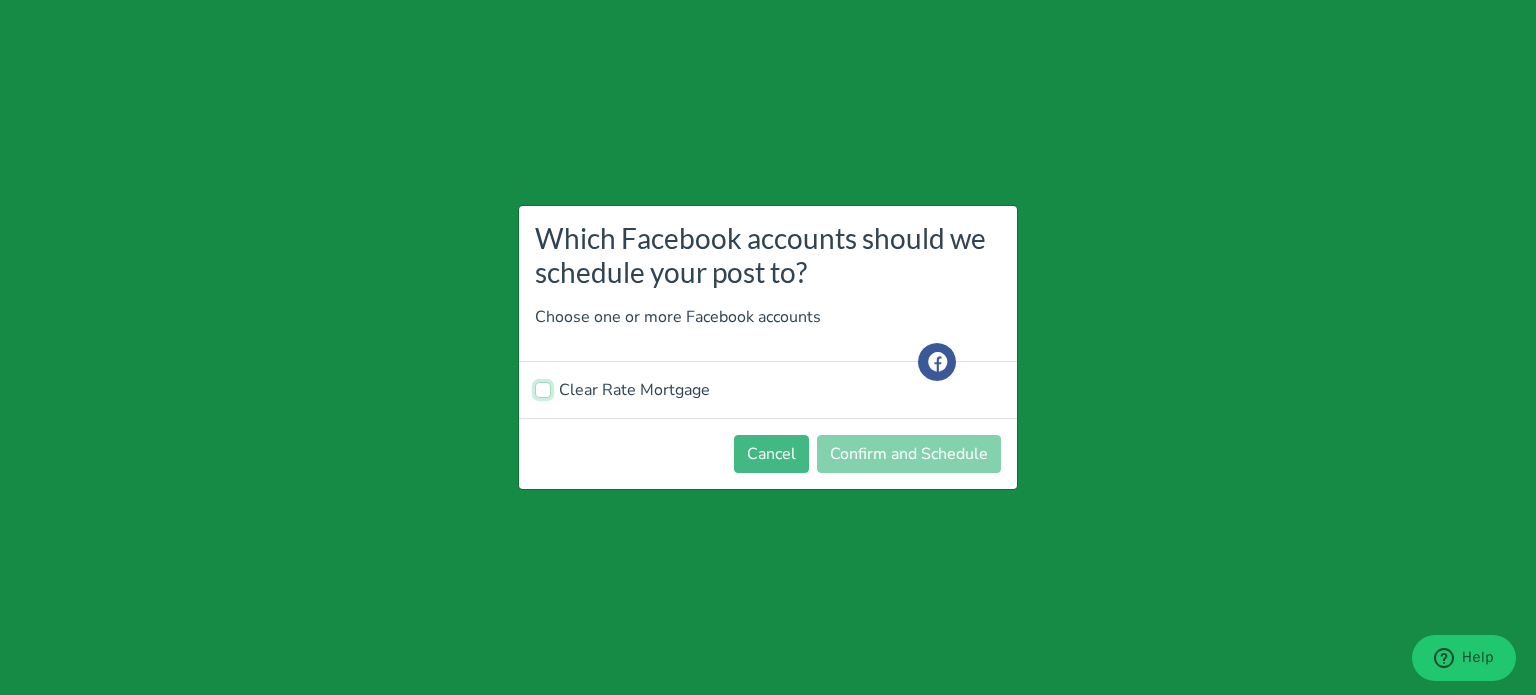 click on "Clear Rate Mortgage" at bounding box center (543, 388) 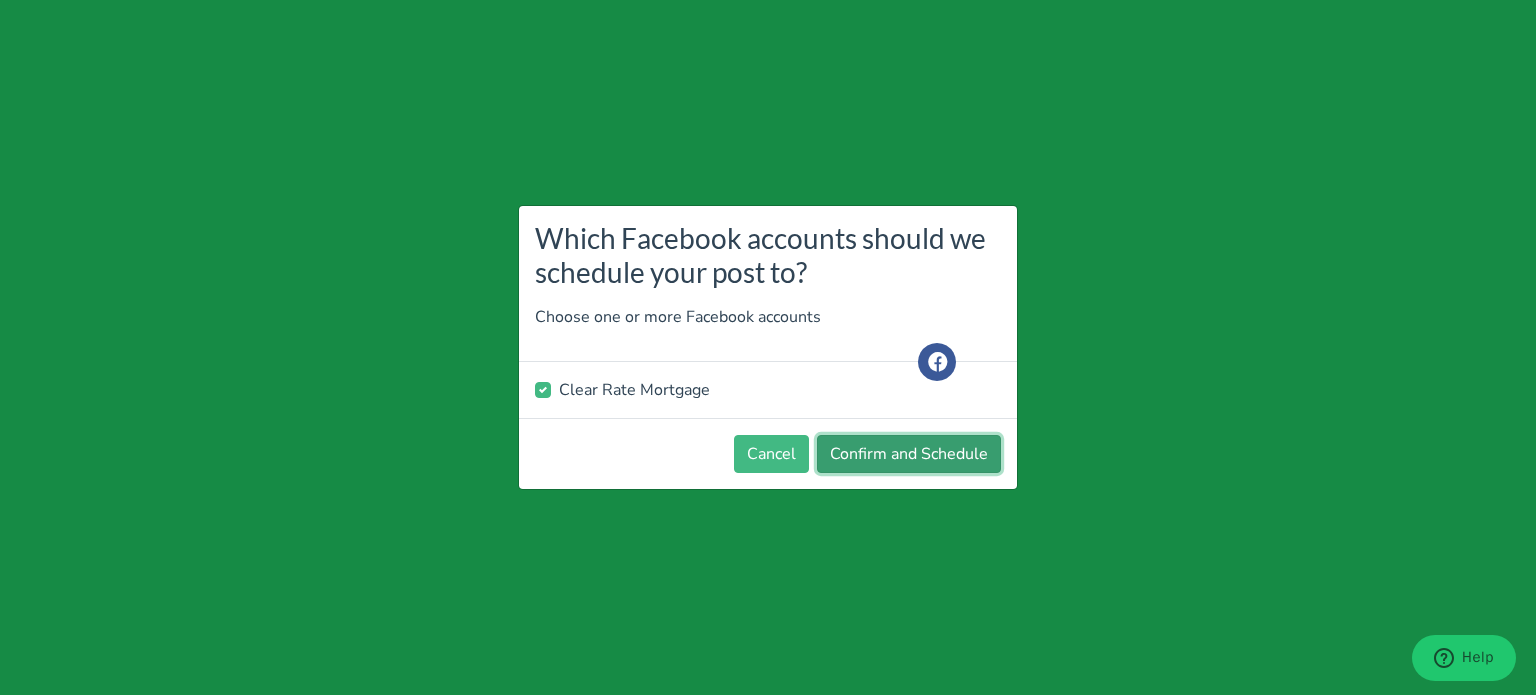 click on "Confirm and Schedule" at bounding box center (909, 454) 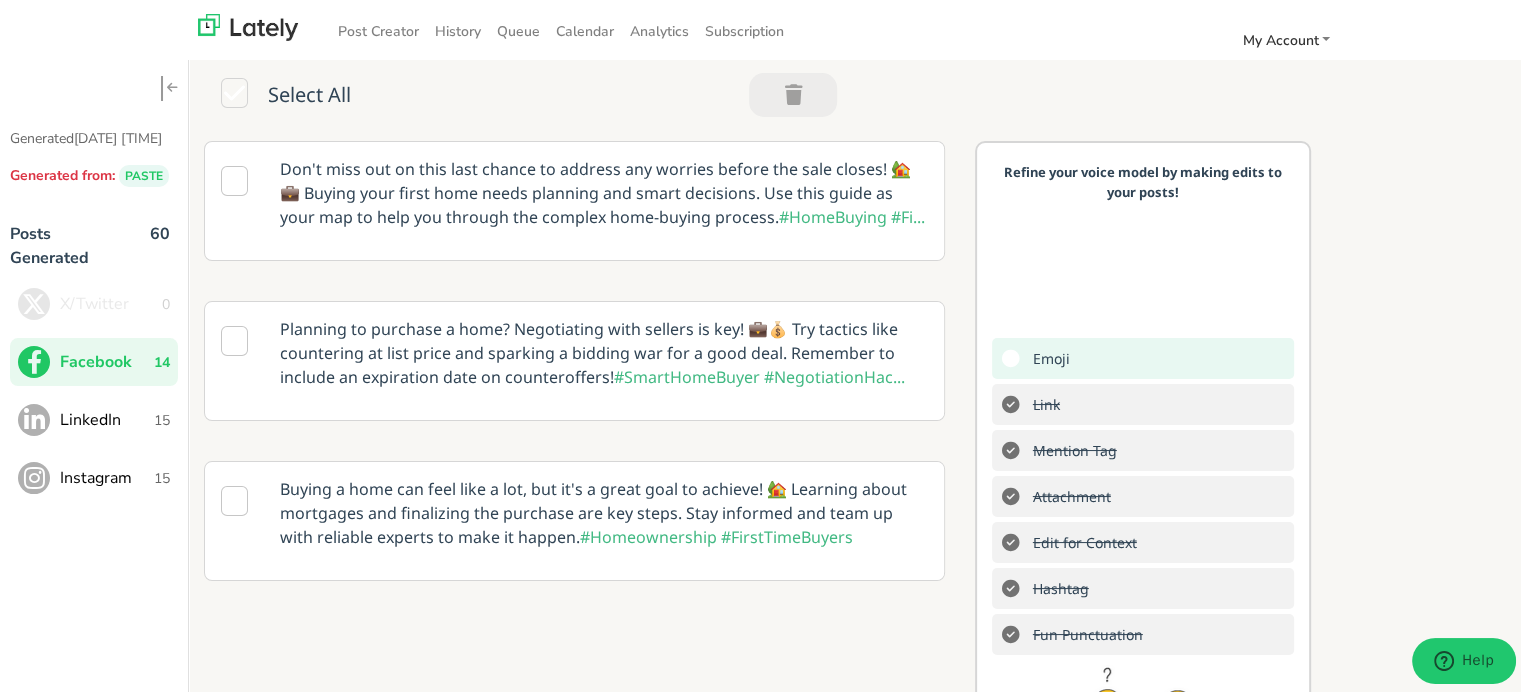 click on "LinkedIn" at bounding box center [107, 417] 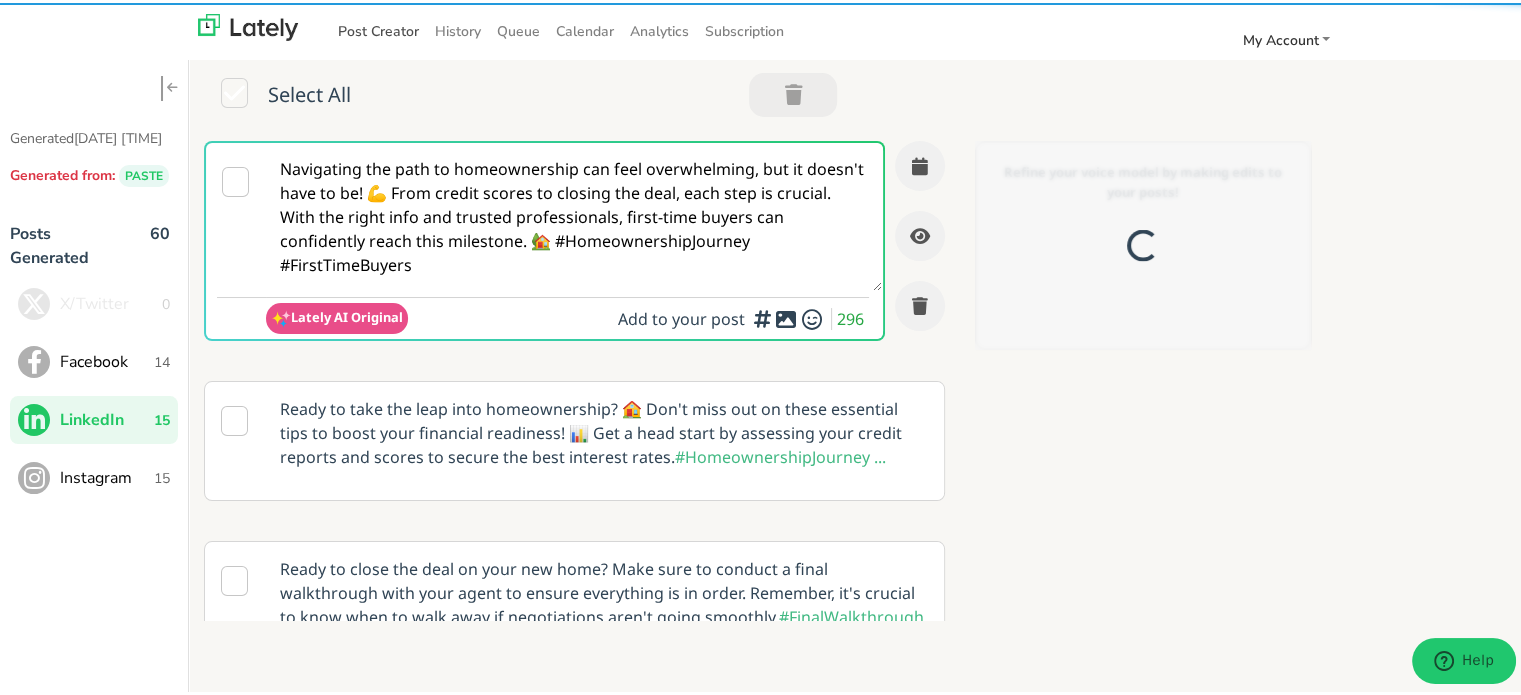 scroll, scrollTop: 0, scrollLeft: 0, axis: both 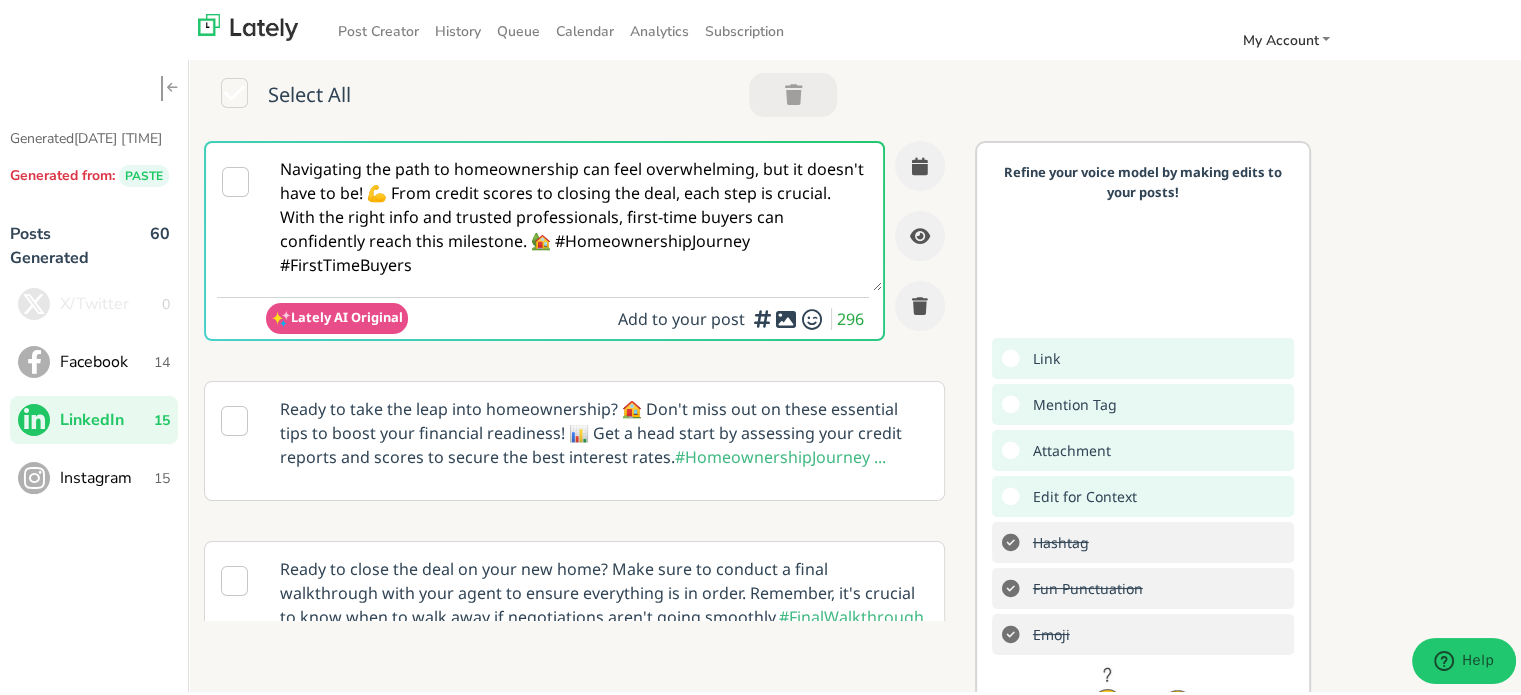 click on "Navigating the path to homeownership can feel overwhelming, but it doesn't have to be! 💪 From credit scores to closing the deal, each step is crucial. With the right info and trusted professionals, first-time buyers can confidently reach this milestone. 🏡 #HomeownershipJourney #FirstTimeBuyers" at bounding box center (574, 214) 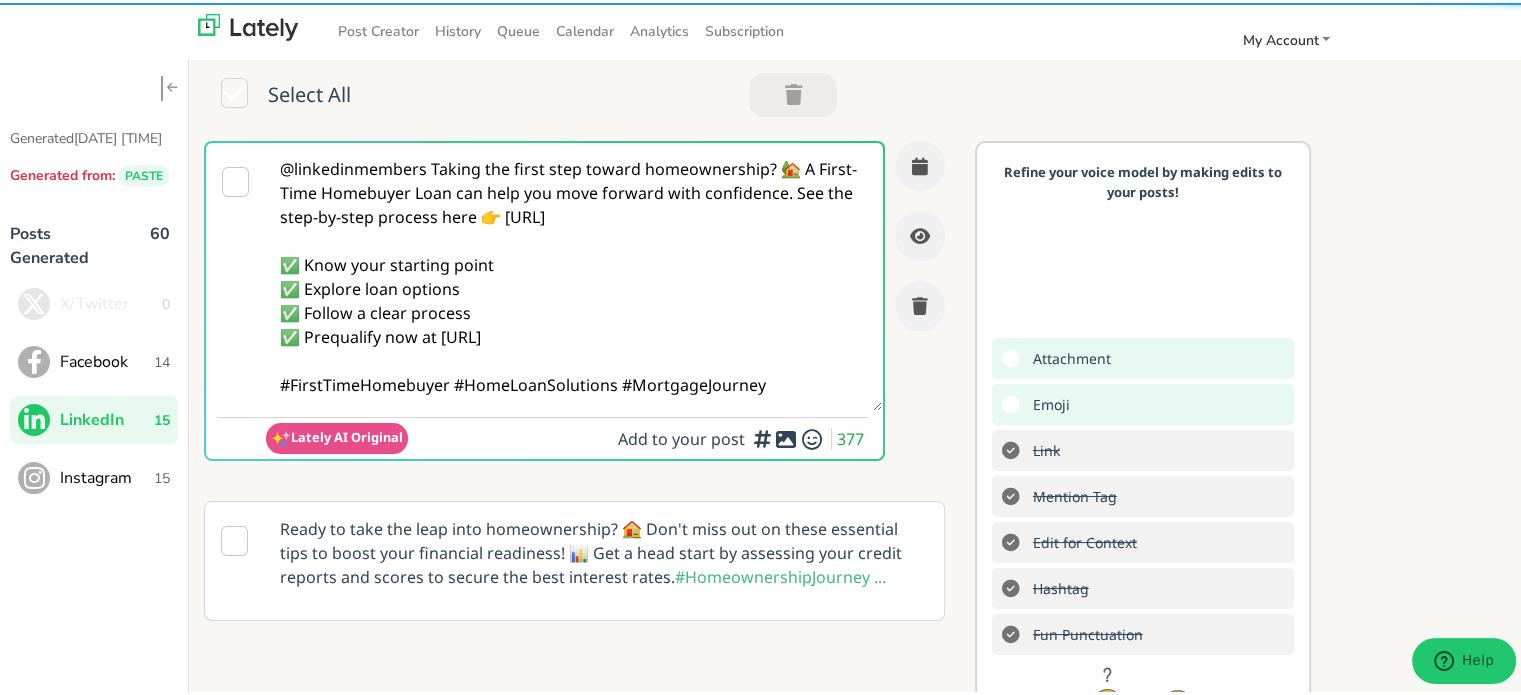 click on "@linkedinmembers Taking the first step toward homeownership? 🏡 A First-Time Homebuyer Loan can help you move forward with confidence. See the step-by-step process here 👉 [URL]
✅ Know your starting point
✅ Explore loan options
✅ Follow a clear process
✅ Prequalify now at [URL]
#FirstTimeHomebuyer #HomeLoanSolutions #MortgageJourney" at bounding box center (574, 274) 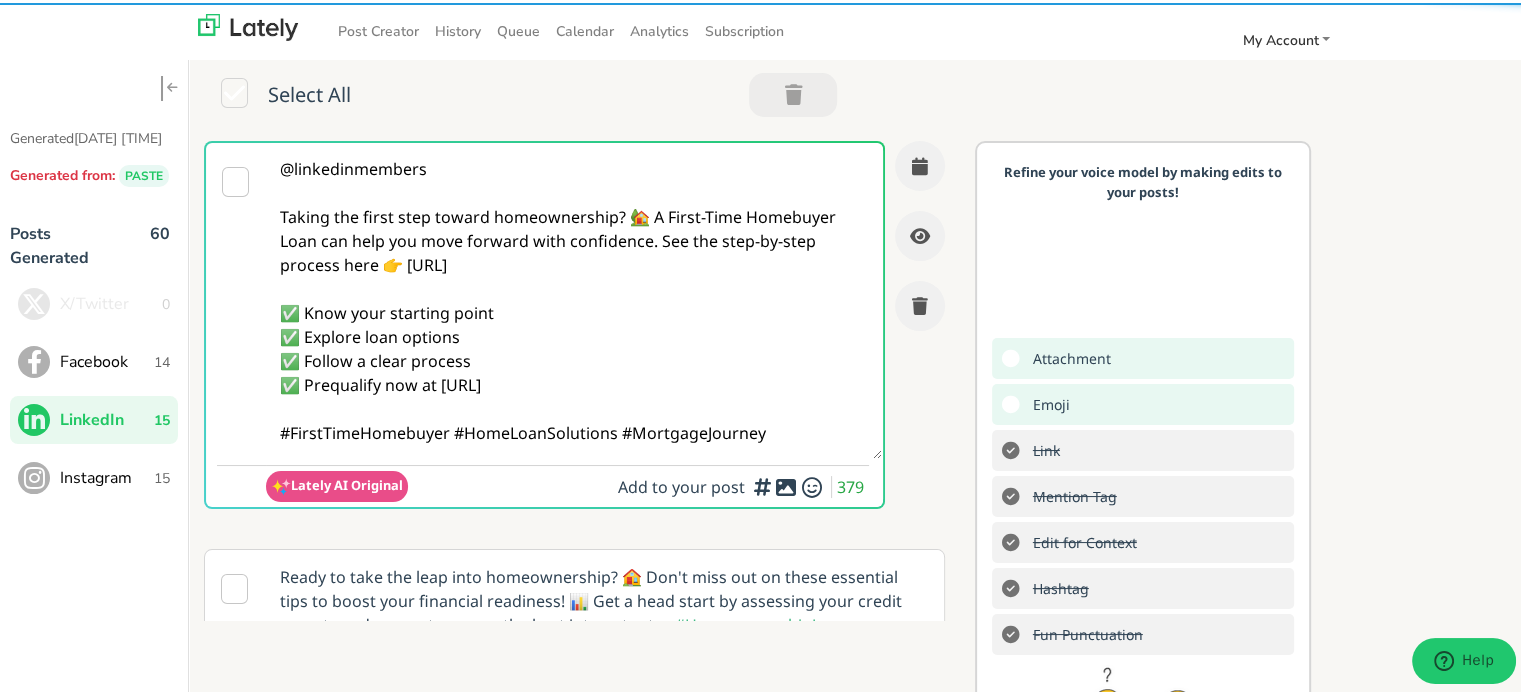 click on "@linkedinmembers
Taking the first step toward homeownership? 🏡 A First-Time Homebuyer Loan can help you move forward with confidence. See the step-by-step process here 👉 [URL]
✅ Know your starting point
✅ Explore loan options
✅ Follow a clear process
✅ Prequalify now at [URL]
#FirstTimeHomebuyer #HomeLoanSolutions #MortgageJourney" at bounding box center (574, 298) 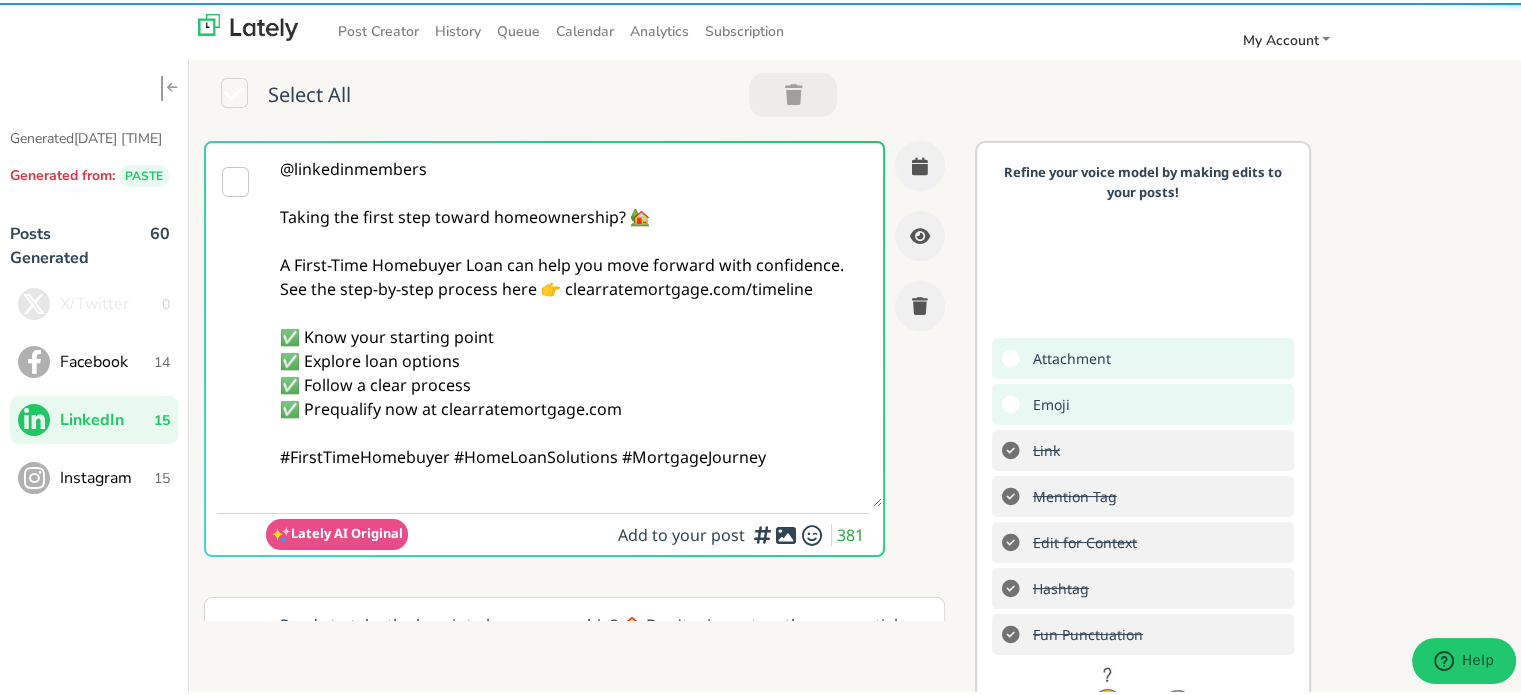click on "@linkedinmembers
Taking the first step toward homeownership? 🏡
A First-Time Homebuyer Loan can help you move forward with confidence. See the step-by-step process here 👉 clearratemortgage.com/timeline
✅ Know your starting point
✅ Explore loan options
✅ Follow a clear process
✅ Prequalify now at clearratemortgage.com
#FirstTimeHomebuyer #HomeLoanSolutions #MortgageJourney" at bounding box center (574, 322) 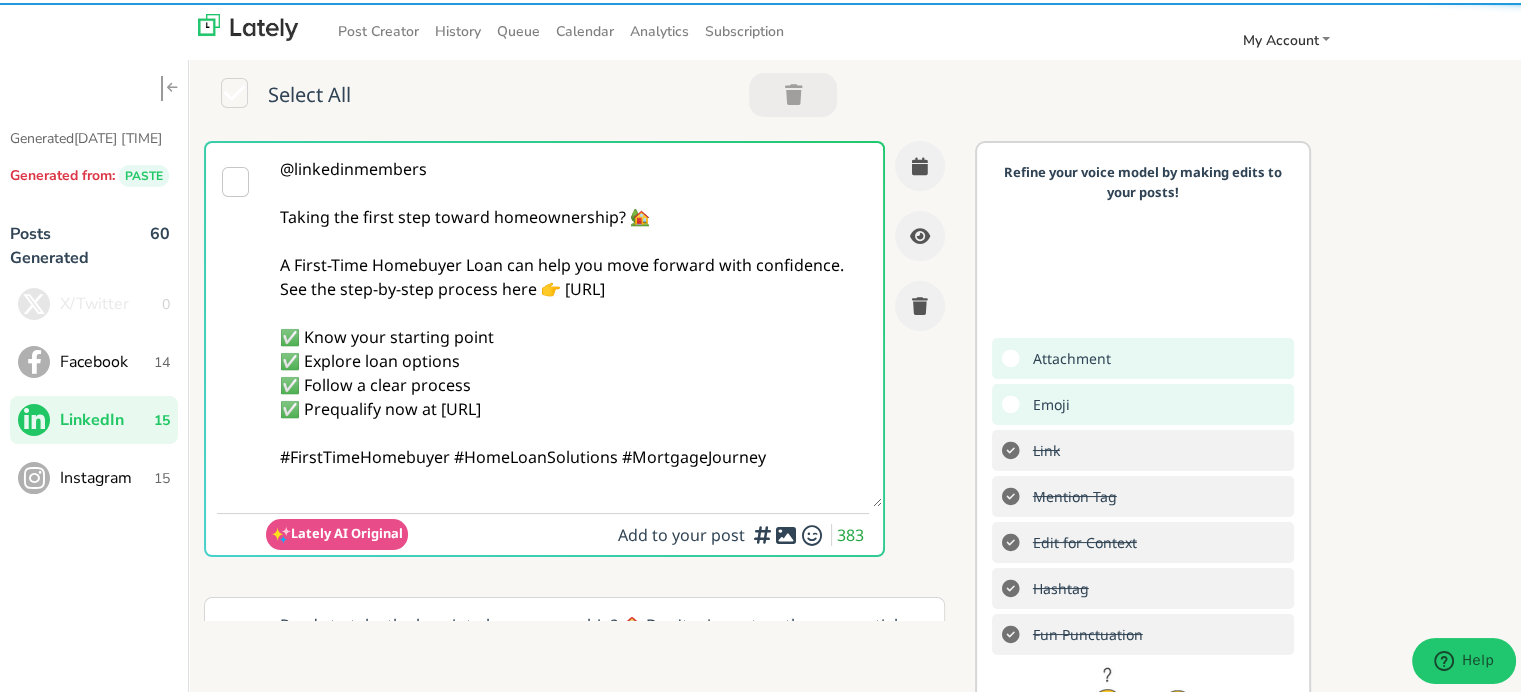 click on "@linkedinmembers
Taking the first step toward homeownership? 🏡
A First-Time Homebuyer Loan can help you move forward with confidence. See the step-by-step process here 👉 [URL]
✅ Know your starting point
✅ Explore loan options
✅ Follow a clear process
✅ Prequalify now at [URL]
#FirstTimeHomebuyer #HomeLoanSolutions #MortgageJourney" at bounding box center [574, 322] 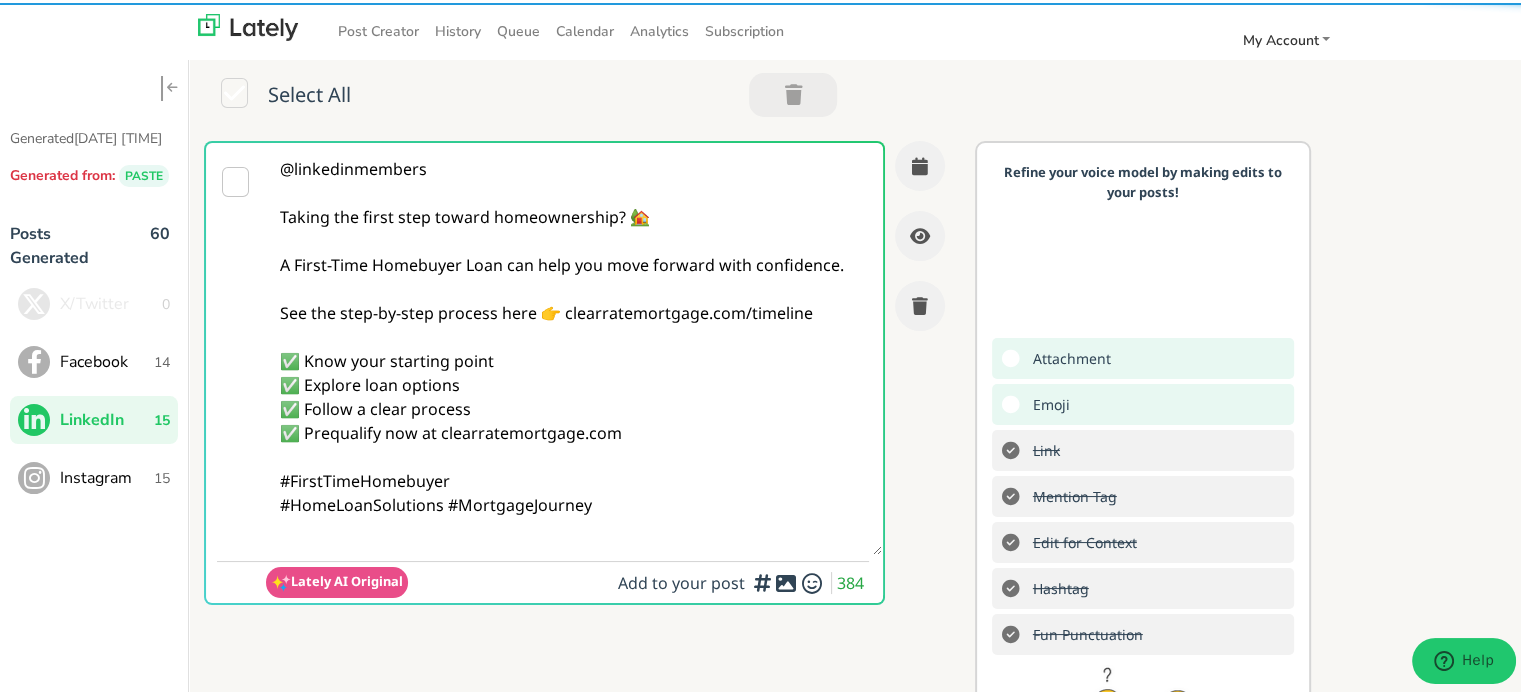 click on "@linkedinmembers
Taking the first step toward homeownership? 🏡
A First-Time Homebuyer Loan can help you move forward with confidence.
See the step-by-step process here 👉 clearratemortgage.com/timeline
✅ Know your starting point
✅ Explore loan options
✅ Follow a clear process
✅ Prequalify now at clearratemortgage.com
#FirstTimeHomebuyer
#HomeLoanSolutions #MortgageJourney" at bounding box center [574, 346] 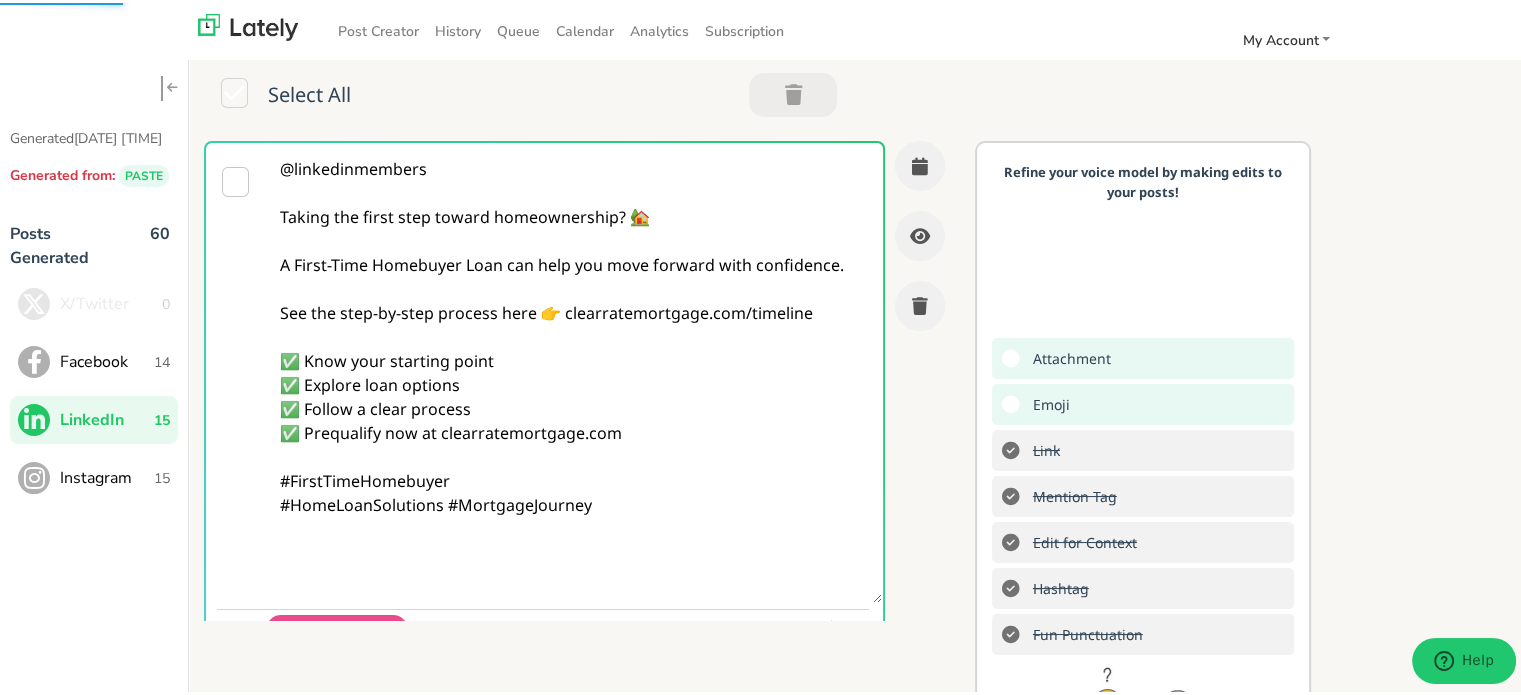 paste on "Follow Us On Our Social Media Platforms!
Facebook: https://www.facebook.com/clearratemortgage
LinkedIn: https://www.linkedin.com/company/clear-rate-mortgage/posts/?feedView=all
Instagram: https://www.instagram.com/clear.rate.mortgage/" 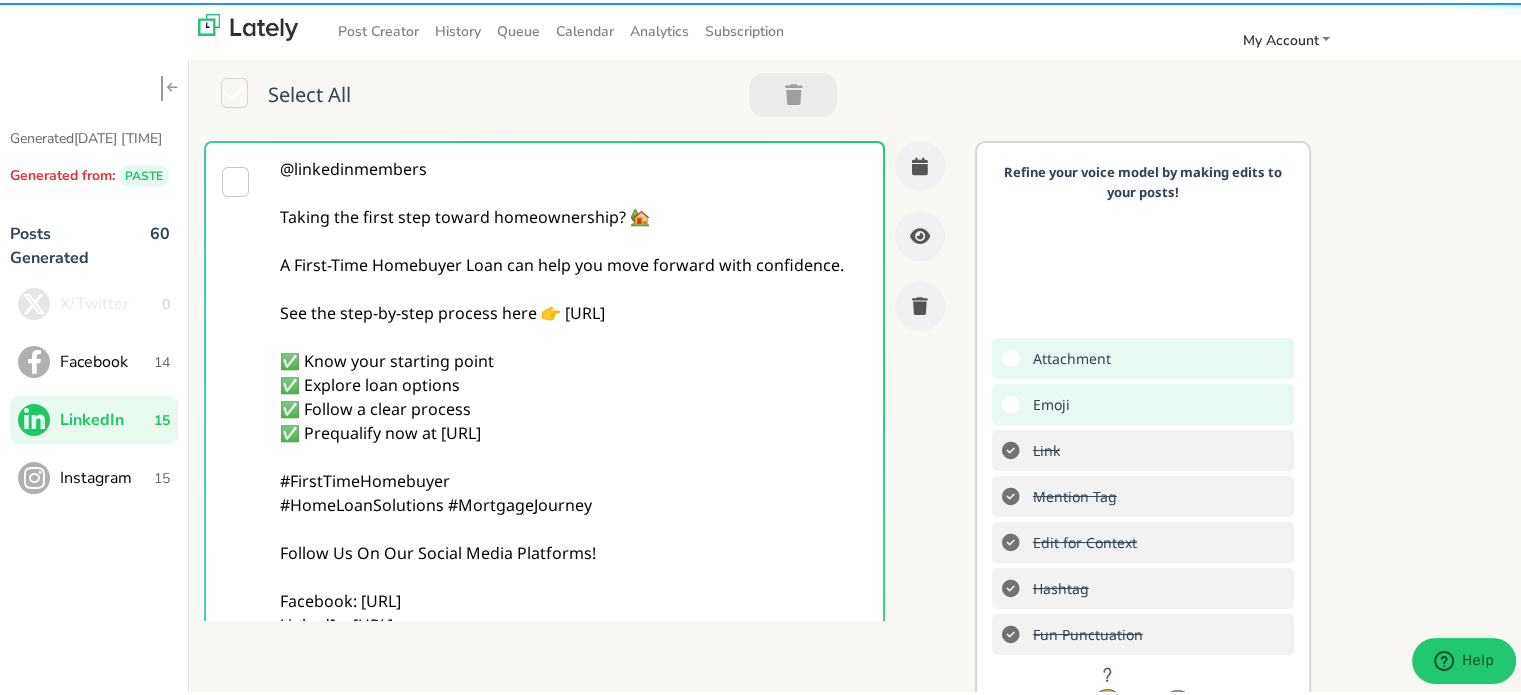 type on "@linkedinmembers
Taking the first step toward homeownership? 🏡
A First-Time Homebuyer Loan can help you move forward with confidence.
See the step-by-step process here 👉 [URL]
✅ Know your starting point
✅ Explore loan options
✅ Follow a clear process
✅ Prequalify now at [URL]
#FirstTimeHomebuyer
#HomeLoanSolutions #MortgageJourney
Follow Us On Our Social Media Platforms!
Facebook: [URL]
LinkedIn: [URL]
Instagram: [URL]" 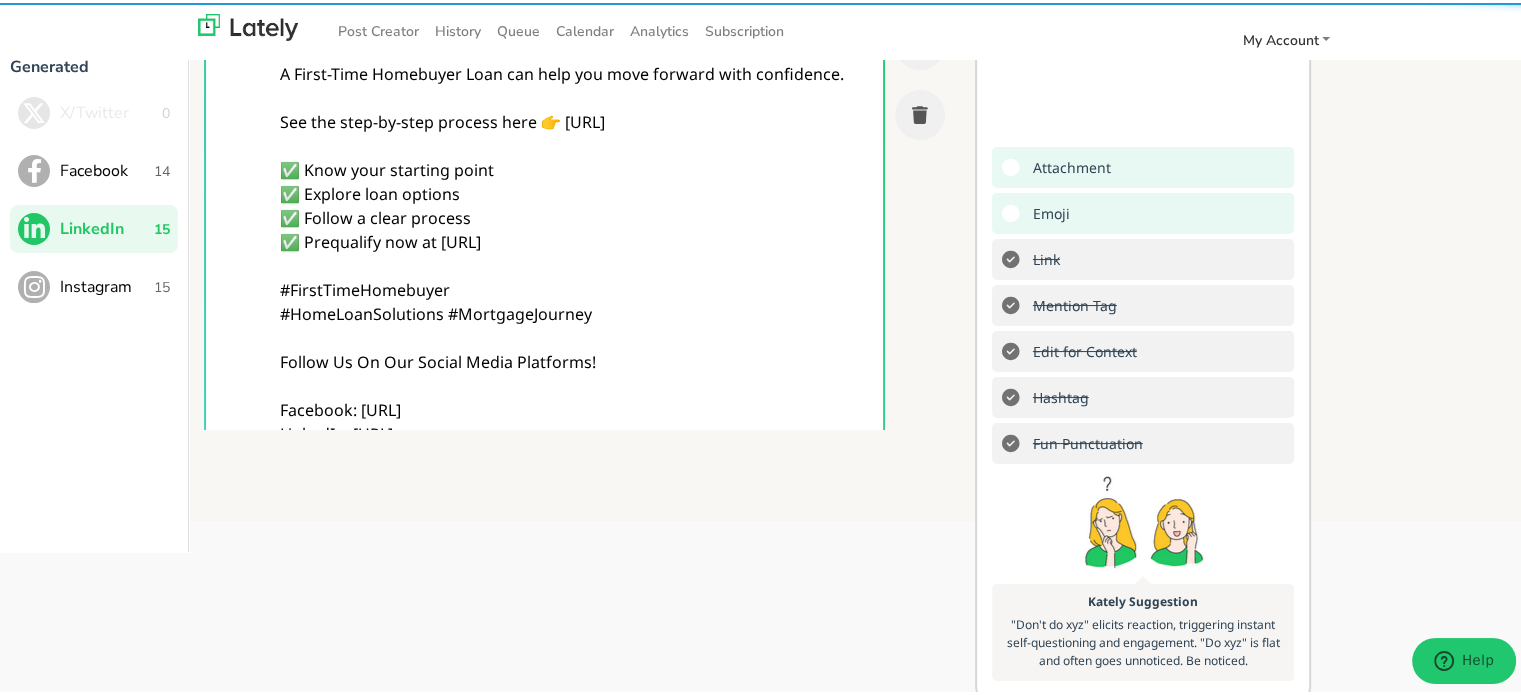 scroll, scrollTop: 256, scrollLeft: 0, axis: vertical 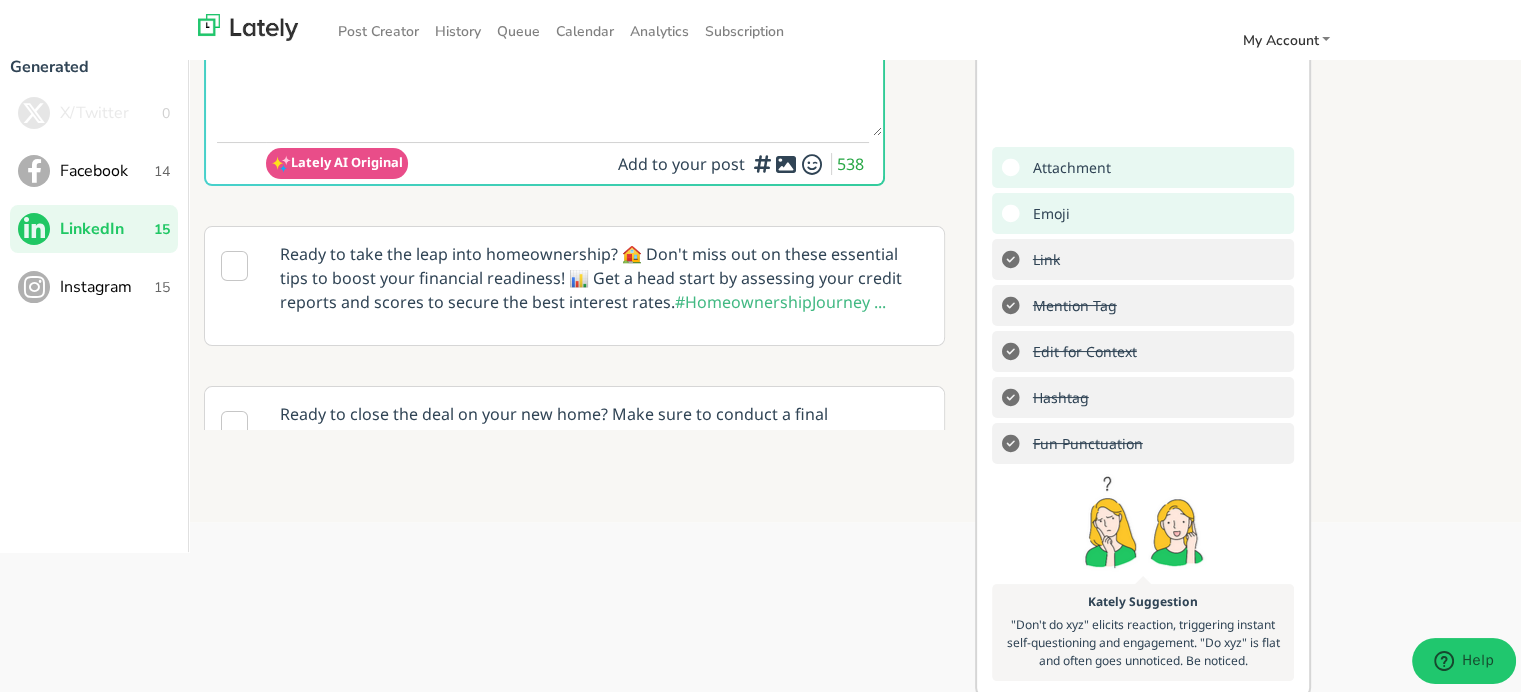 click at bounding box center [762, 165] 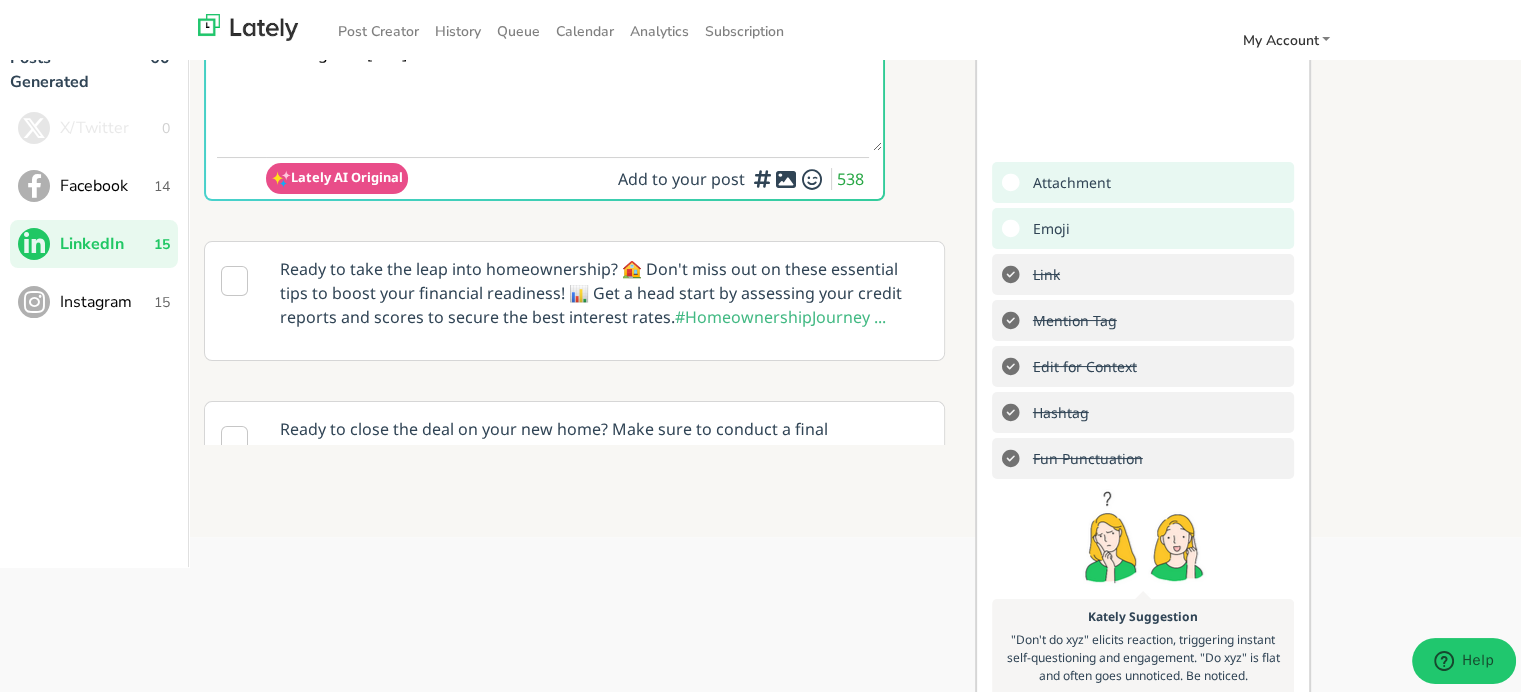 scroll, scrollTop: 29, scrollLeft: 0, axis: vertical 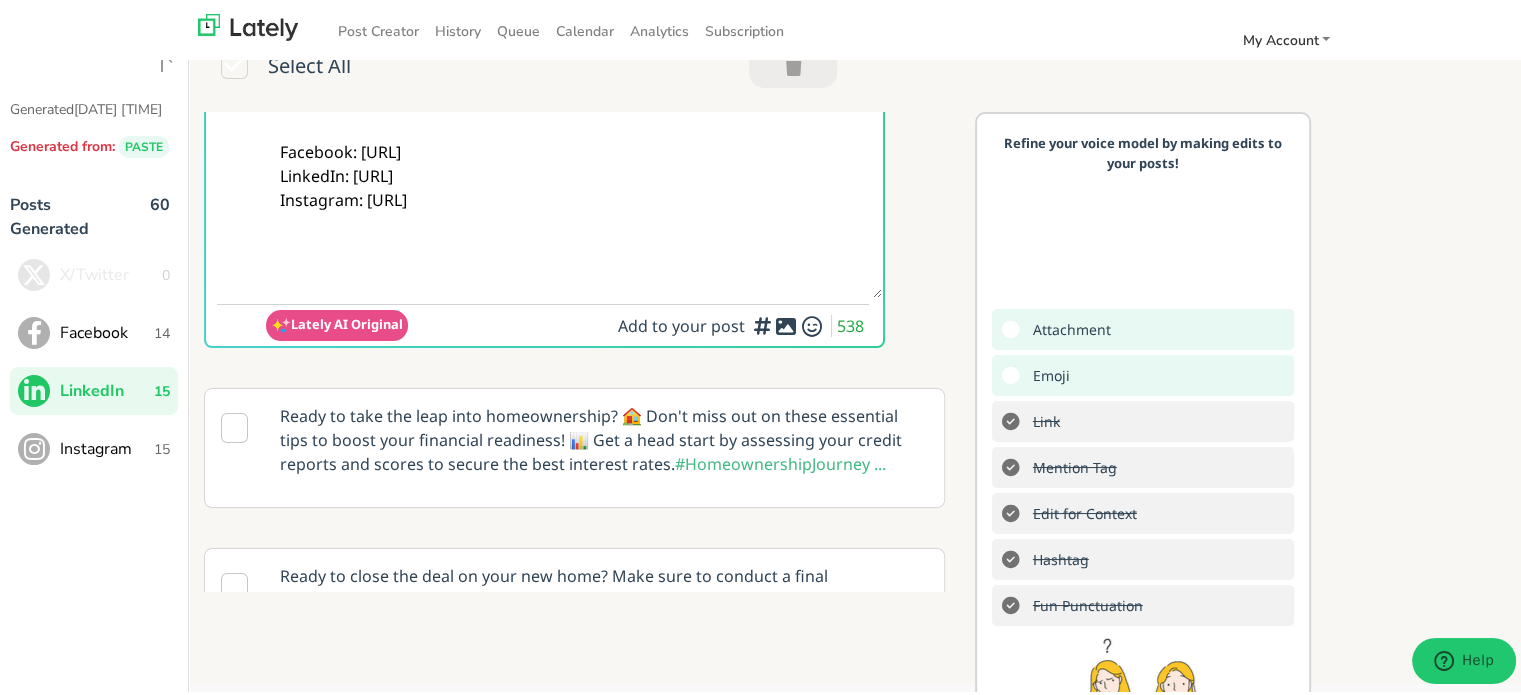 click on "Add to your post    538" at bounding box center [743, 325] 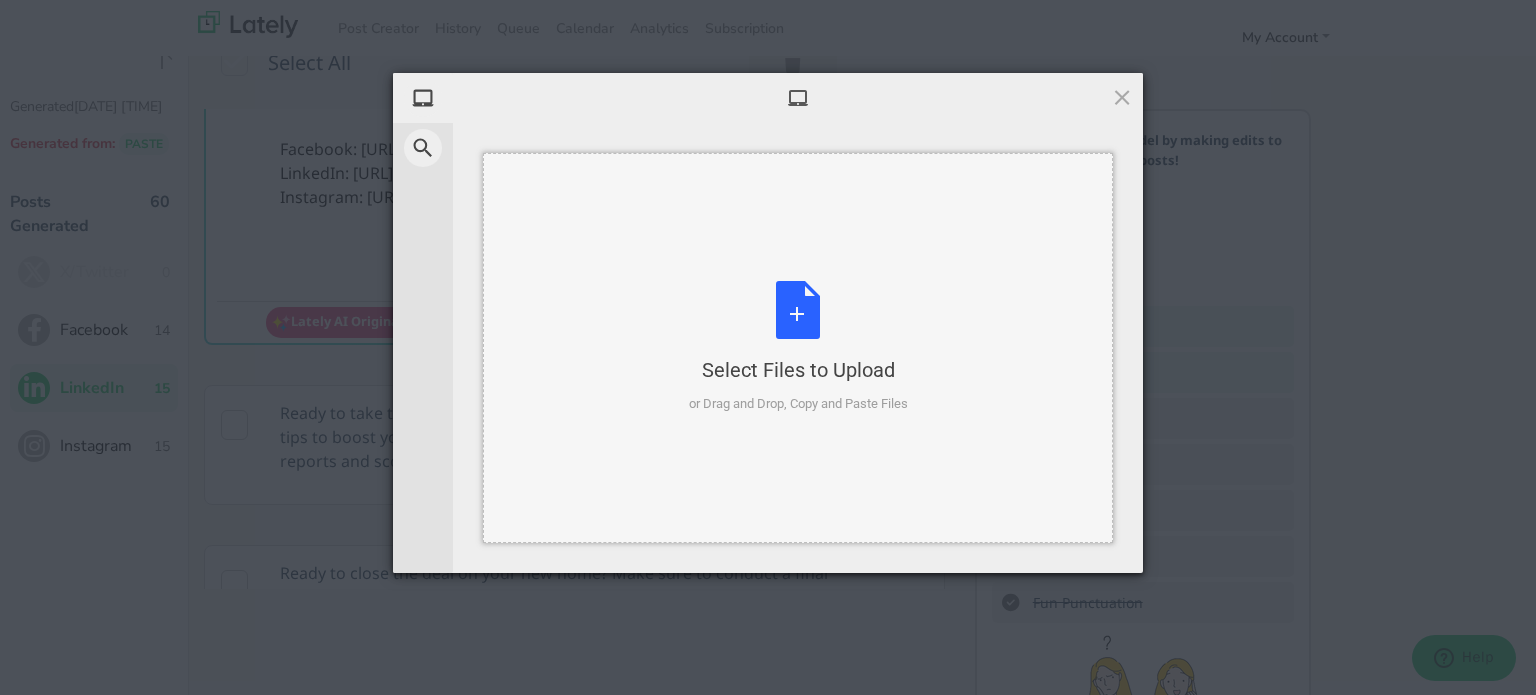 click on "Select Files to Upload
or Drag and Drop, Copy and Paste Files" at bounding box center (798, 348) 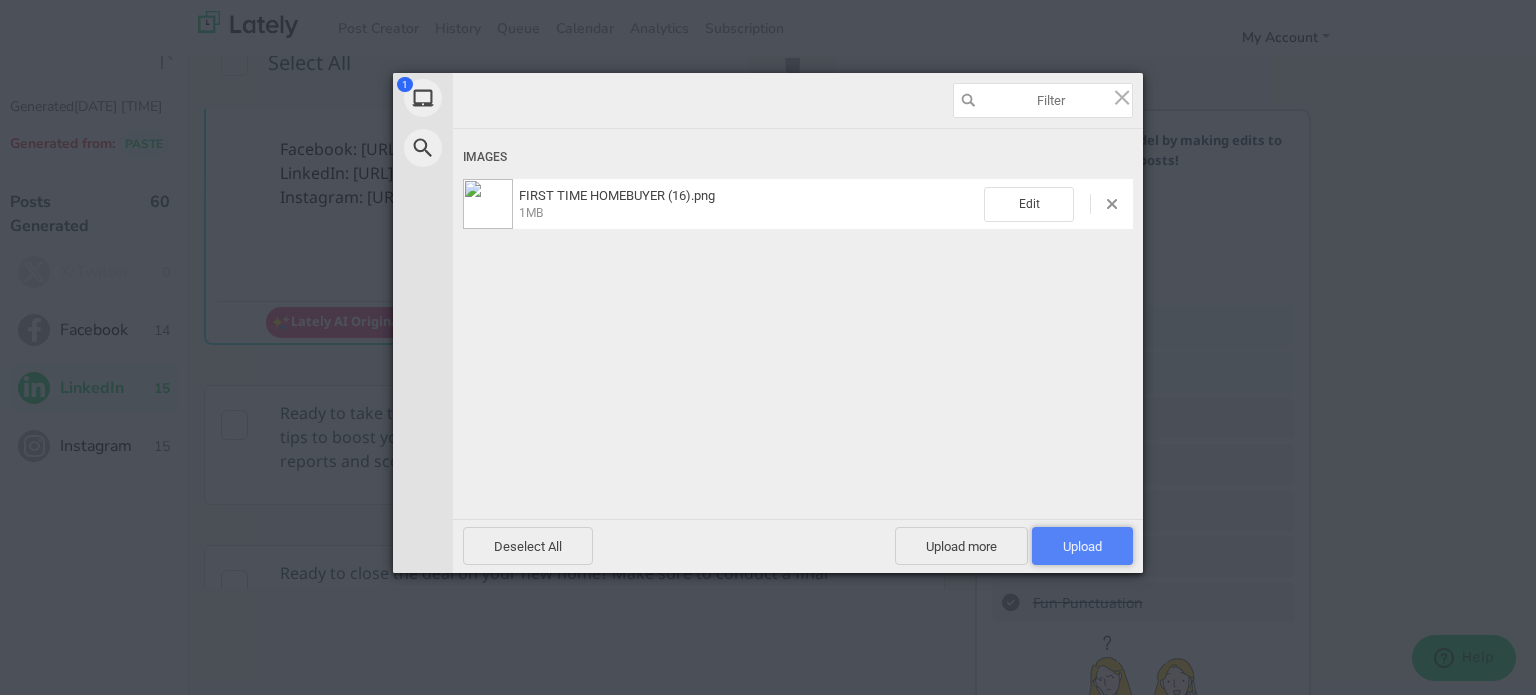 click on "Upload
1" at bounding box center [1082, 546] 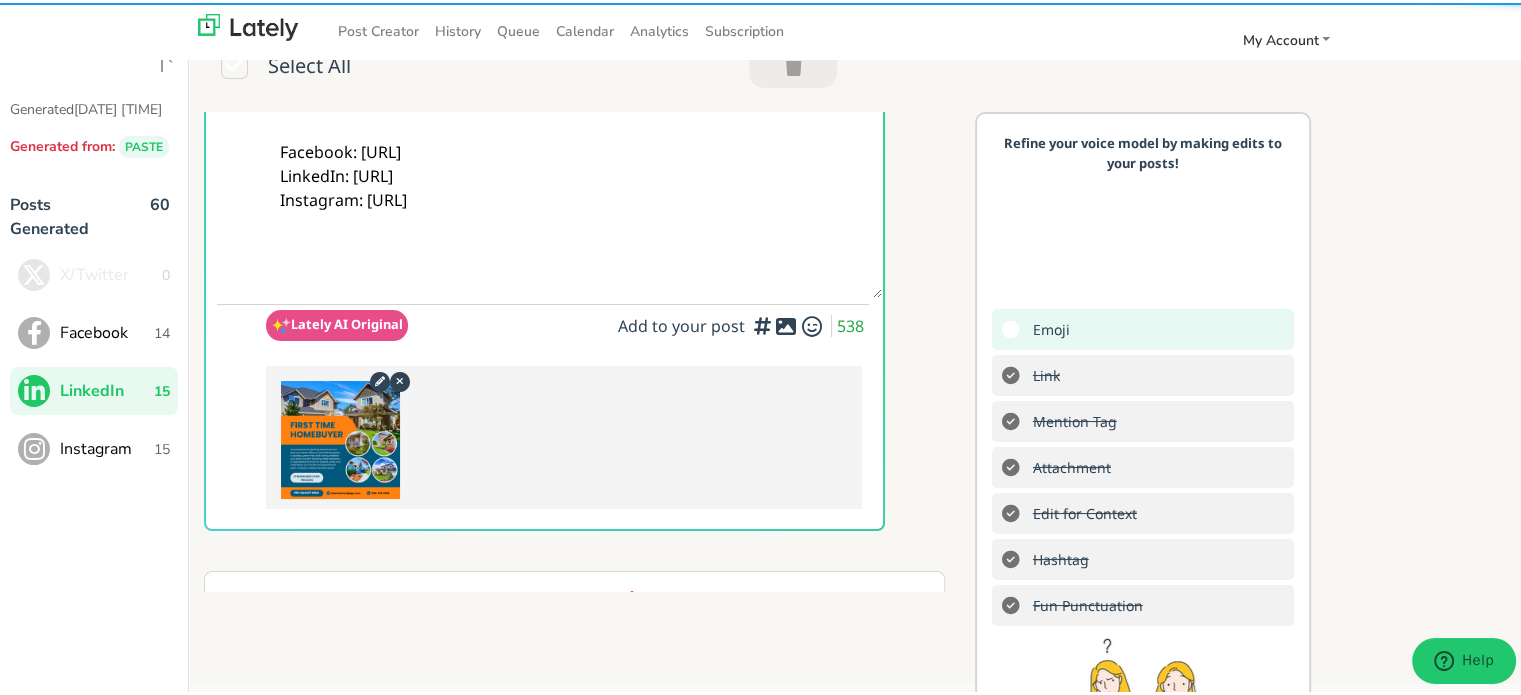 click on "Refine your voice model by making edits to your posts! Emoji Link Mention Tag Attachment Edit for Context Hashtag Fun Punctuation Kately Suggestion  "Don't do xyz" elicits reaction, triggering instant self-questioning and engagement. "Do xyz" is flat and often goes unnoticed. Be noticed." at bounding box center (1143, 483) 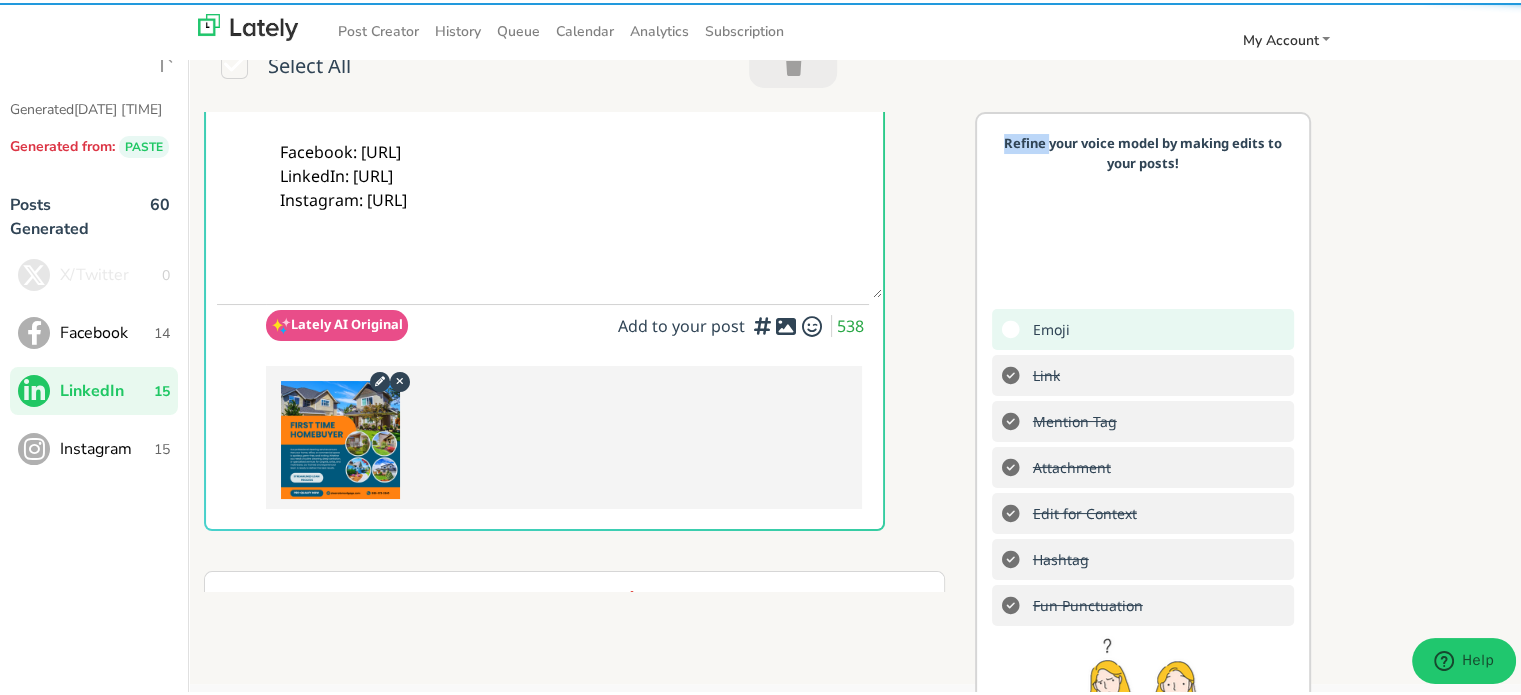 click on "Refine your voice model by making edits to your posts! Emoji Link Mention Tag Attachment Edit for Context Hashtag Fun Punctuation Kately Suggestion  "Don't do xyz" elicits reaction, triggering instant self-questioning and engagement. "Do xyz" is flat and often goes unnoticed. Be noticed." at bounding box center (1143, 483) 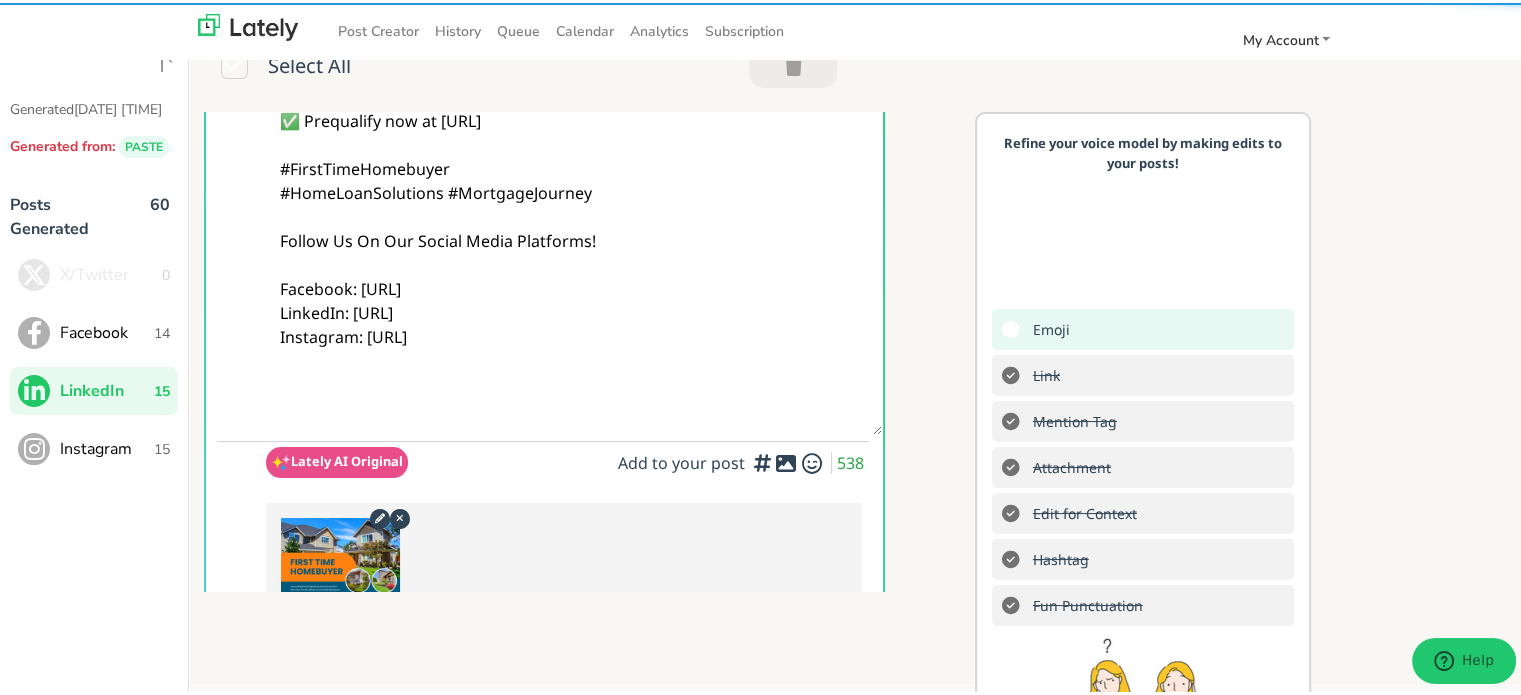 drag, startPoint x: 964, startPoint y: 123, endPoint x: 946, endPoint y: 116, distance: 19.313208 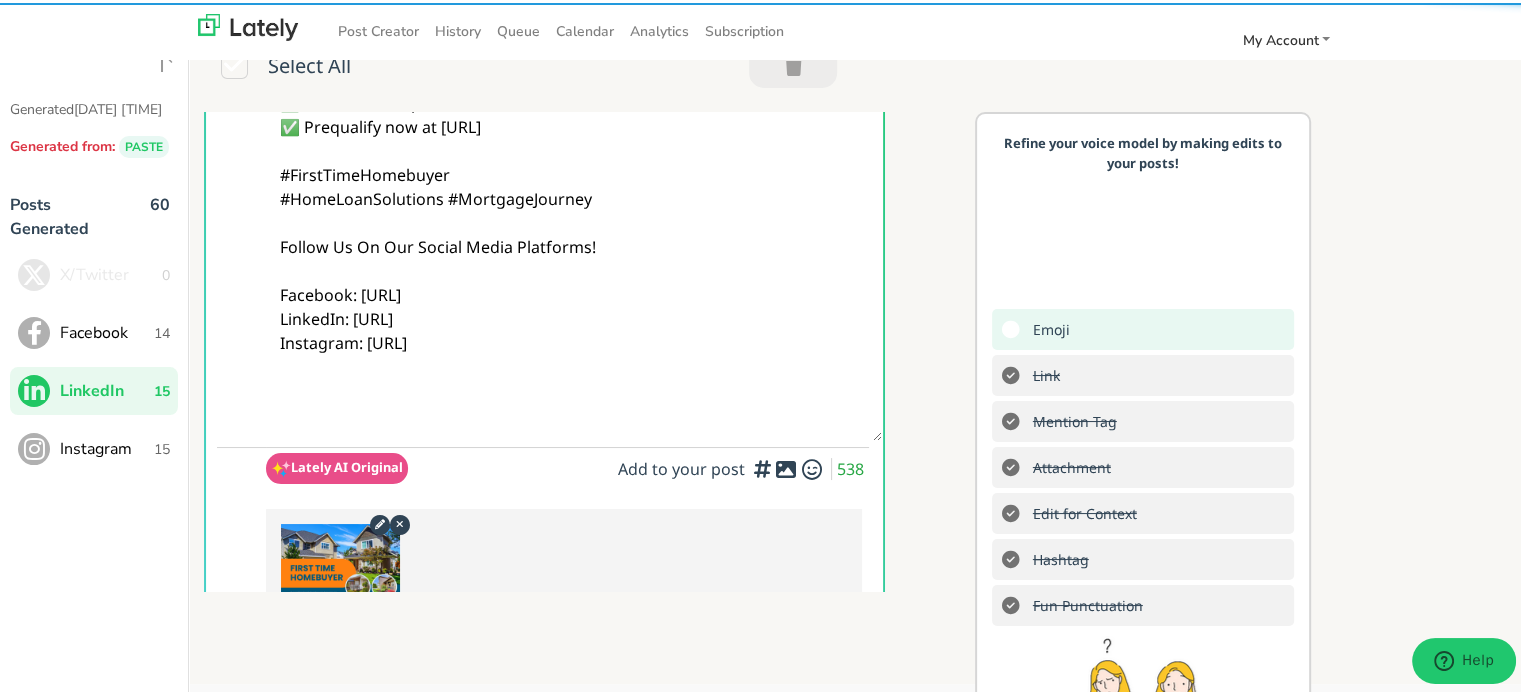 click on "@linkedinmembers
Taking the first step toward homeownership? 🏡
A First-Time Homebuyer Loan can help you move forward with confidence.
See the step-by-step process here 👉 [URL]
✅ Know your starting point
✅ Explore loan options
✅ Follow a clear process
✅ Prequalify now at [URL]
#FirstTimeHomebuyer
#HomeLoanSolutions #MortgageJourney
Follow Us On Our Social Media Platforms!
Facebook: [URL]
LinkedIn: [URL]
Instagram: [URL]  Lately AI Original Add to your post    538 Ready to take the leap into homeownership? 🏠 Don't miss out on these essential tips to boost your financial readiness! 📊 Get a head start by assessing your credit reports and scores to secure the best interest rates.  #HomeownershipJourney   ... #FinalWalkthrough   #H... #HomeBuying   #RealEsta... #HomeOwnership   #FinancialPlanning" at bounding box center (582, 349) 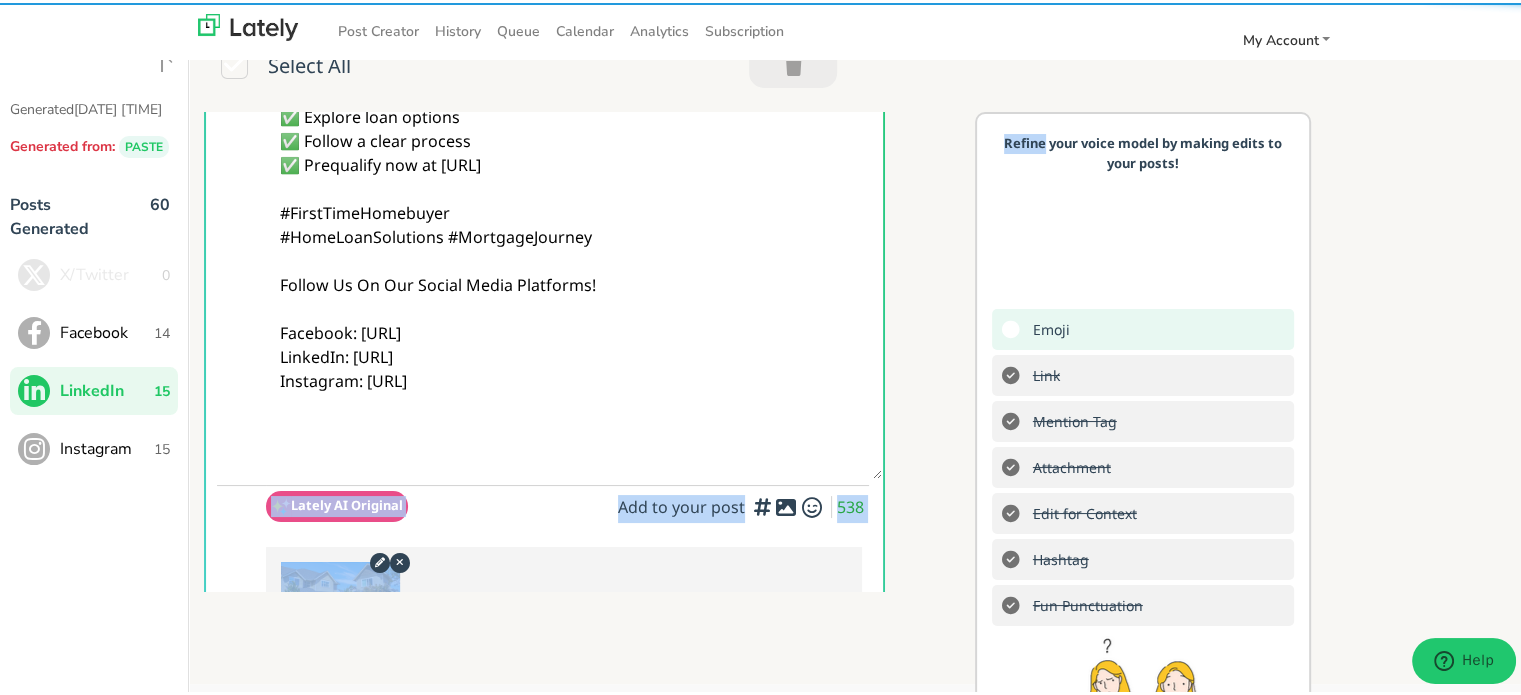 drag, startPoint x: 946, startPoint y: 116, endPoint x: 965, endPoint y: 120, distance: 19.416489 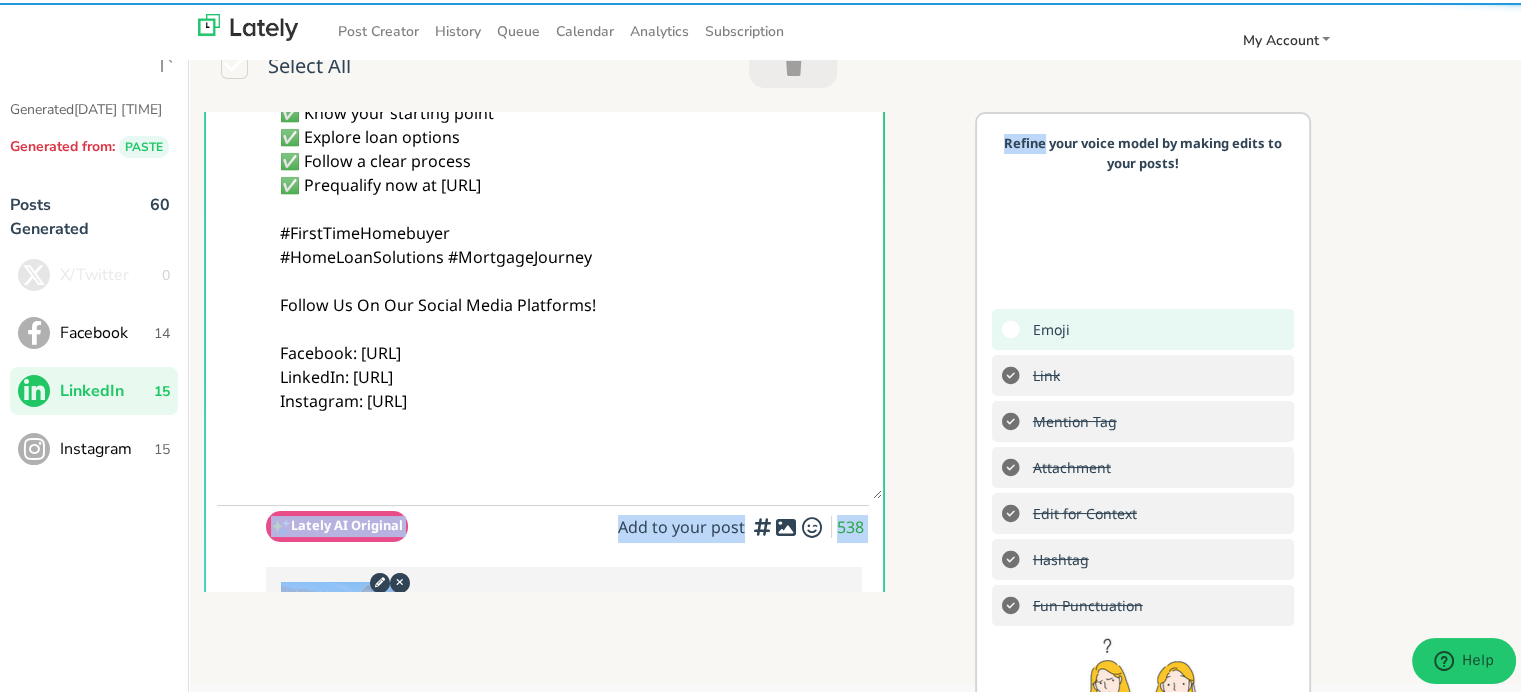 click on "Refine your voice model by making edits to your posts! Emoji Link Mention Tag Attachment Edit for Context Hashtag Fun Punctuation Kately Suggestion  "Don't do xyz" elicits reaction, triggering instant self-questioning and engagement. "Do xyz" is flat and often goes unnoticed. Be noticed." at bounding box center [1143, 483] 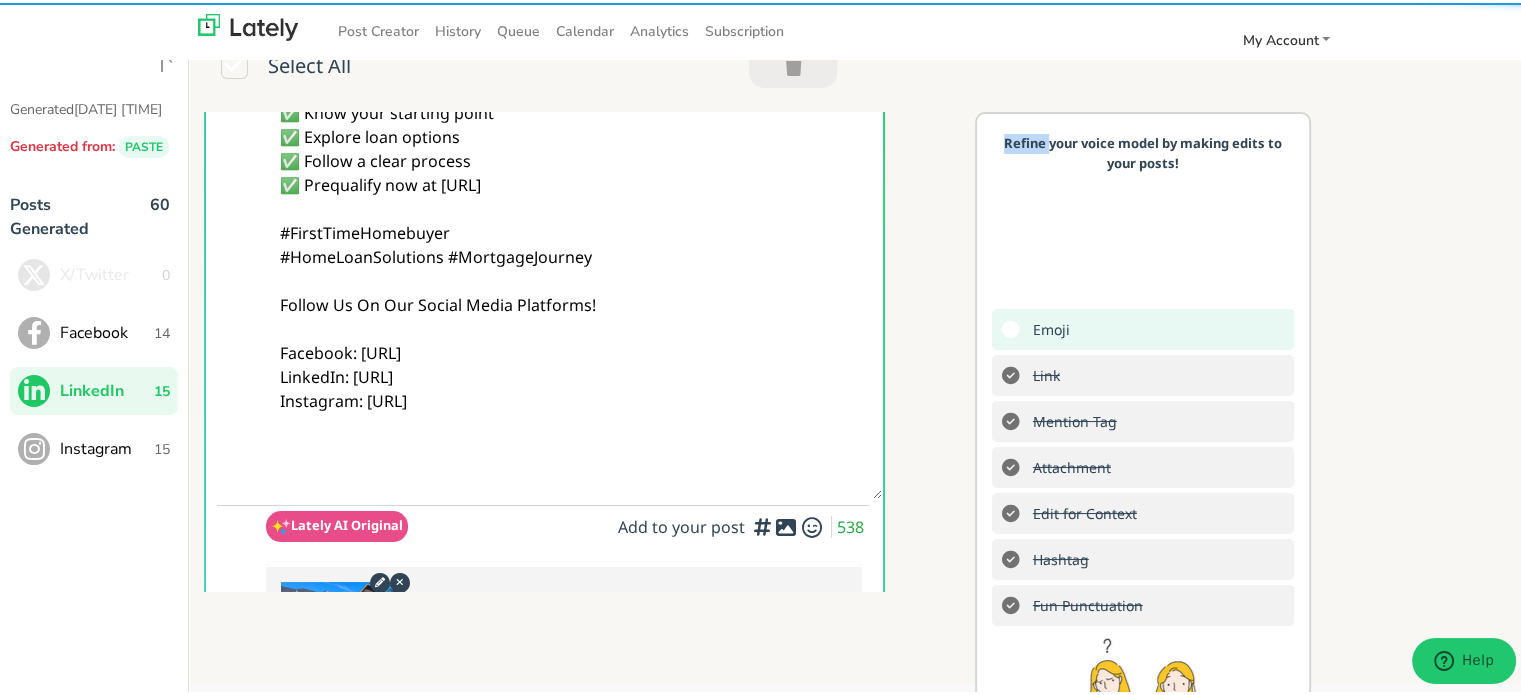 click on "Refine your voice model by making edits to your posts! Emoji Link Mention Tag Attachment Edit for Context Hashtag Fun Punctuation Kately Suggestion  "Don't do xyz" elicits reaction, triggering instant self-questioning and engagement. "Do xyz" is flat and often goes unnoticed. Be noticed." at bounding box center [1143, 483] 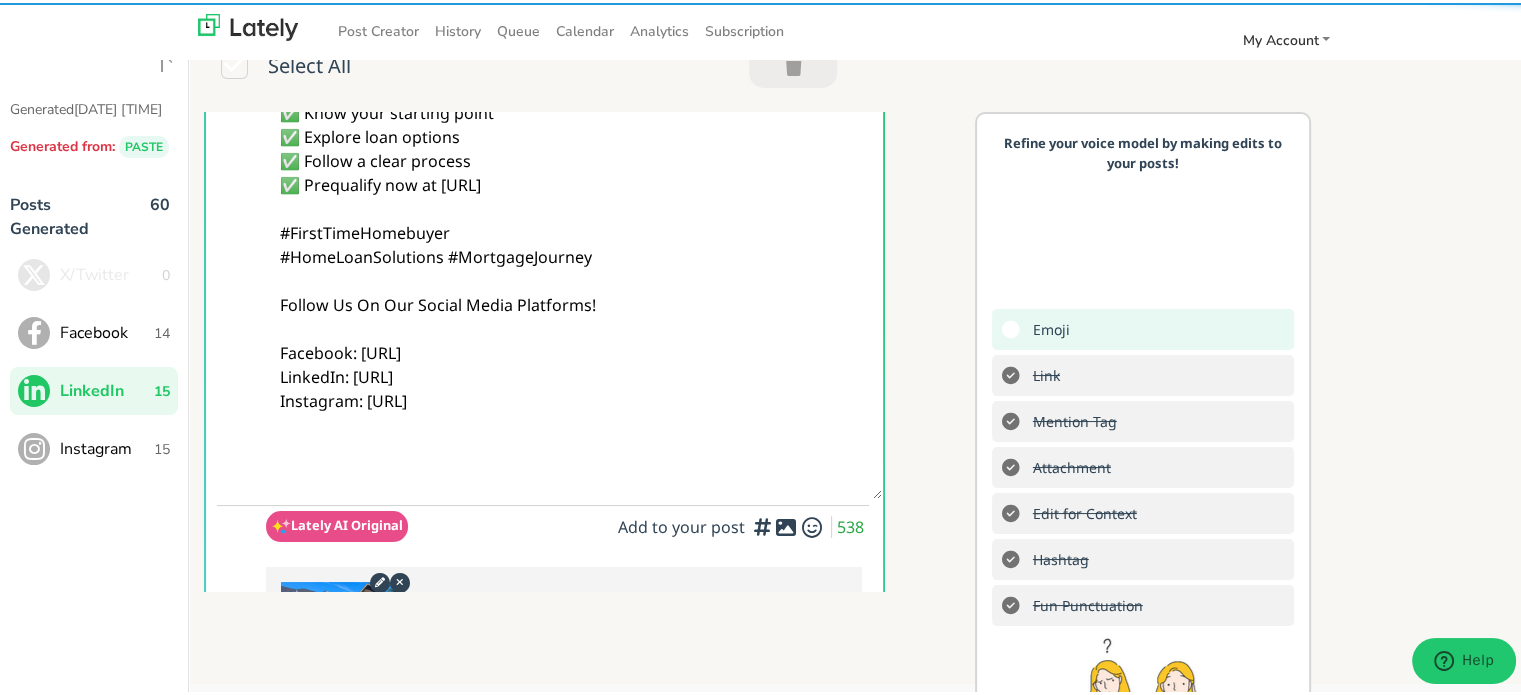 click on "Refine your voice model by making edits to your posts! Emoji Link Mention Tag Attachment Edit for Context Hashtag Fun Punctuation Kately Suggestion  "Don't do xyz" elicits reaction, triggering instant self-questioning and engagement. "Do xyz" is flat and often goes unnoticed. Be noticed." at bounding box center (1143, 483) 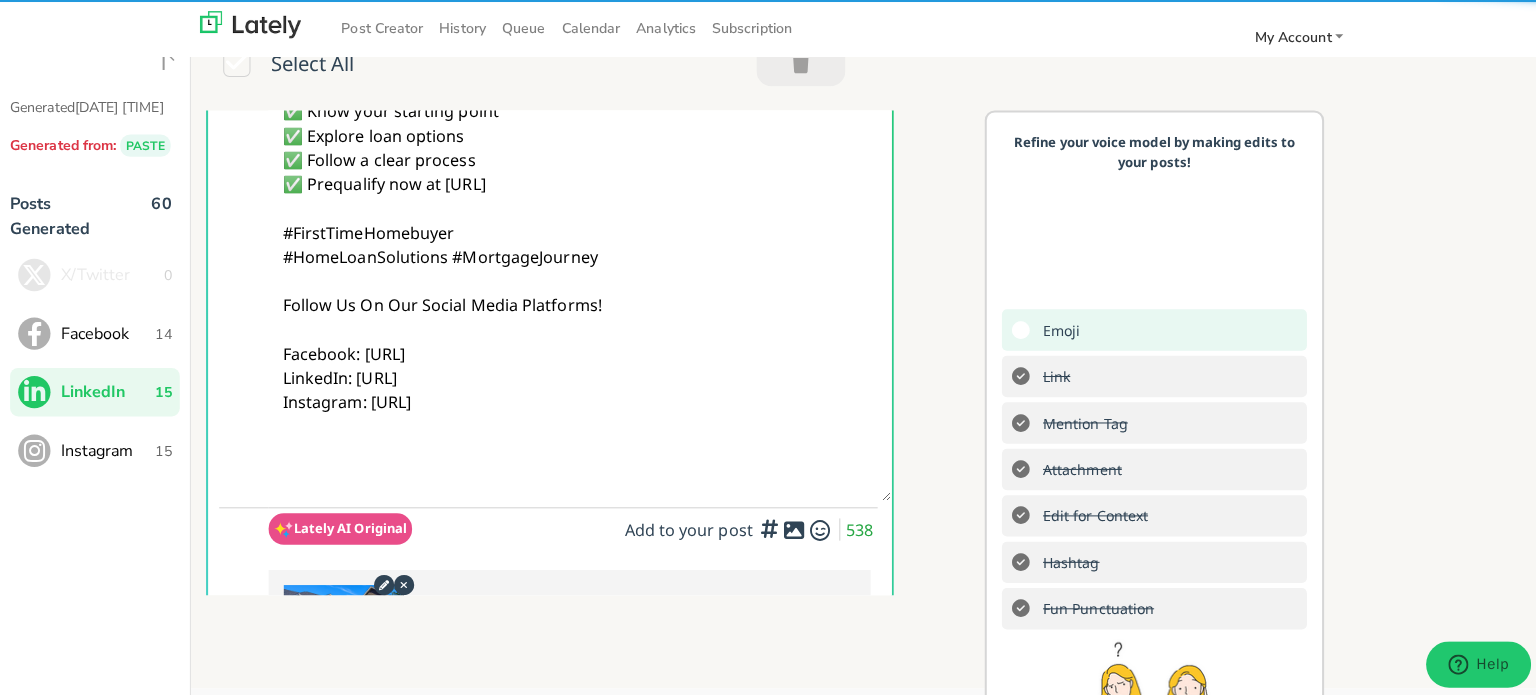 scroll, scrollTop: 0, scrollLeft: 0, axis: both 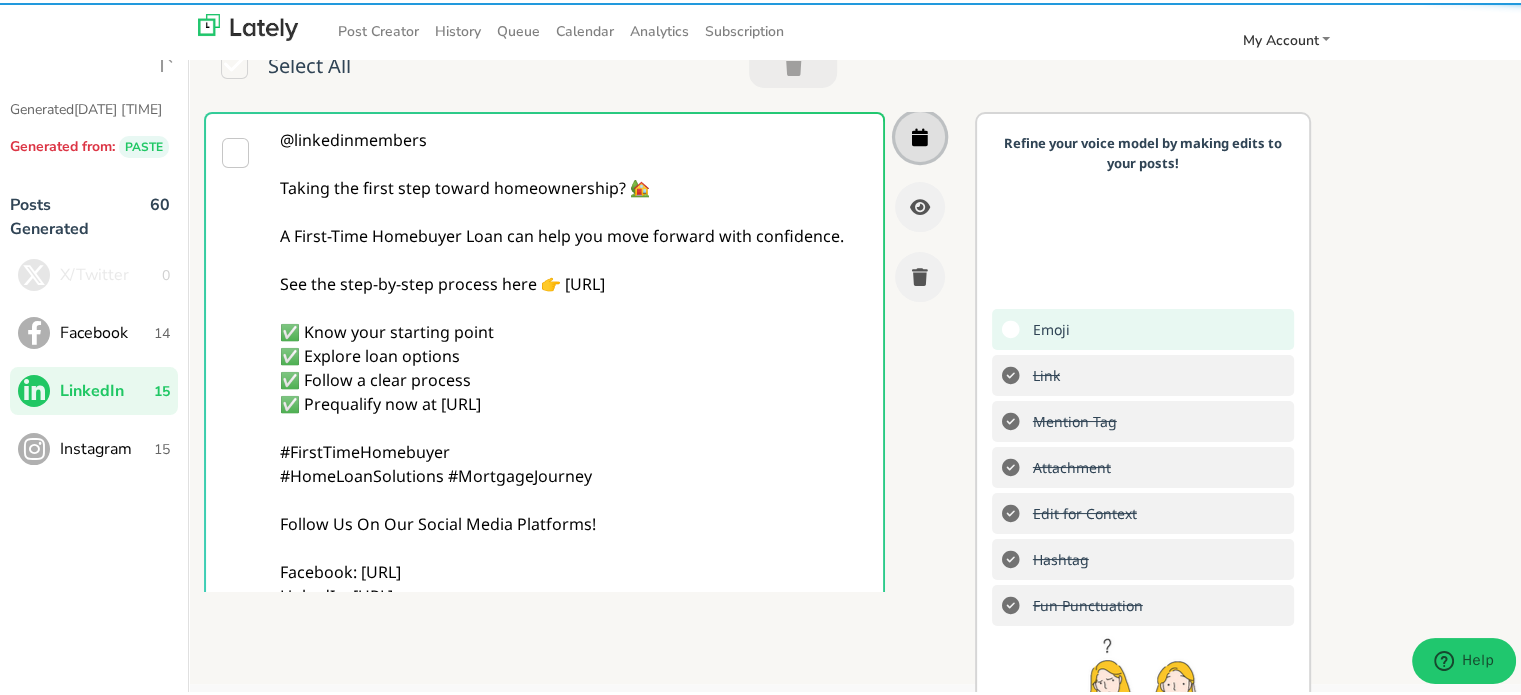 click at bounding box center [920, 134] 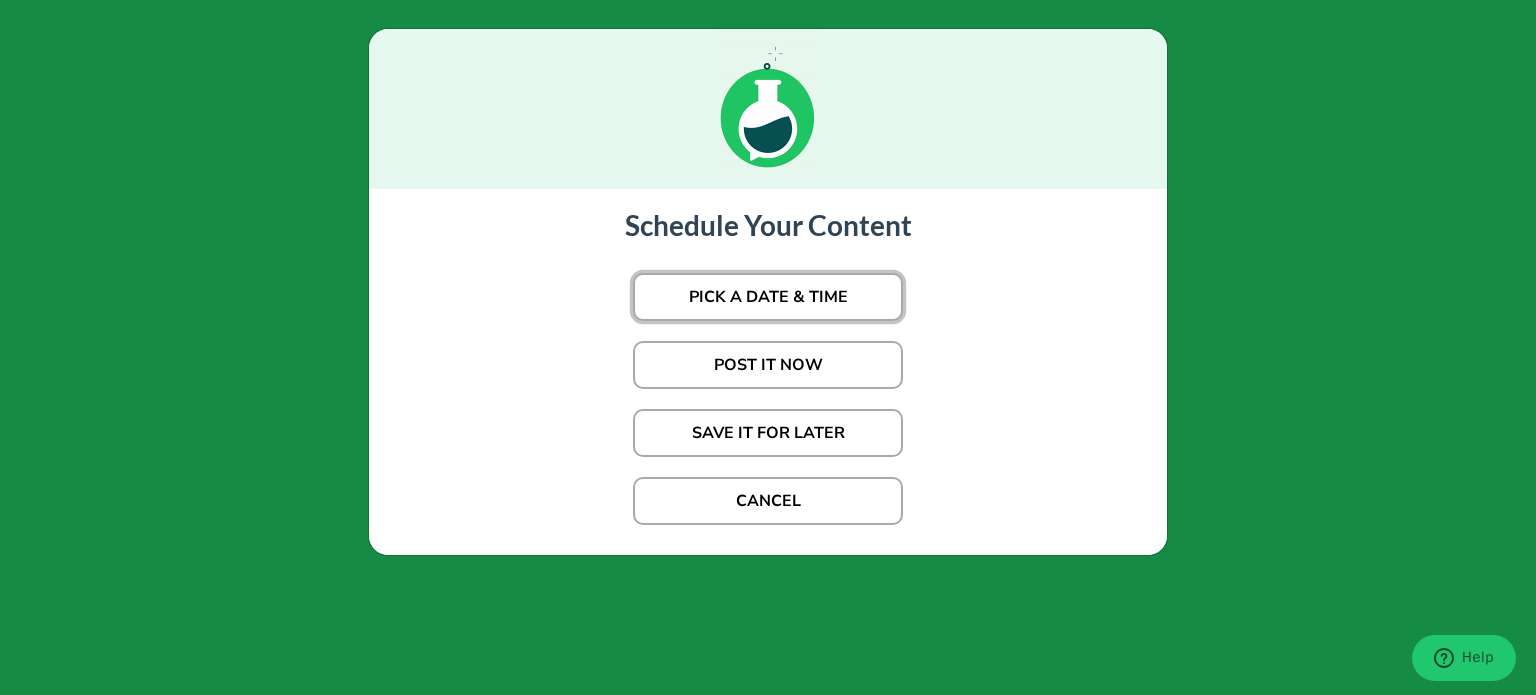 click on "PICK A DATE & TIME" at bounding box center (768, 297) 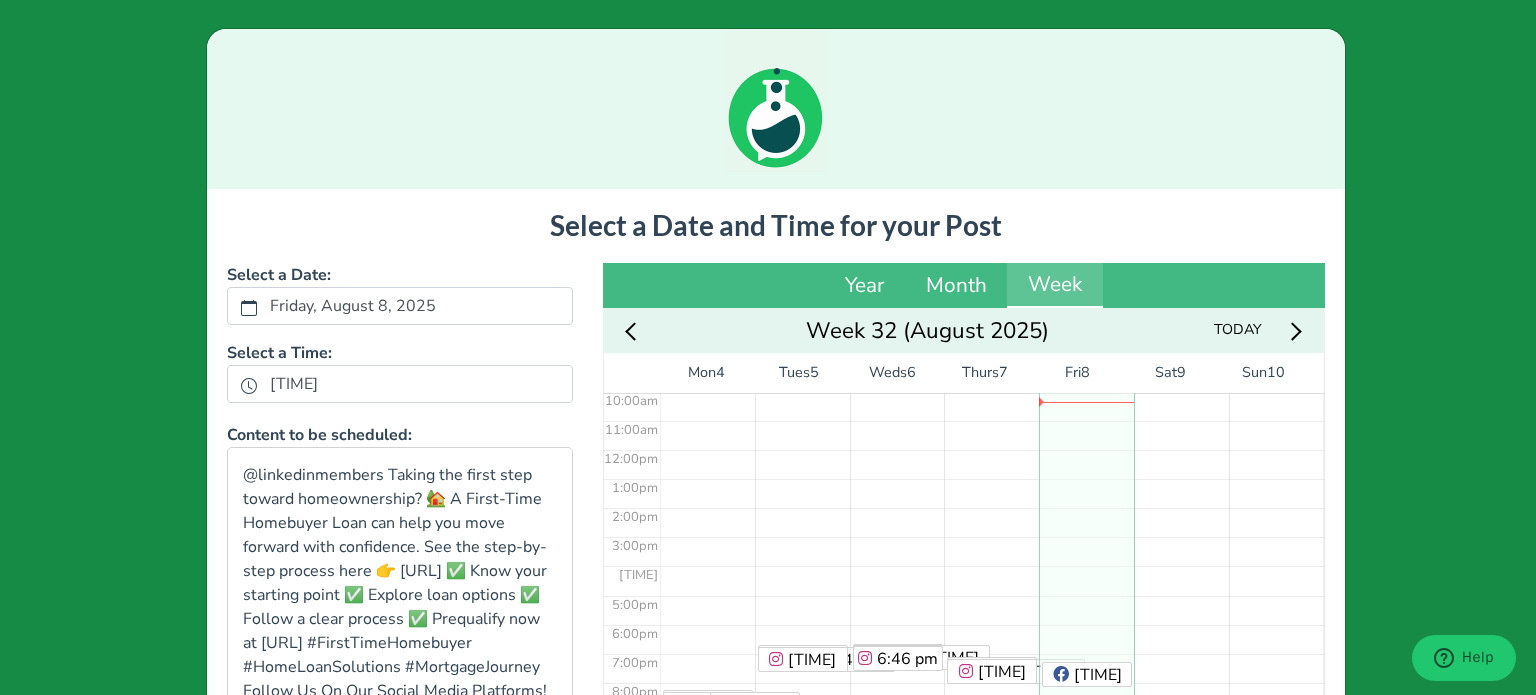scroll, scrollTop: 303, scrollLeft: 0, axis: vertical 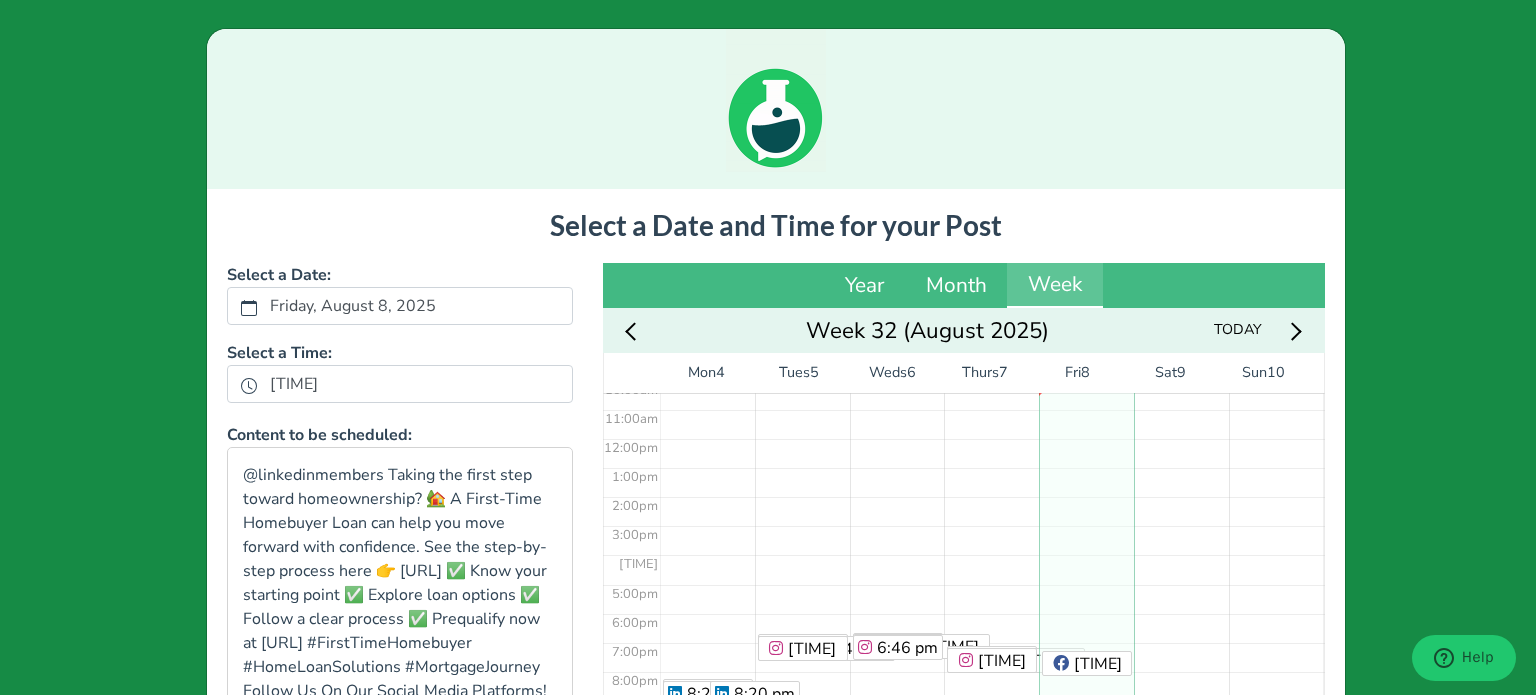 click on "[TIME]" at bounding box center (400, 384) 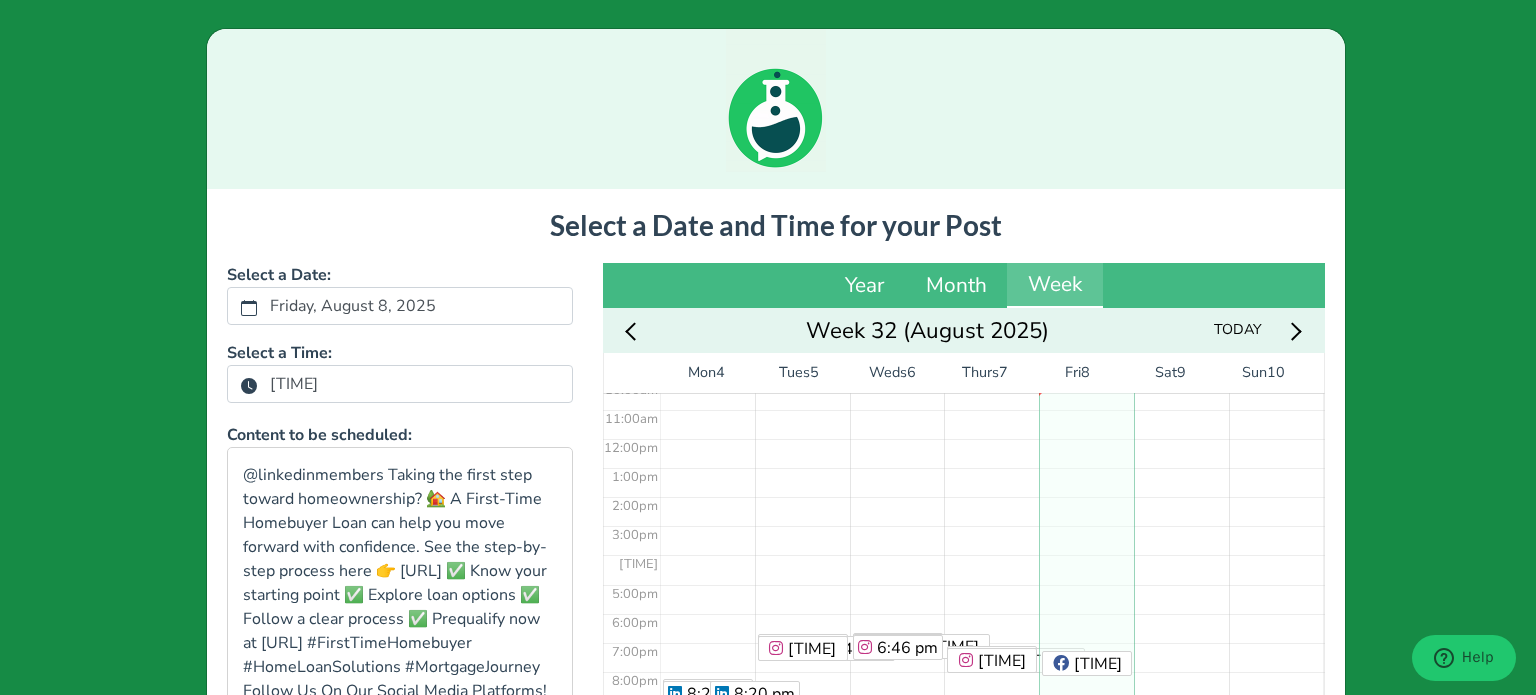click on "[TIME]" at bounding box center [294, 384] 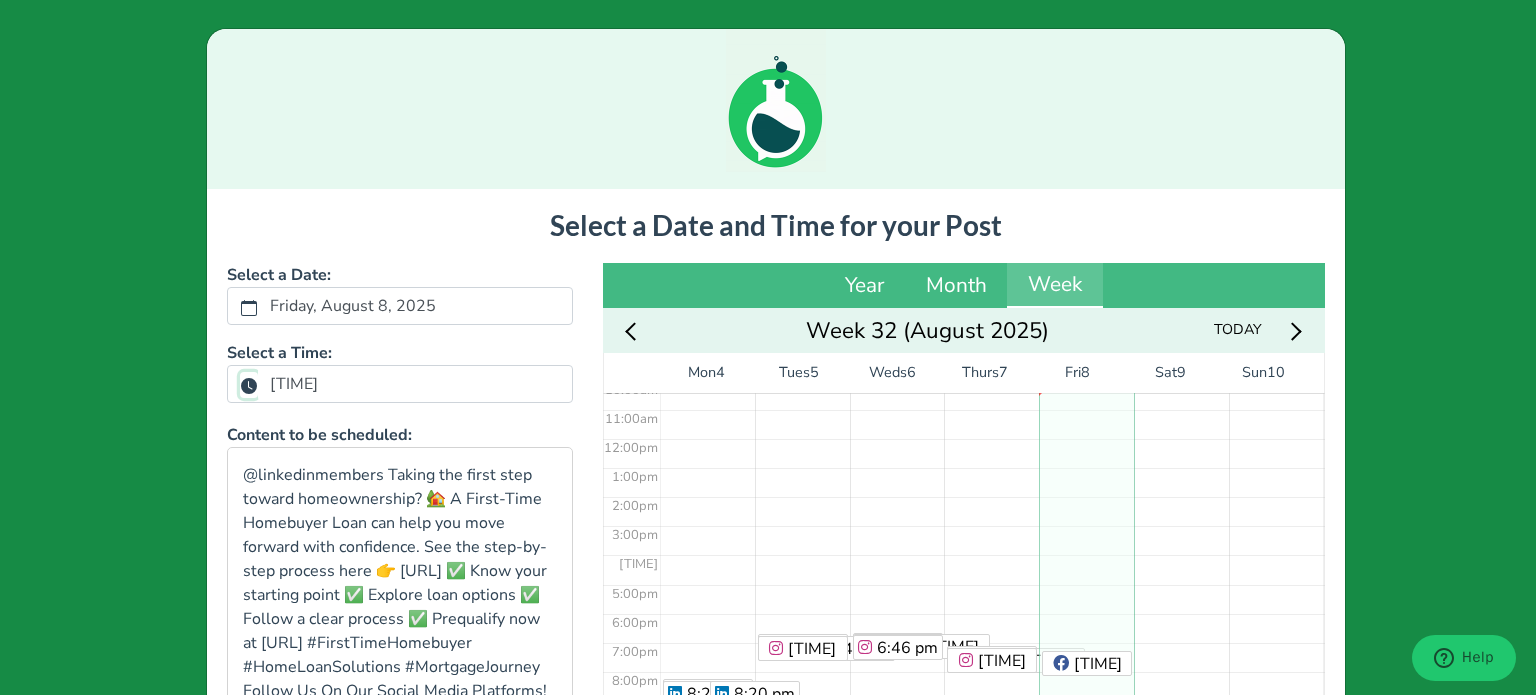 click on "[TIME]" at bounding box center [249, 385] 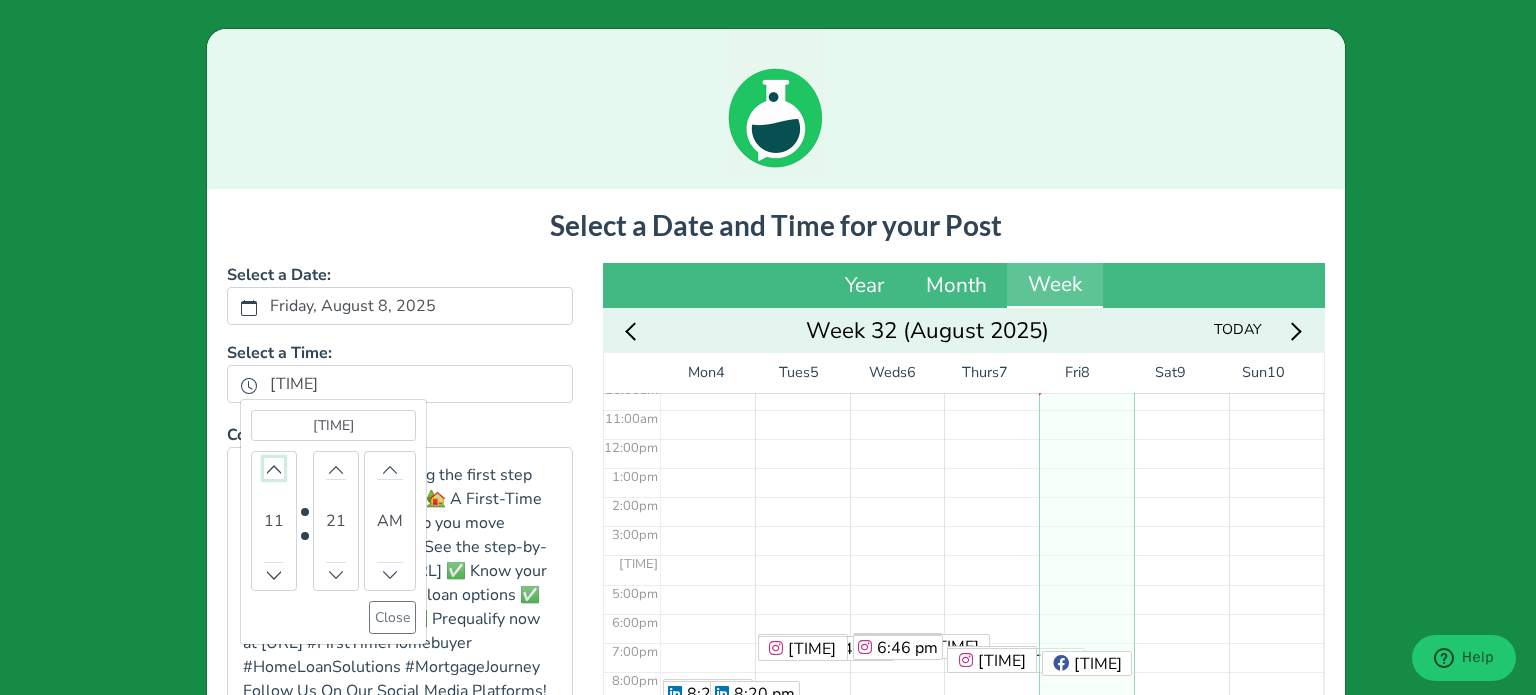 click 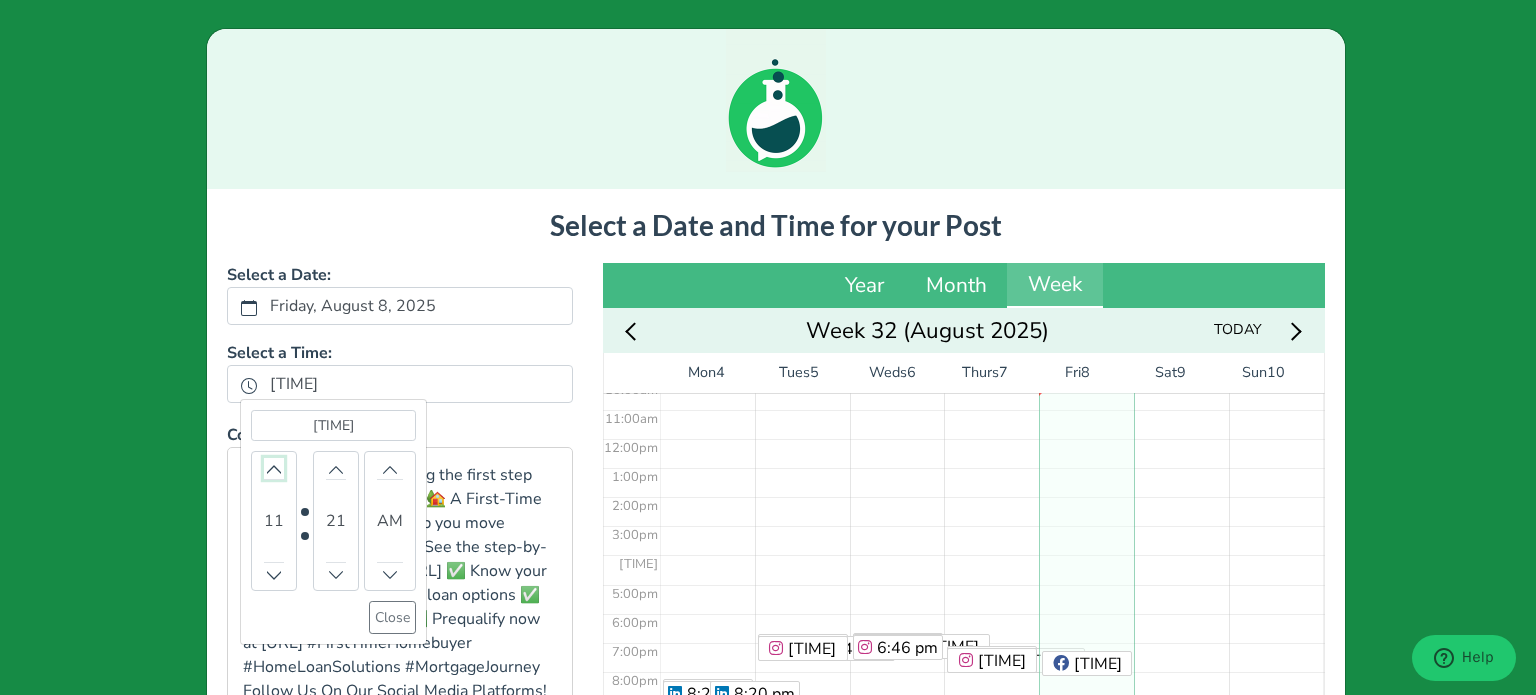click 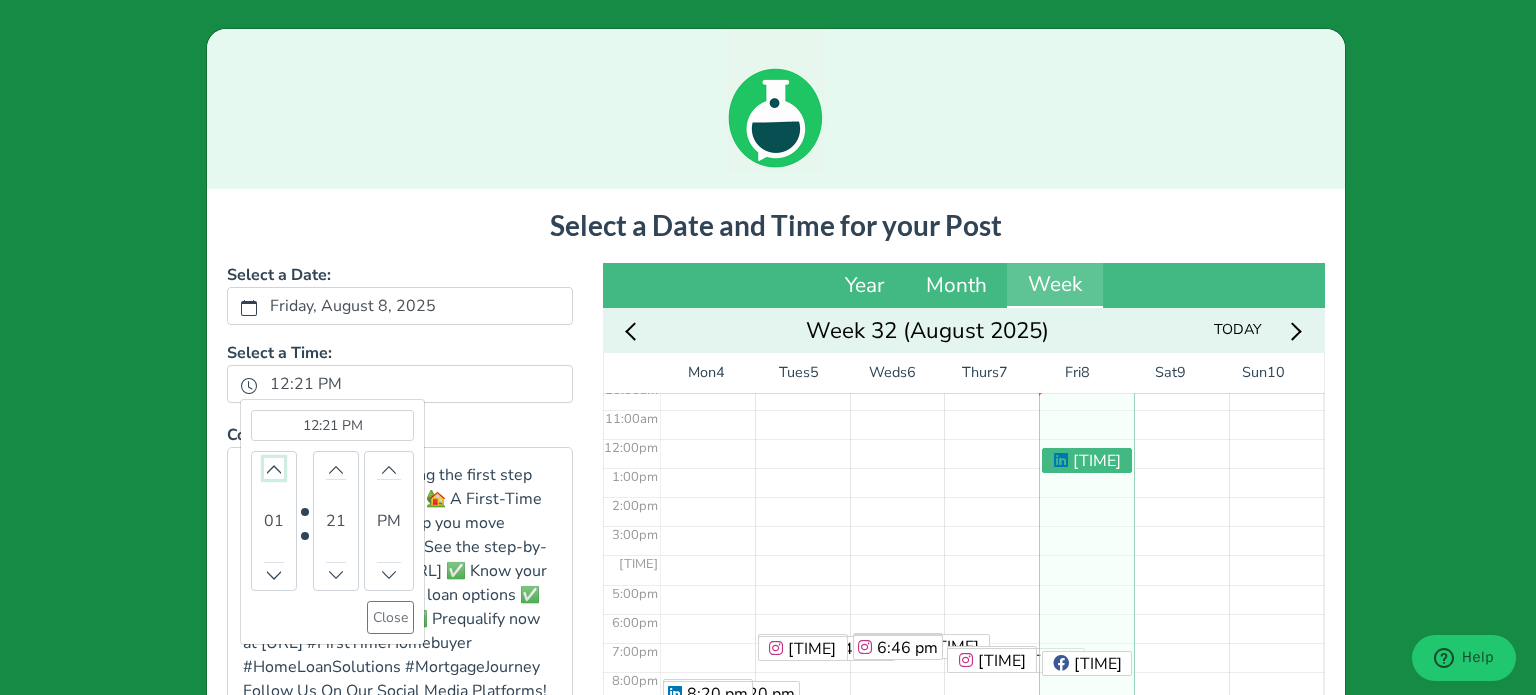 click 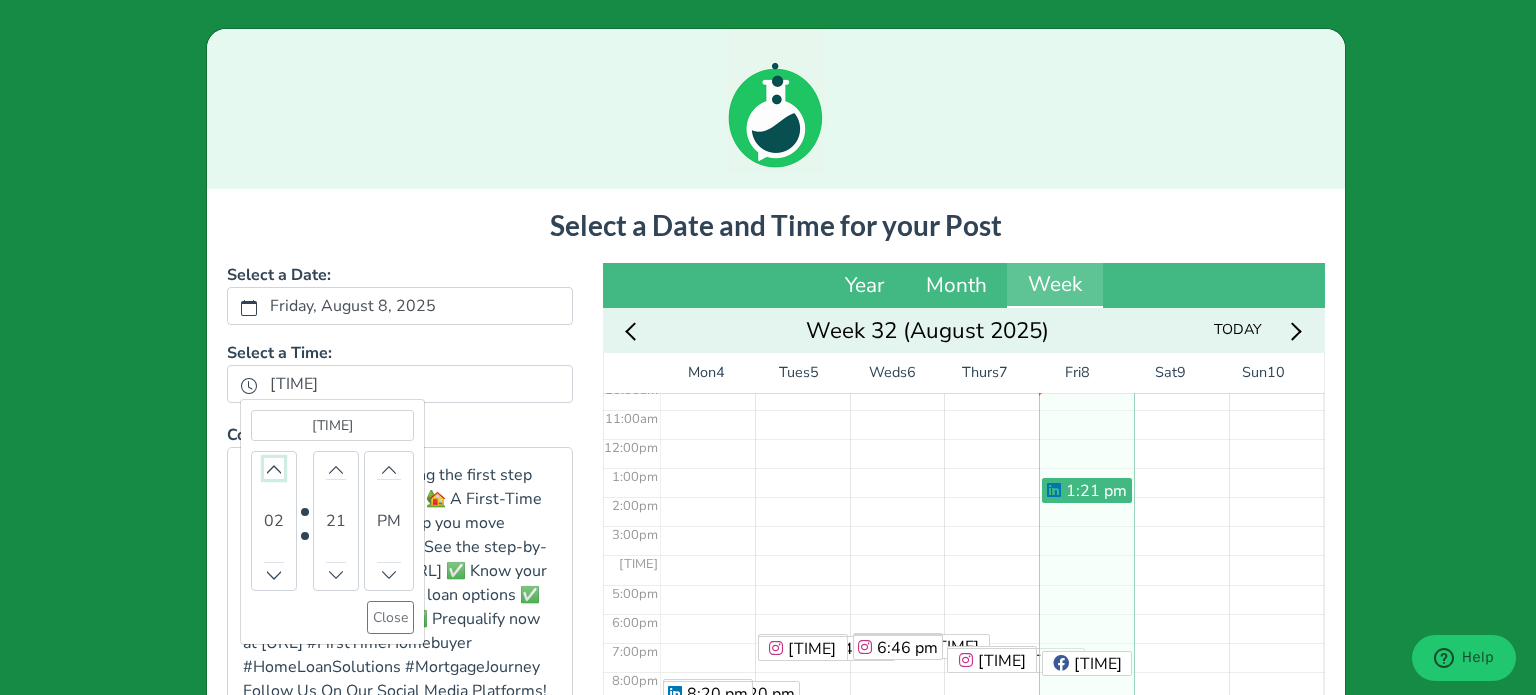 click 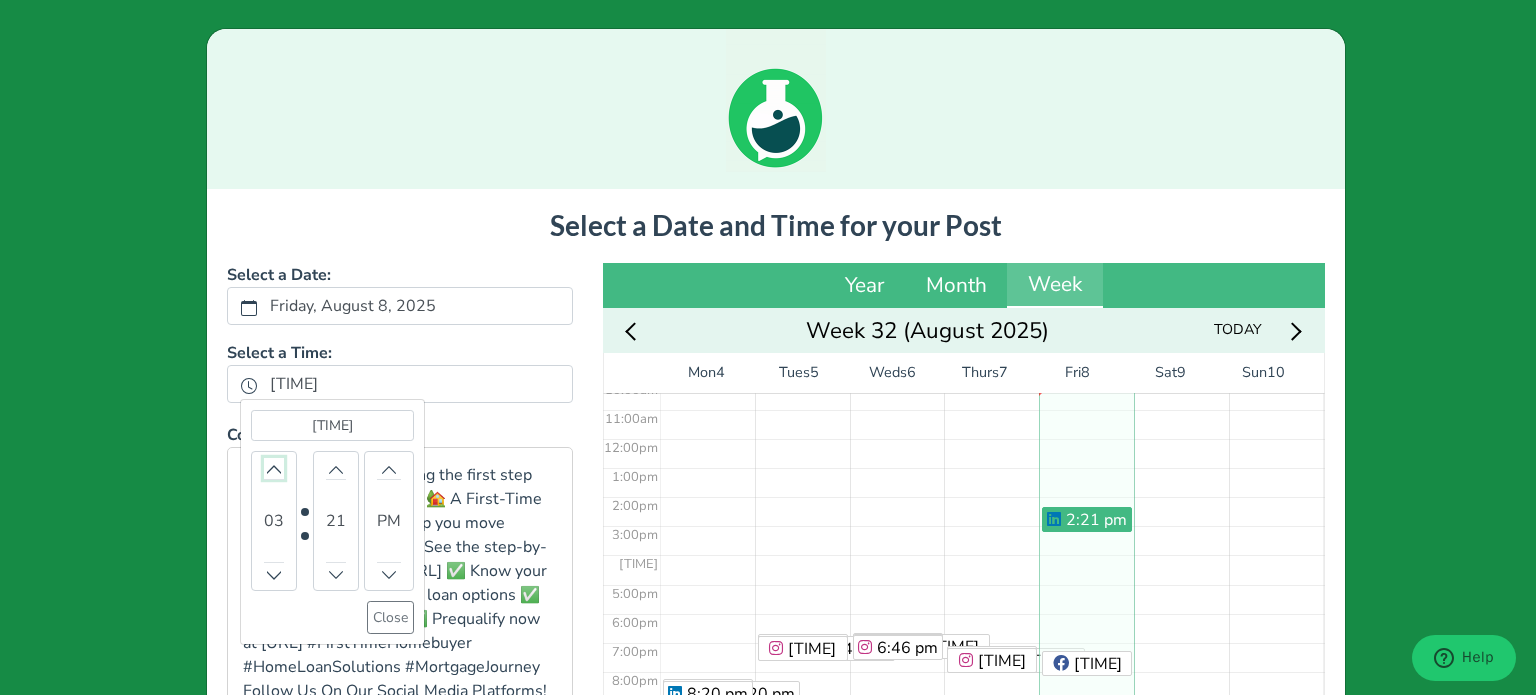 click 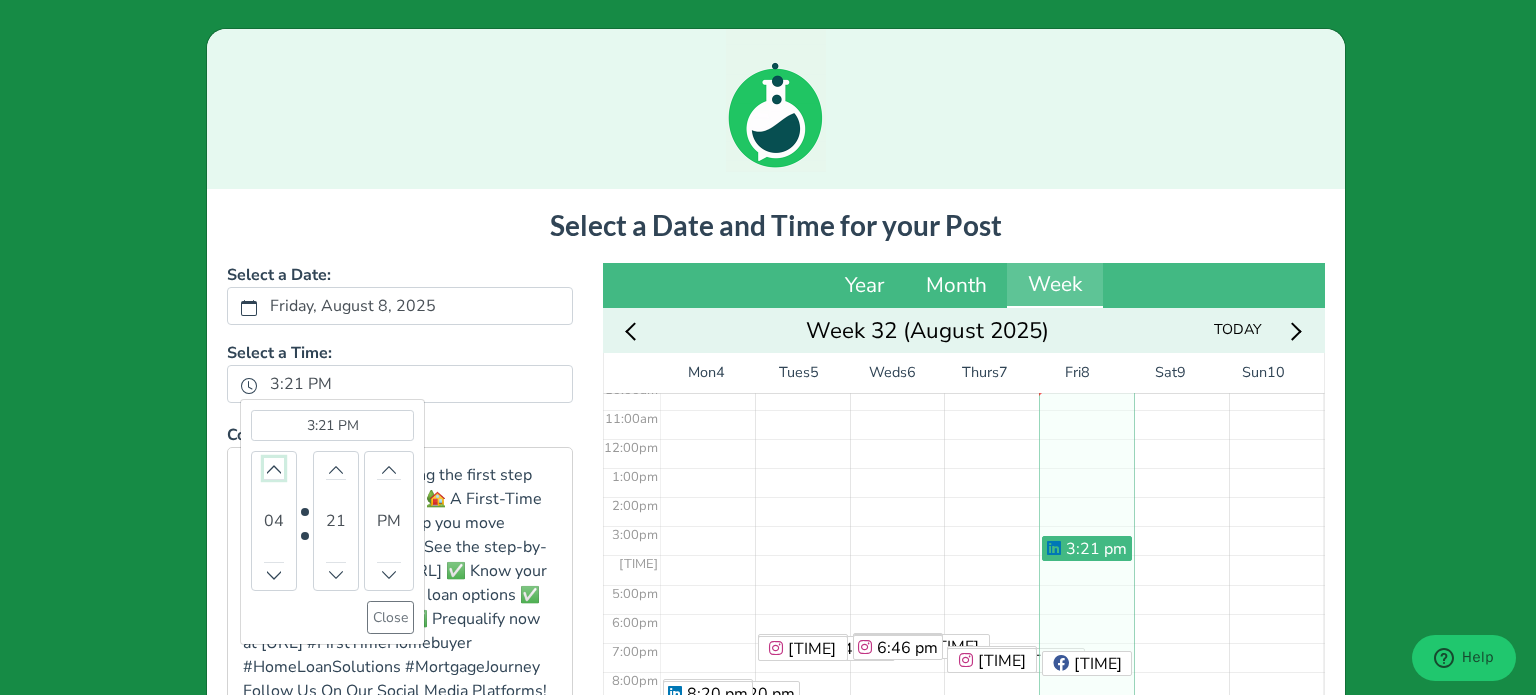 click 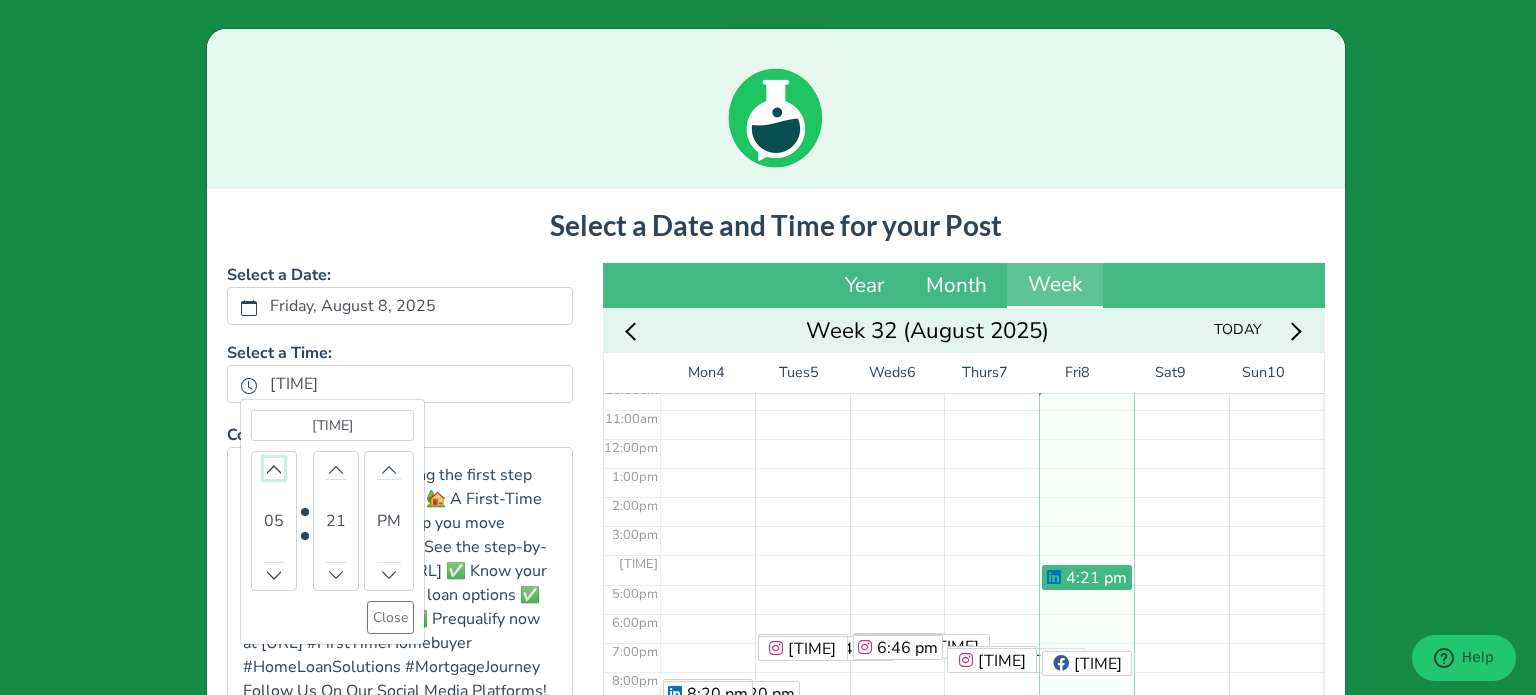 click 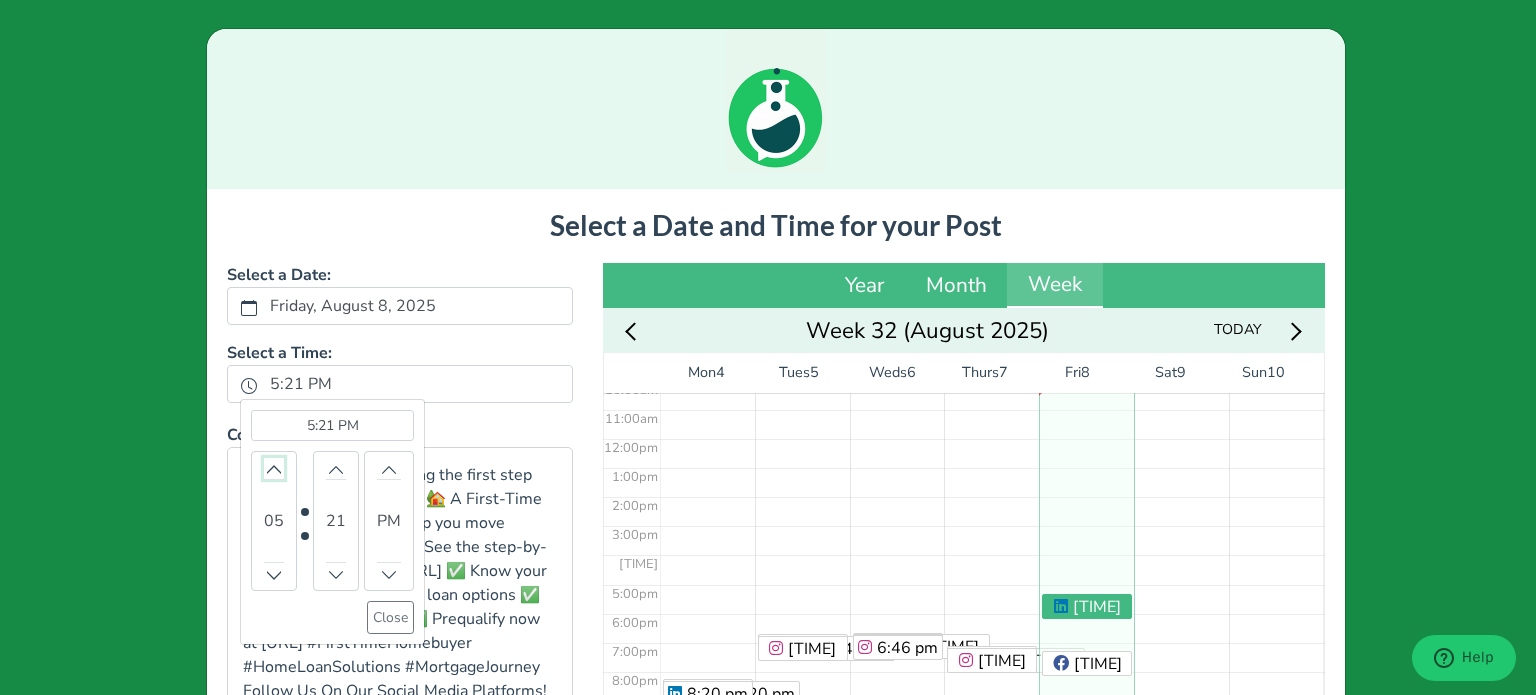 click 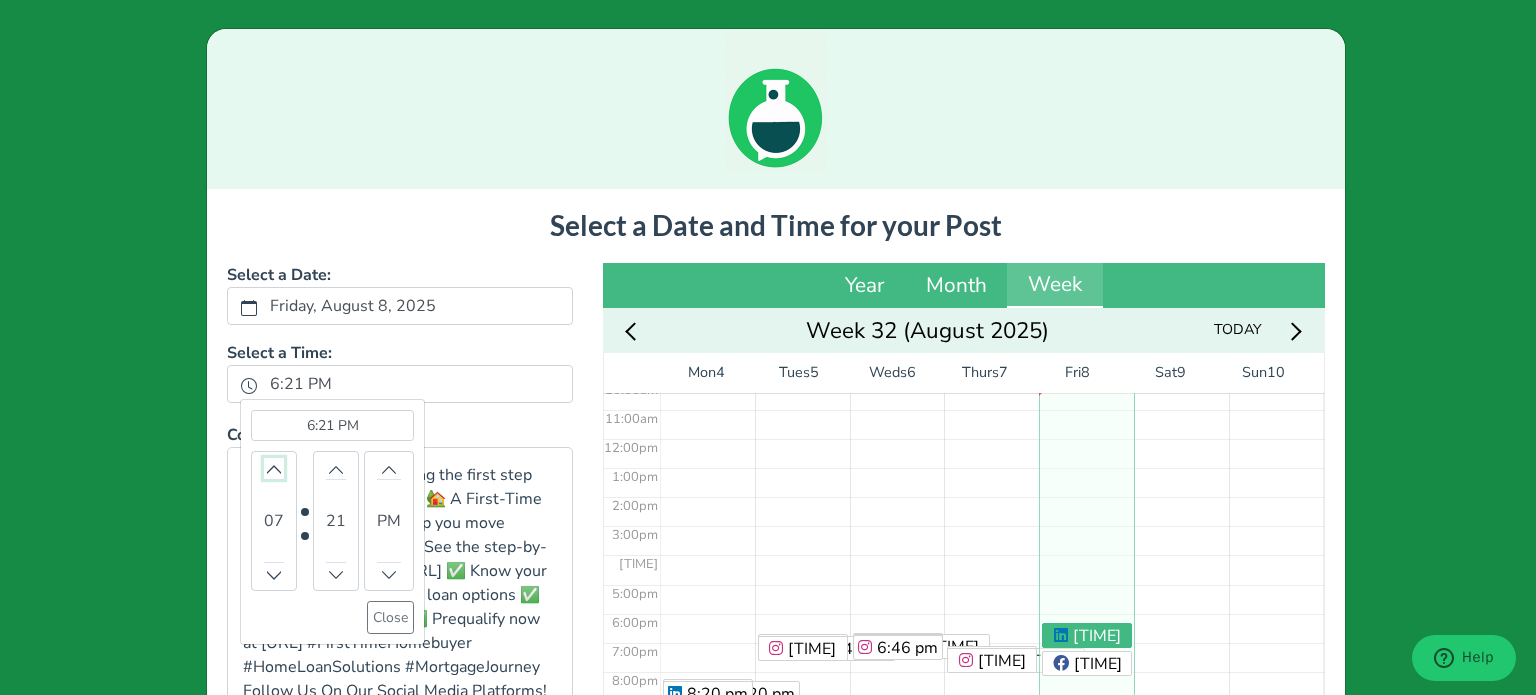 click 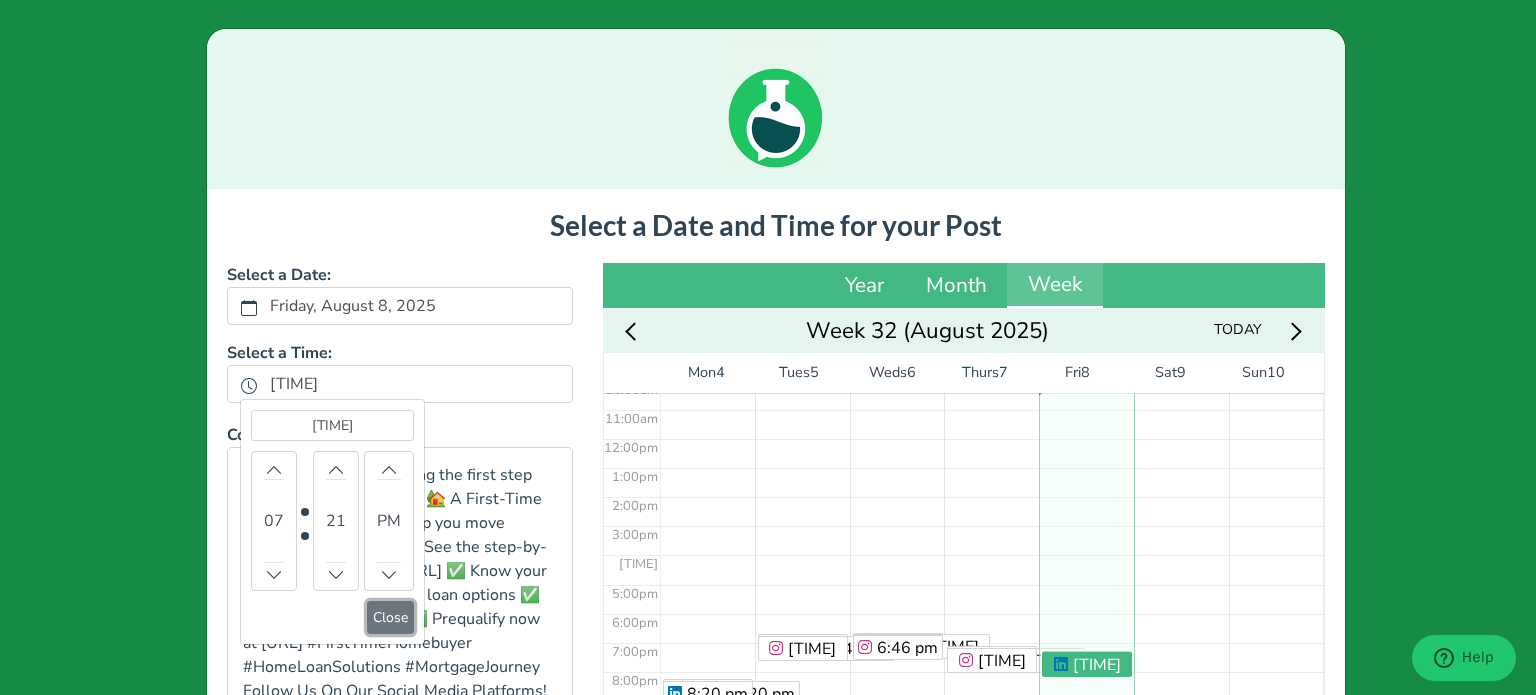 click on "Close" at bounding box center [390, 617] 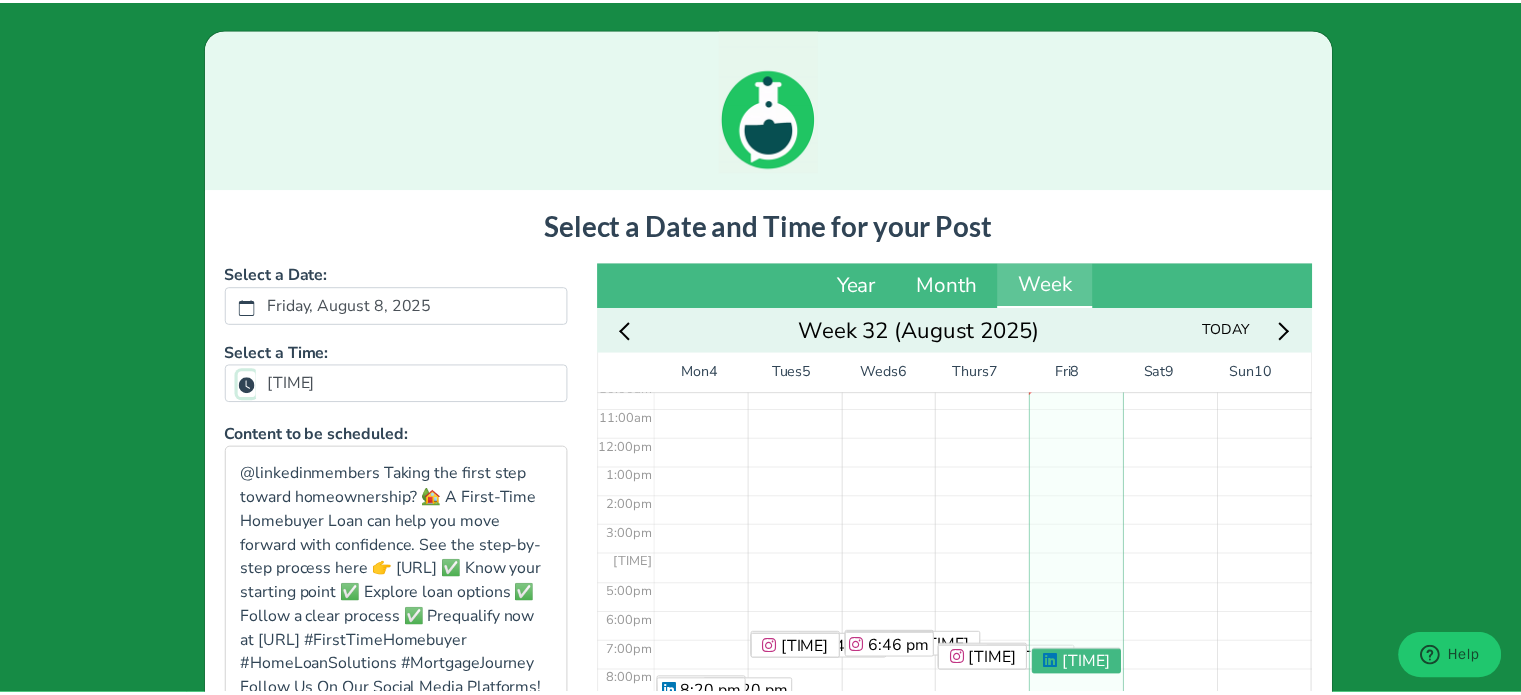 scroll, scrollTop: 465, scrollLeft: 0, axis: vertical 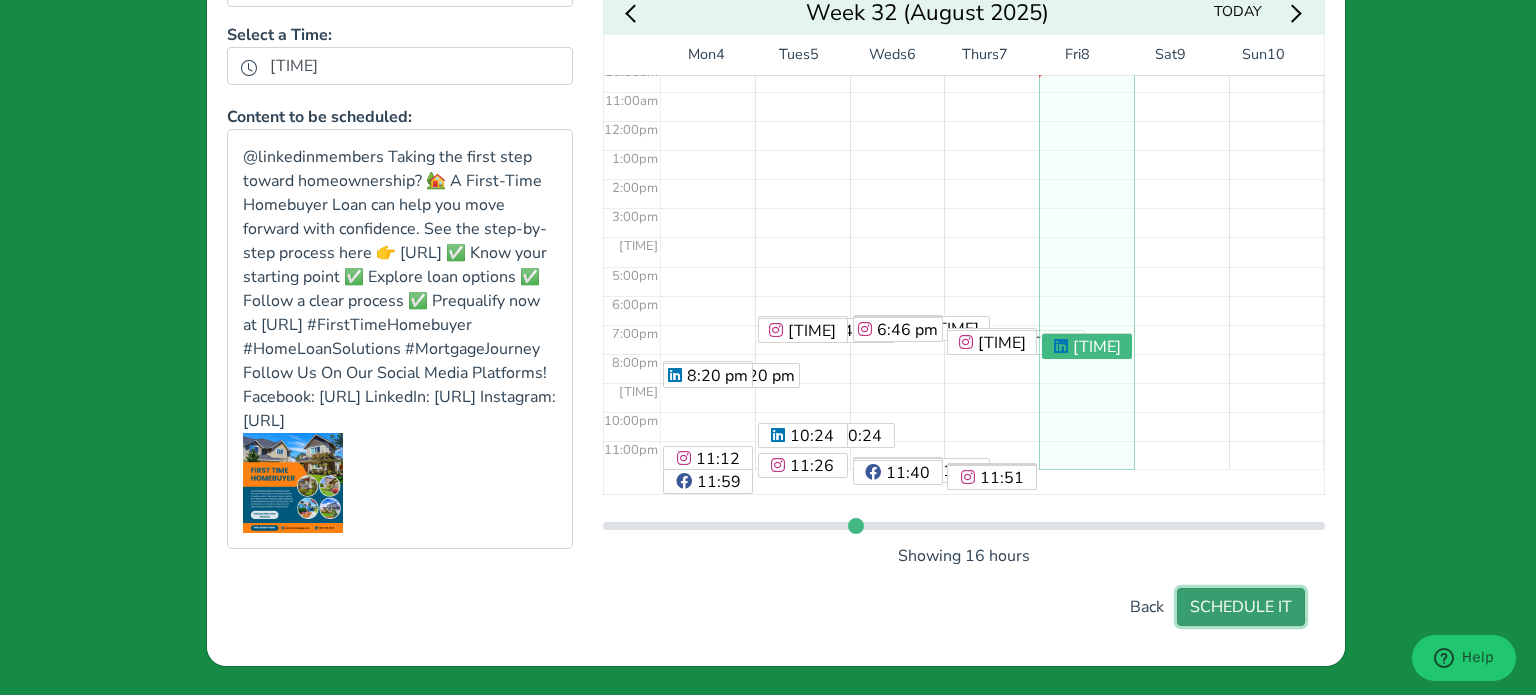 click on "SCHEDULE IT" at bounding box center [1241, 607] 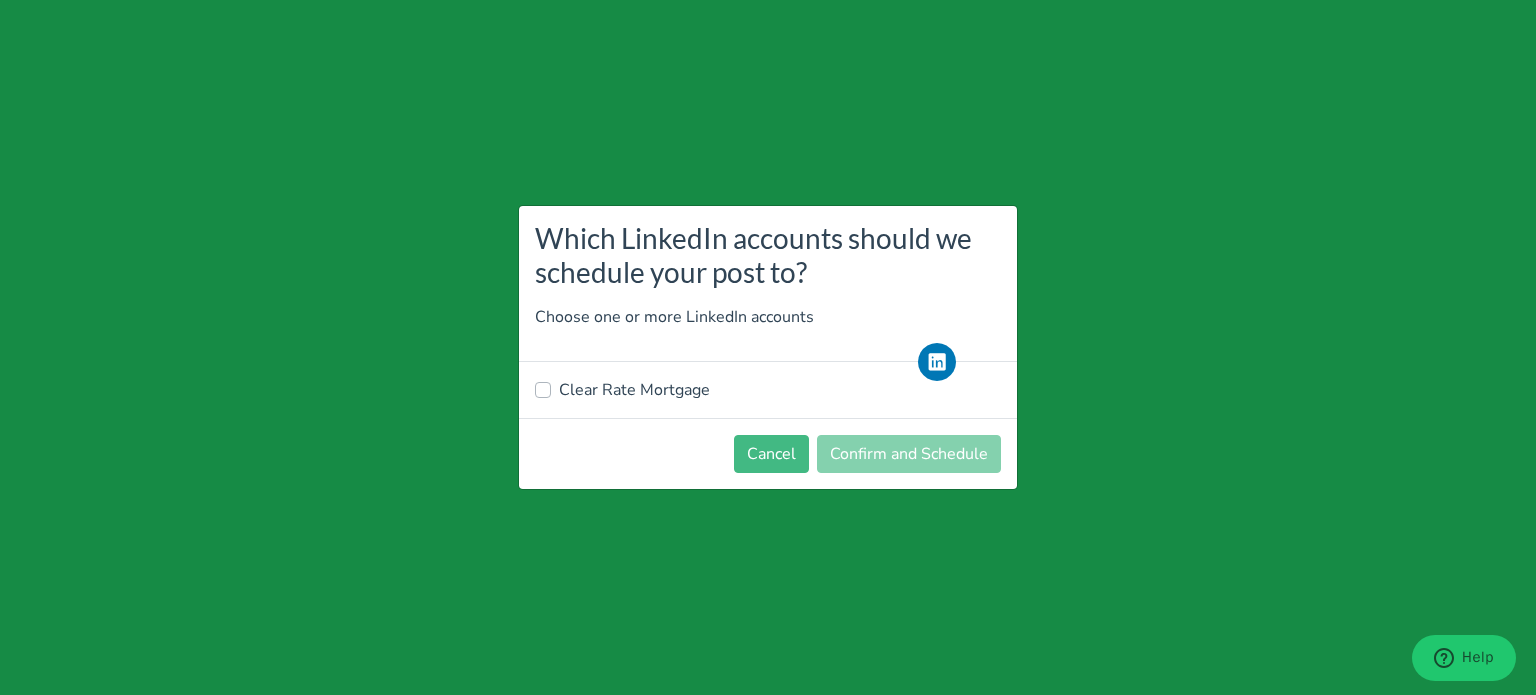 click on "Clear Rate Mortgage" at bounding box center [634, 390] 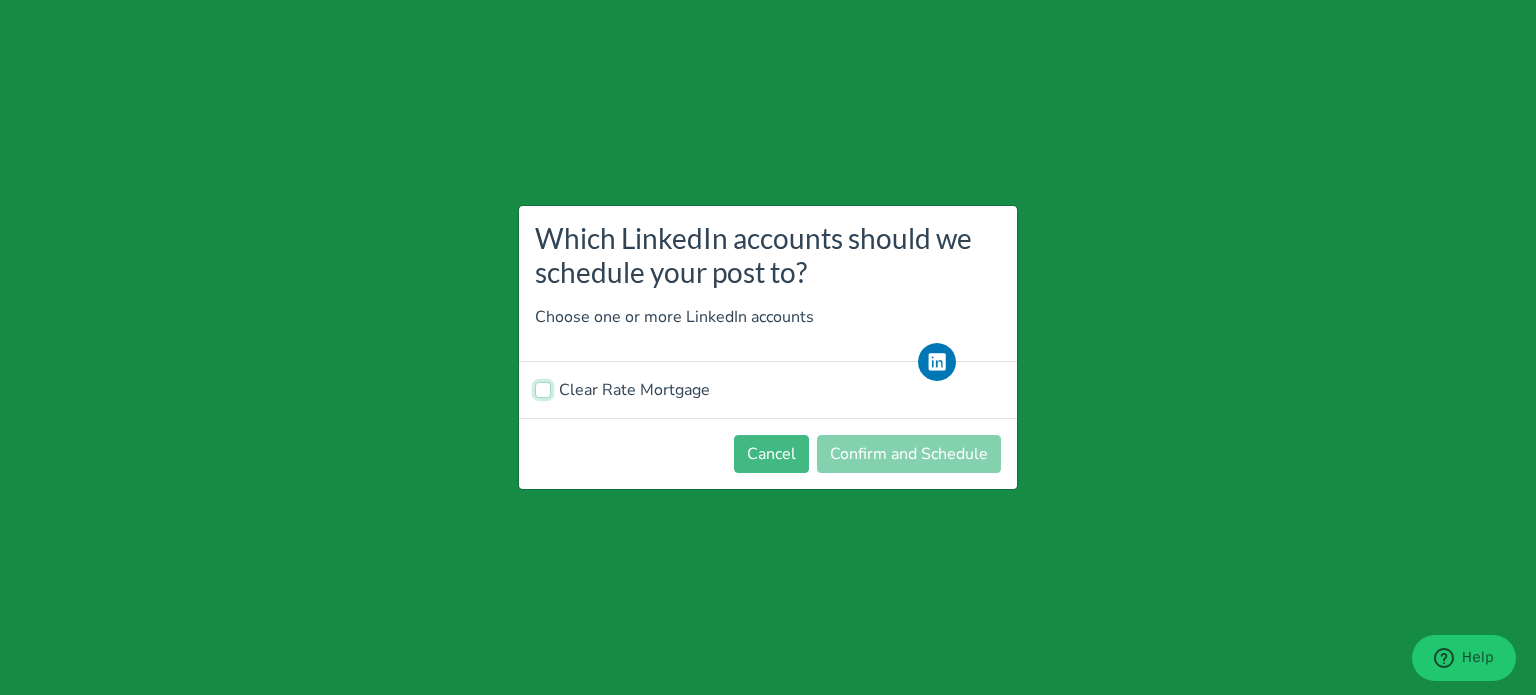 click on "Clear Rate Mortgage" at bounding box center [543, 388] 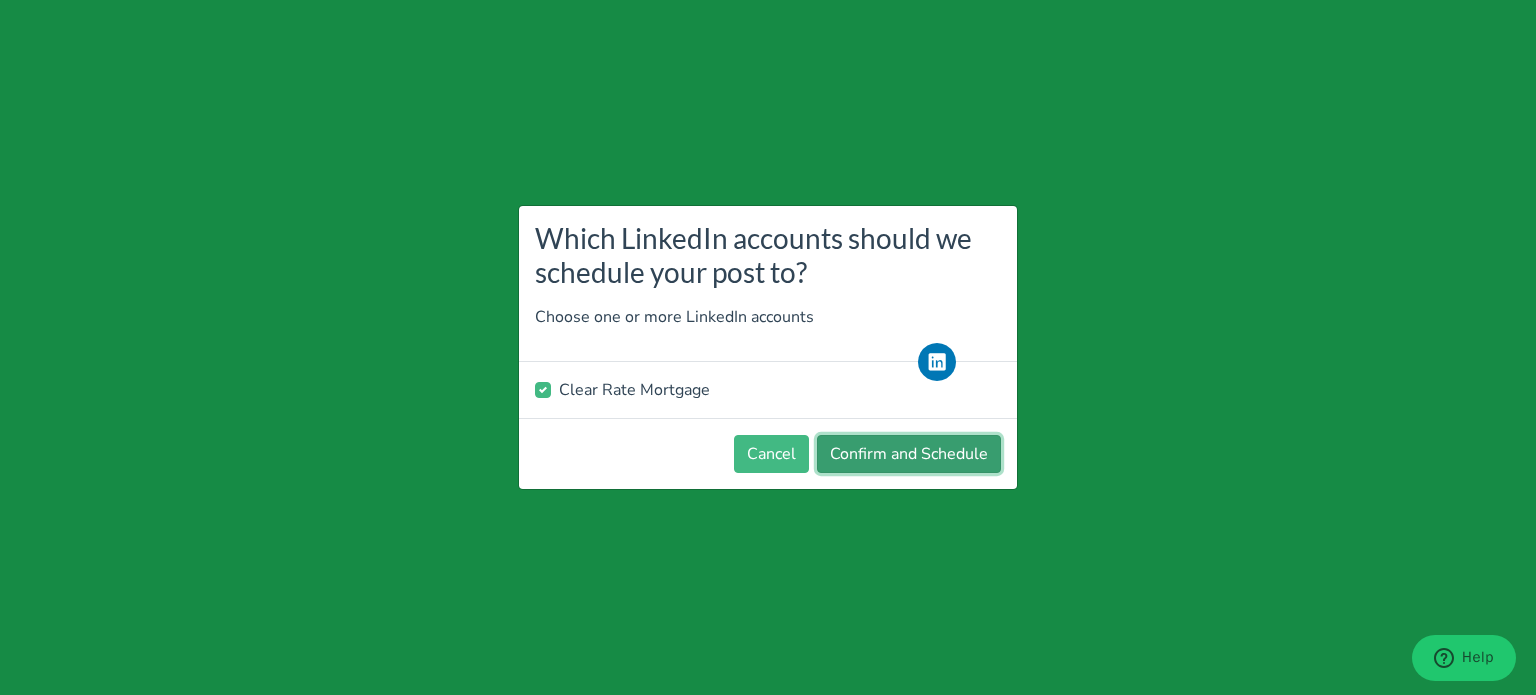 click on "Confirm and Schedule" at bounding box center (909, 454) 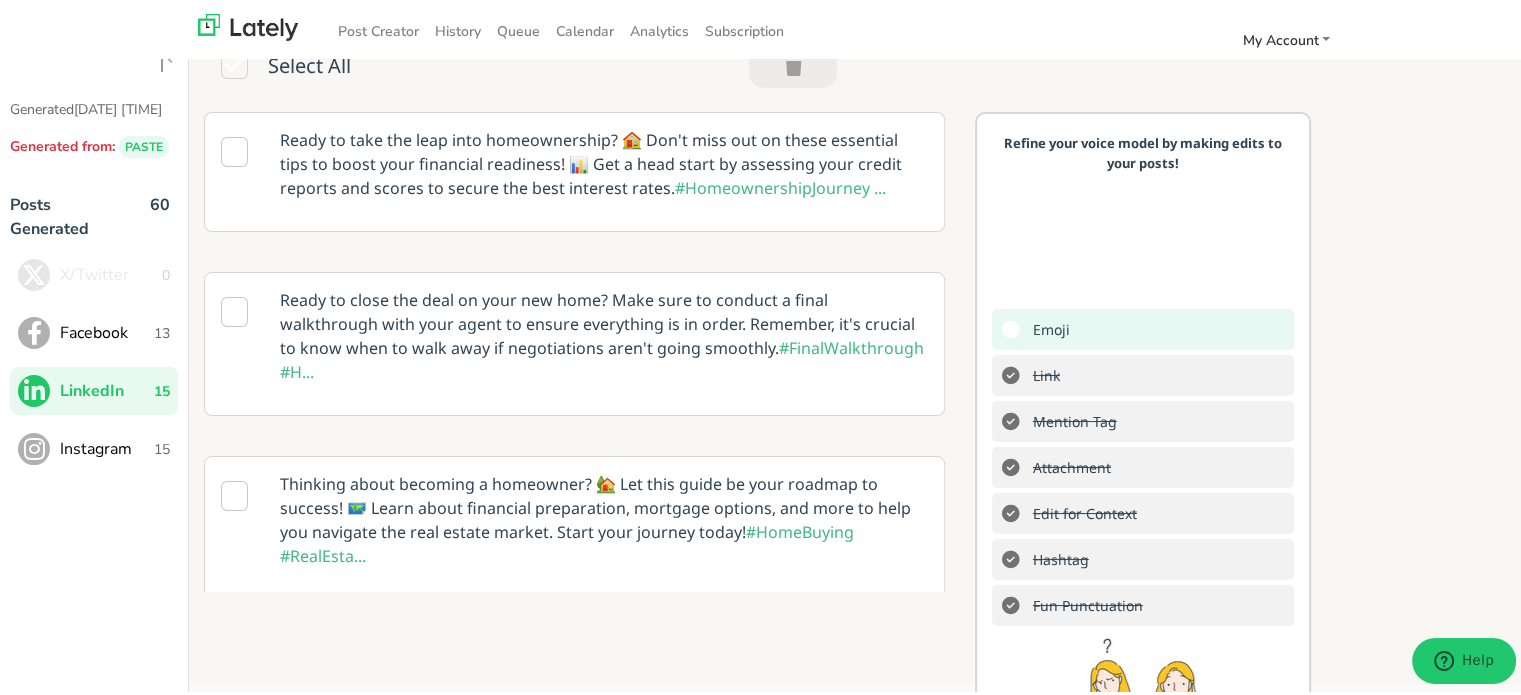 click on "Ready to take the leap into homeownership? 🏠 Don't miss out on these essential tips to boost your financial readiness! 📊 Get a head start by assessing your credit reports and scores to secure the best interest rates.  #HomeownershipJourney   ..." at bounding box center (604, 161) 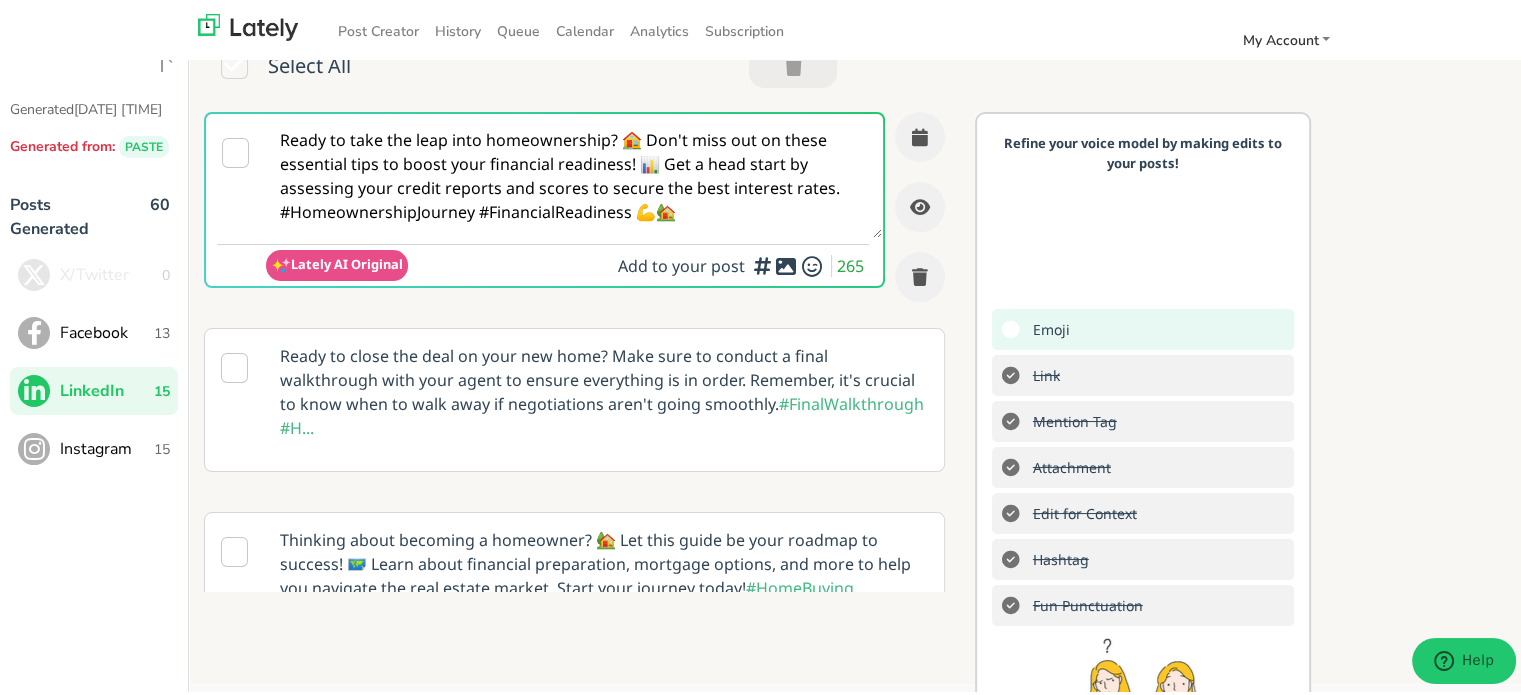 scroll, scrollTop: 0, scrollLeft: 0, axis: both 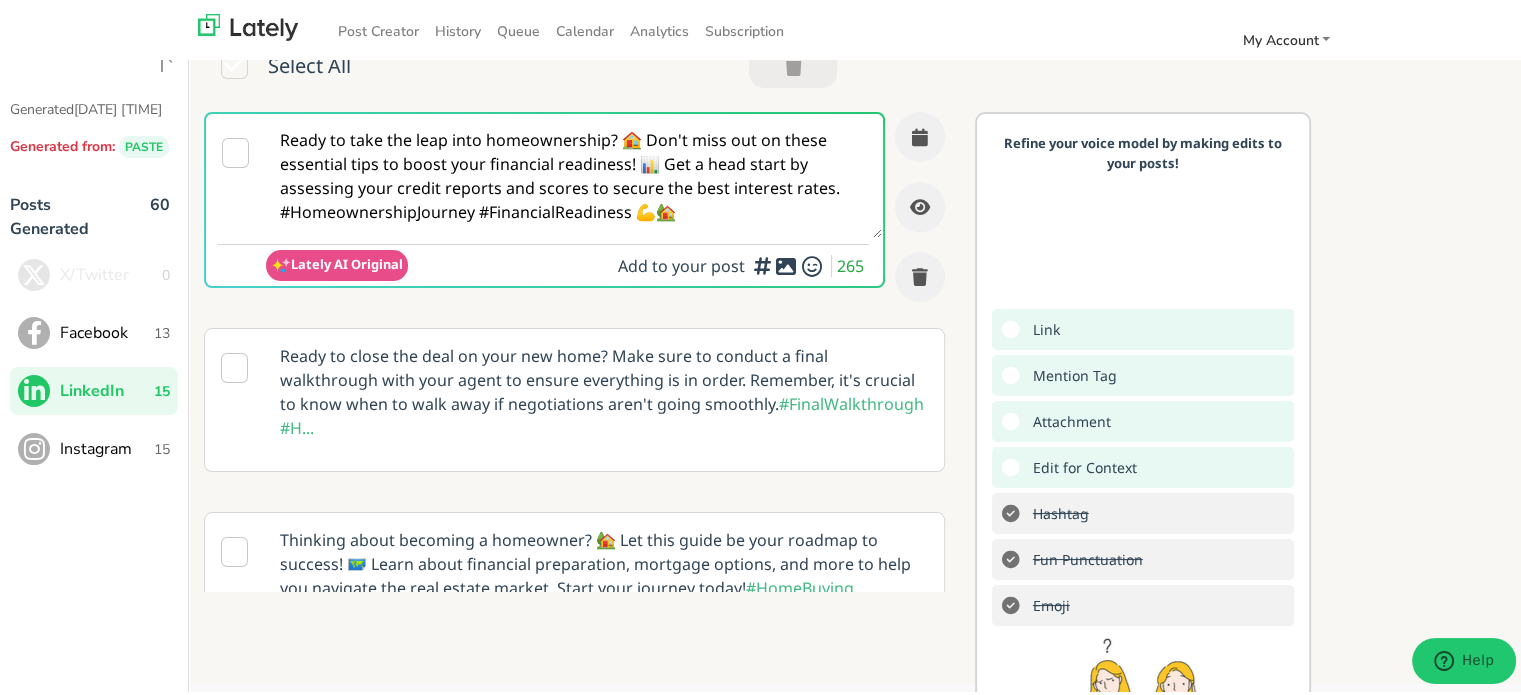 click on "15" at bounding box center (162, 446) 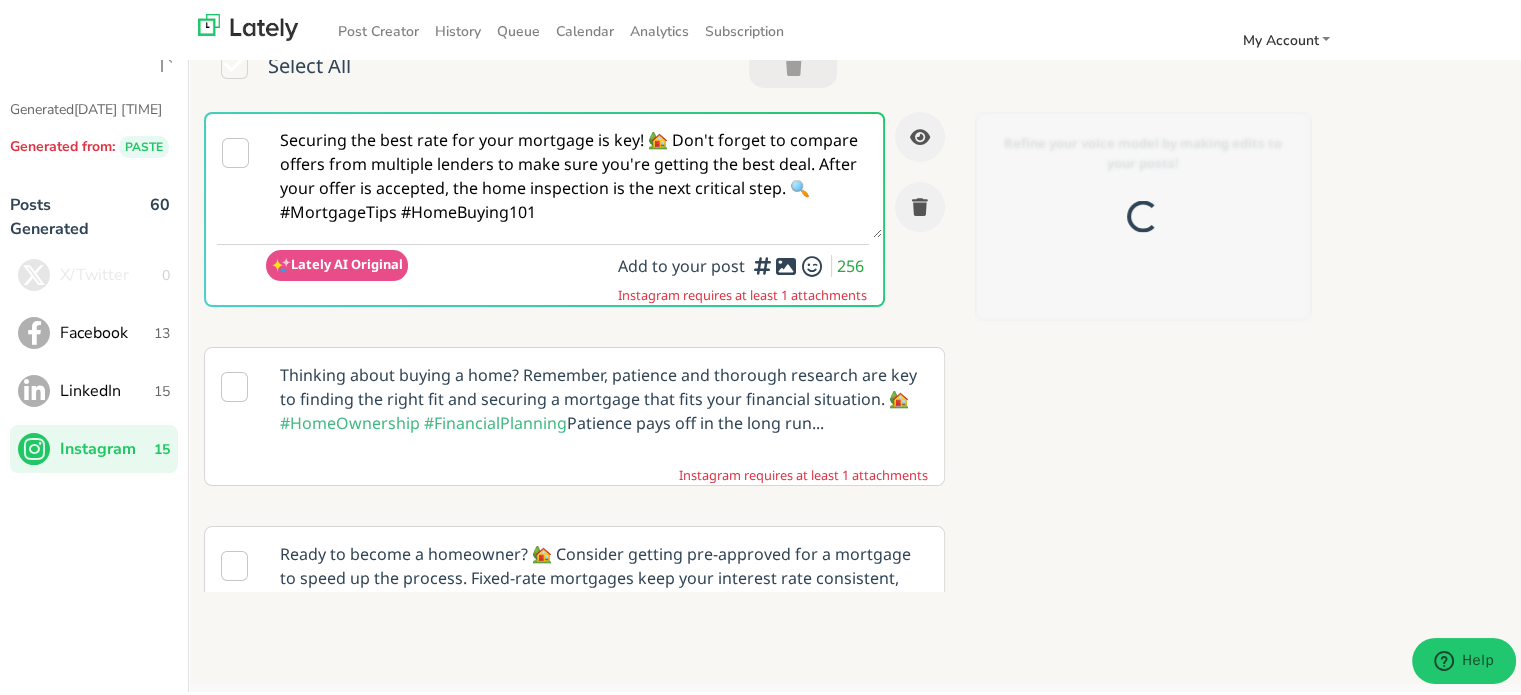 scroll, scrollTop: 0, scrollLeft: 0, axis: both 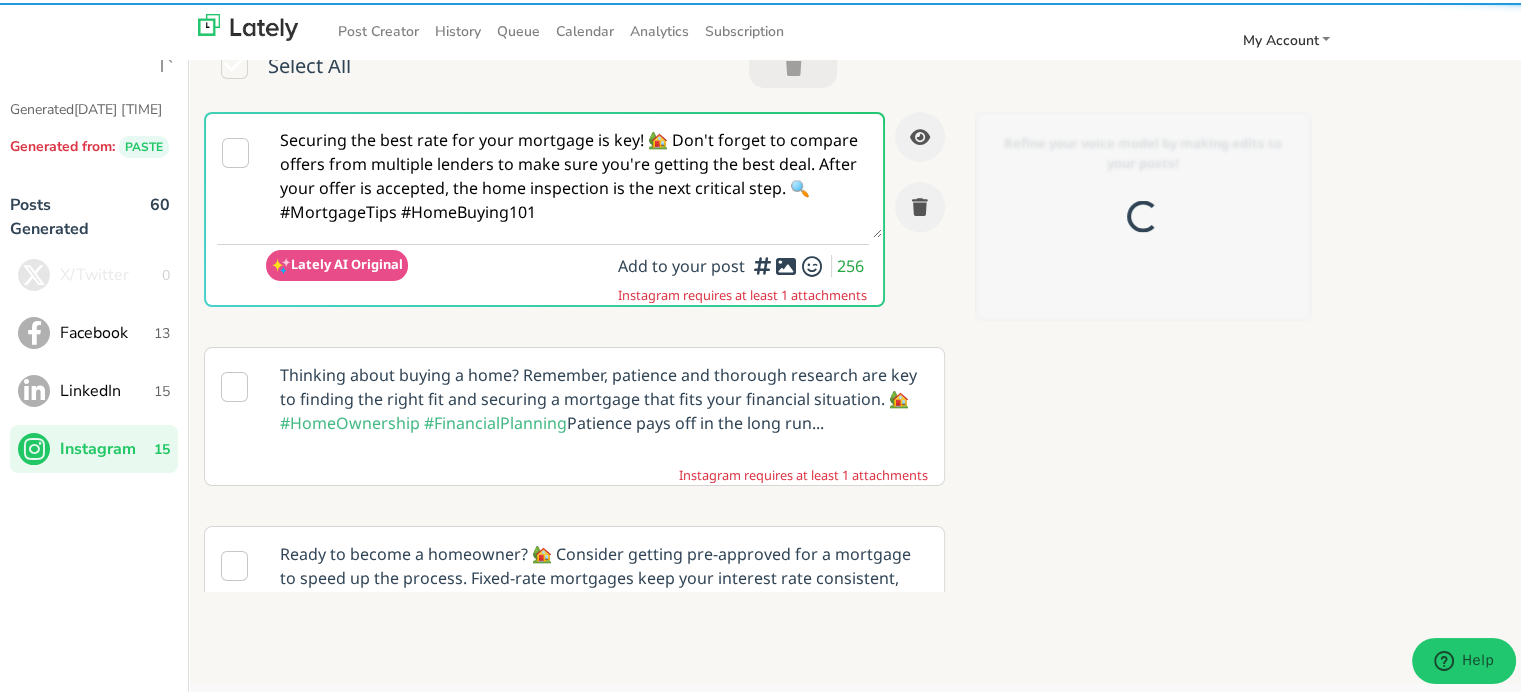 click on "Securing the best rate for your mortgage is key! 🏡 Don't forget to compare offers from multiple lenders to make sure you're getting the best deal. After your offer is accepted, the home inspection is the next critical step. 🔍 #MortgageTips #HomeBuying101" at bounding box center [574, 173] 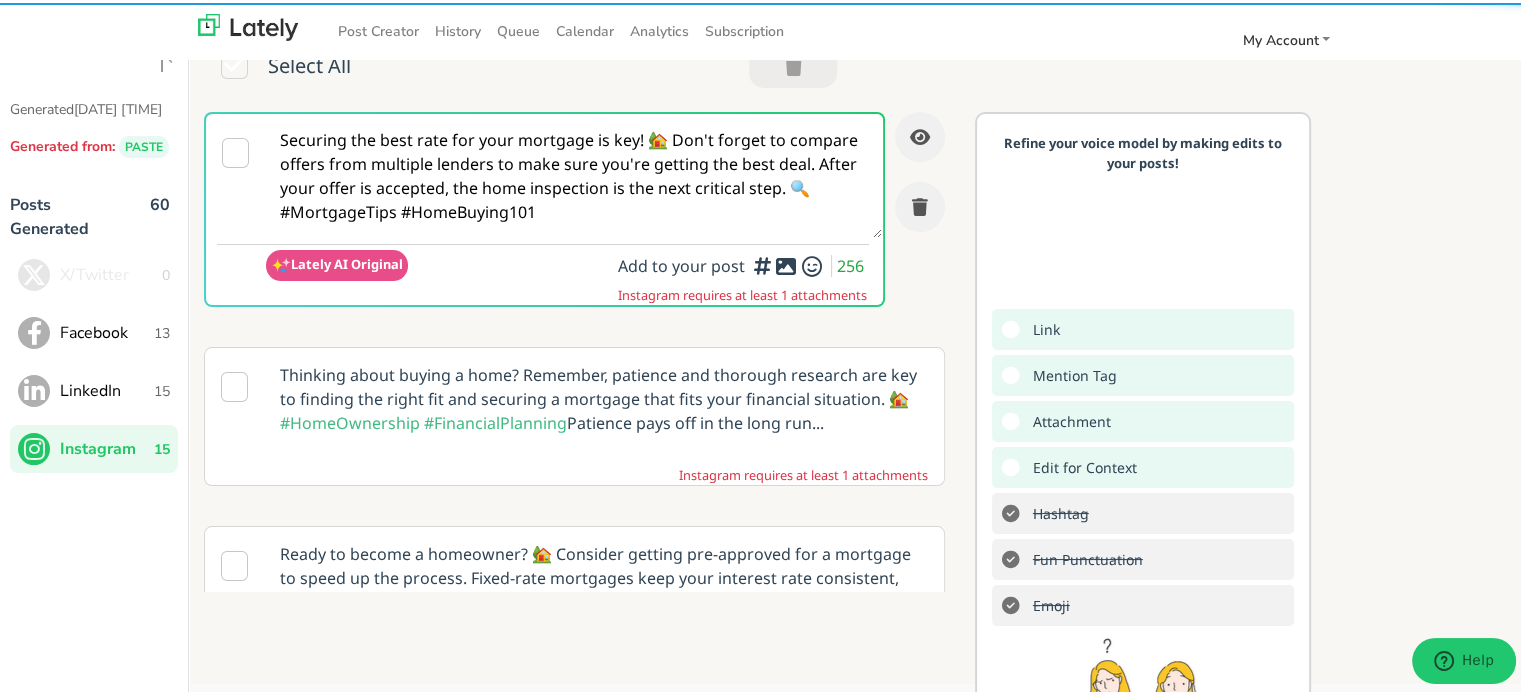 click on "Securing the best rate for your mortgage is key! 🏡 Don't forget to compare offers from multiple lenders to make sure you're getting the best deal. After your offer is accepted, the home inspection is the next critical step. 🔍 #MortgageTips #HomeBuying101" at bounding box center [574, 173] 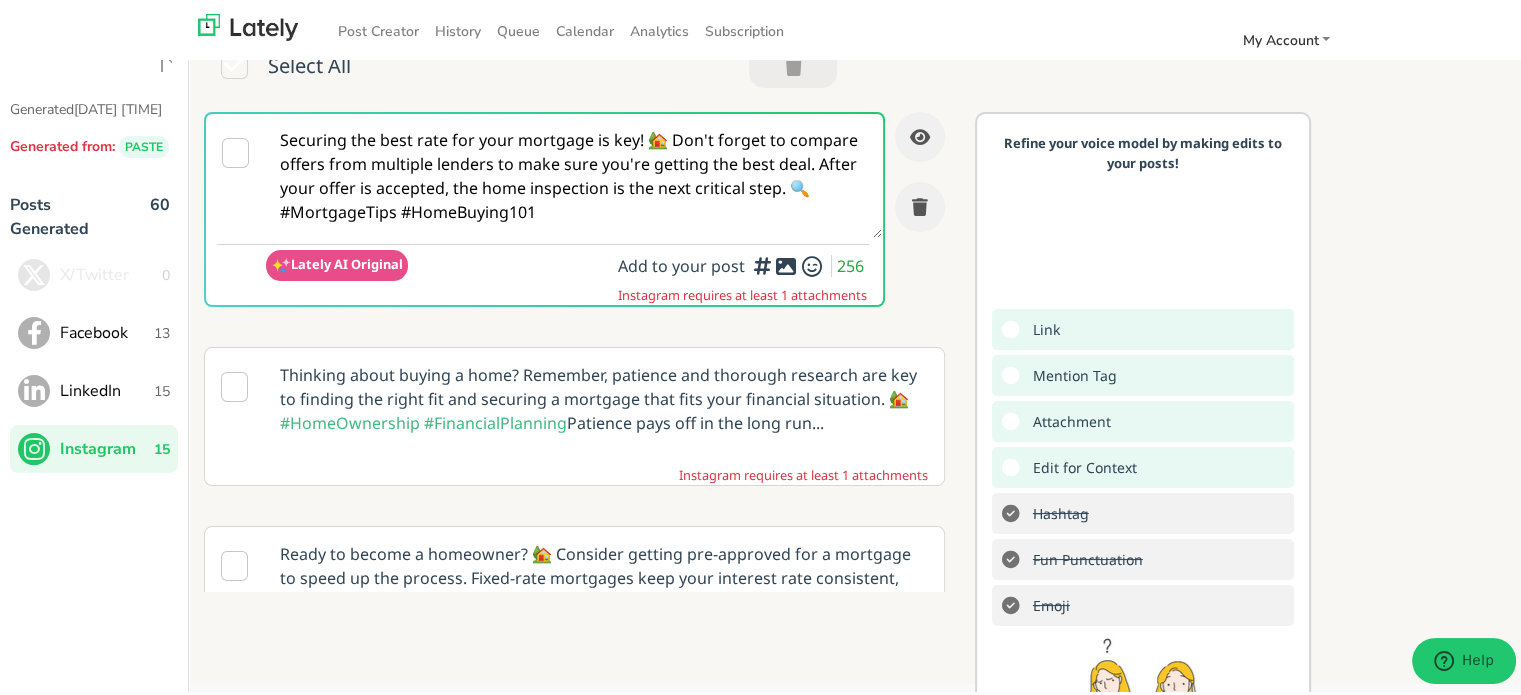 paste on "@linkedinmembers
Taking the first step toward homeownership? 🏡
A First-Time Homebuyer Loan can help you move forward with confidence.
See the step-by-step process here 👉 [URL]
✅ Know your starting point
✅ Explore loan options
✅ Follow a clear process
✅ Prequalify now at [URL]
#FirstTimeHomebuyer
#HomeLoanSolutions #MortgageJourney
Follow Us On Our Social Media Platforms!
Facebook: [URL]
LinkedIn: [URL]
Instagram: [URL]" 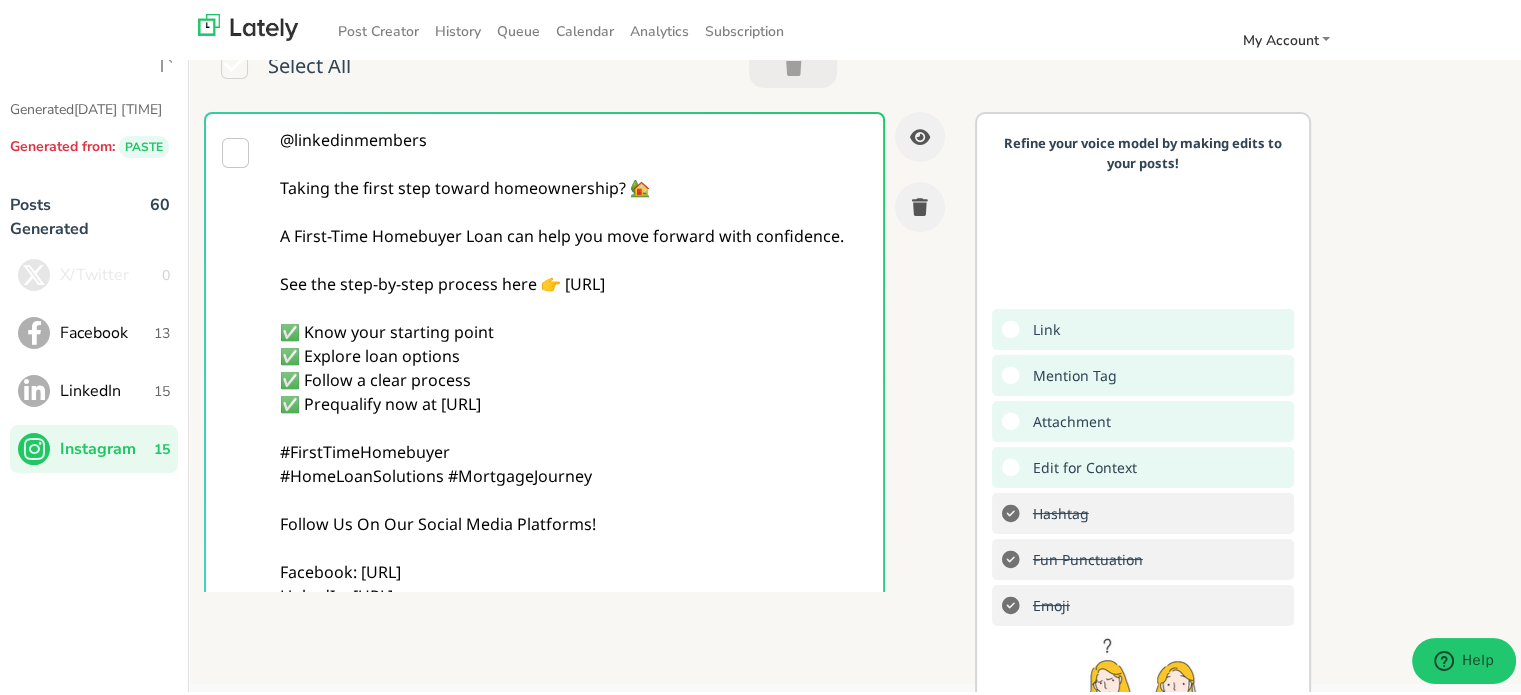 scroll, scrollTop: 85, scrollLeft: 0, axis: vertical 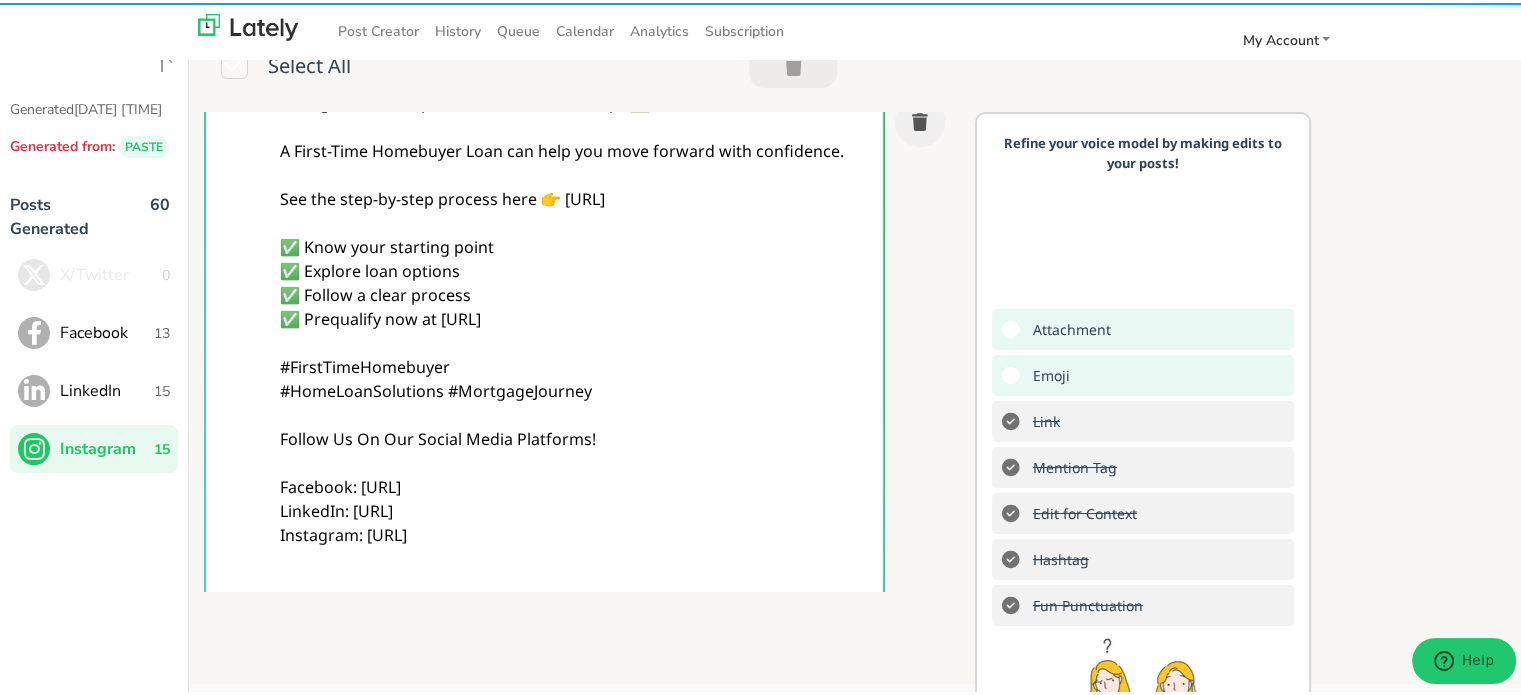 paste on "Feeling lost in the home-buying process? 🏡 A First-Time Homebuyer Loan can guide you from start to keys in hand. Start here 👉 clearratemortgage.com/timeline
✅ Find your path
✅ Choose your loan
✅ Get ready to close
✅ Prequalify now at clearratemortgage.com
#HomeLoanTips #FirstTimeBuyer #KeysToYourHome" 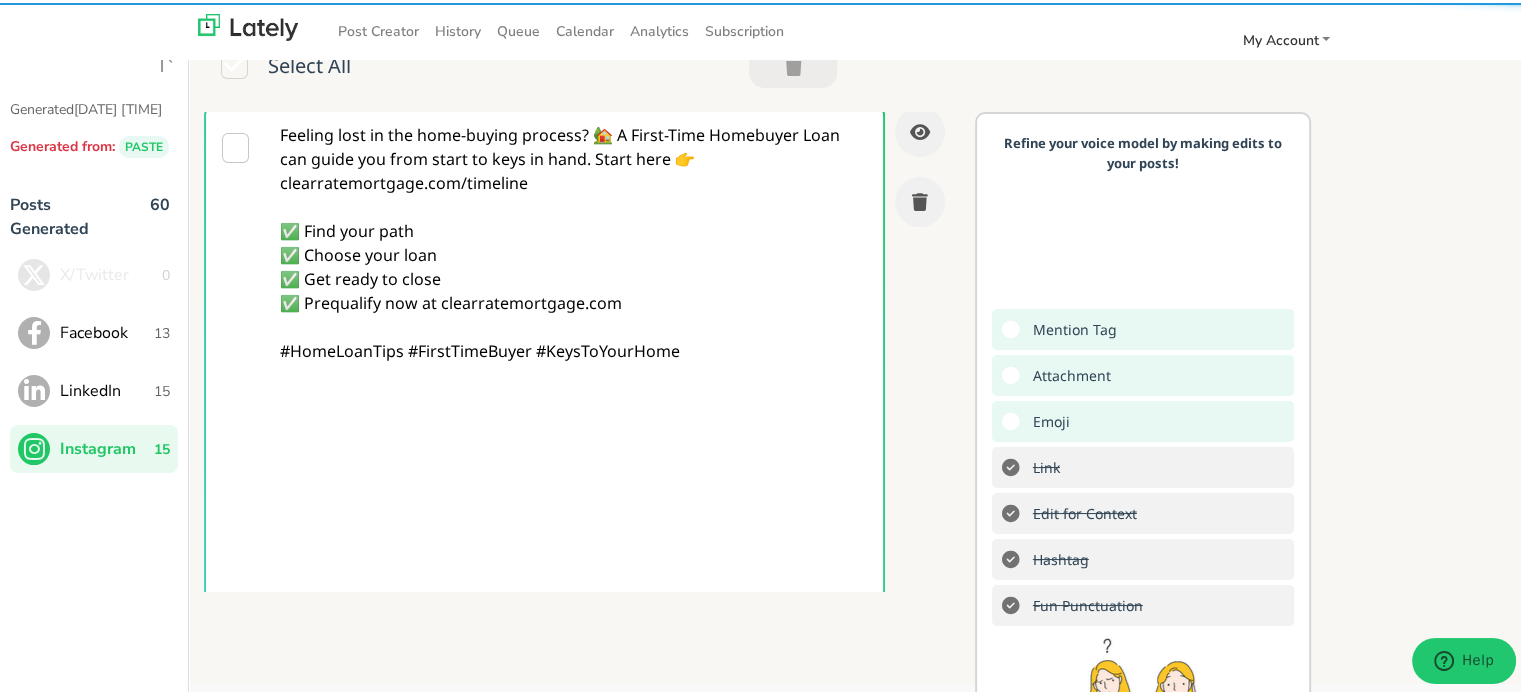 scroll, scrollTop: 0, scrollLeft: 0, axis: both 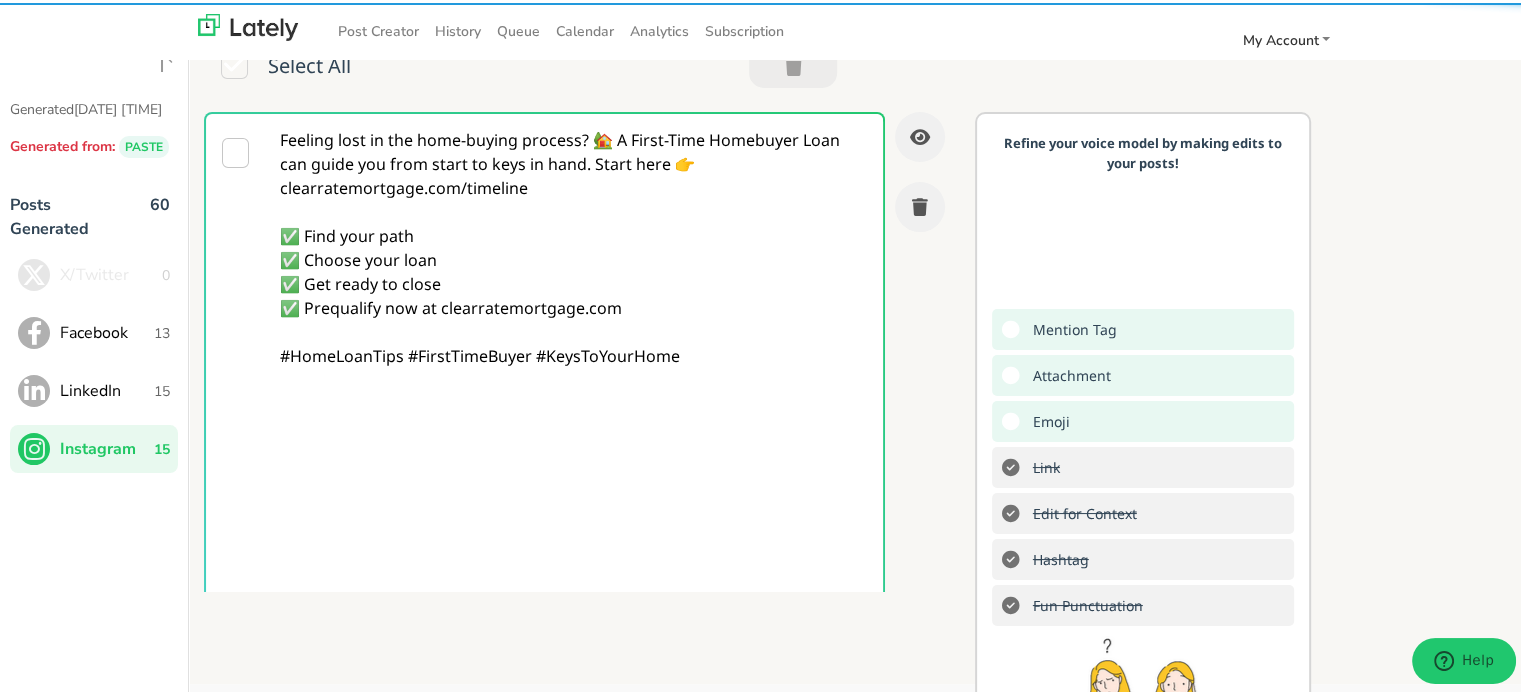 click on "Feeling lost in the home-buying process? 🏡 A First-Time Homebuyer Loan can guide you from start to keys in hand. Start here 👉 clearratemortgage.com/timeline
✅ Find your path
✅ Choose your loan
✅ Get ready to close
✅ Prequalify now at clearratemortgage.com
#HomeLoanTips #FirstTimeBuyer #KeysToYourHome" at bounding box center (574, 413) 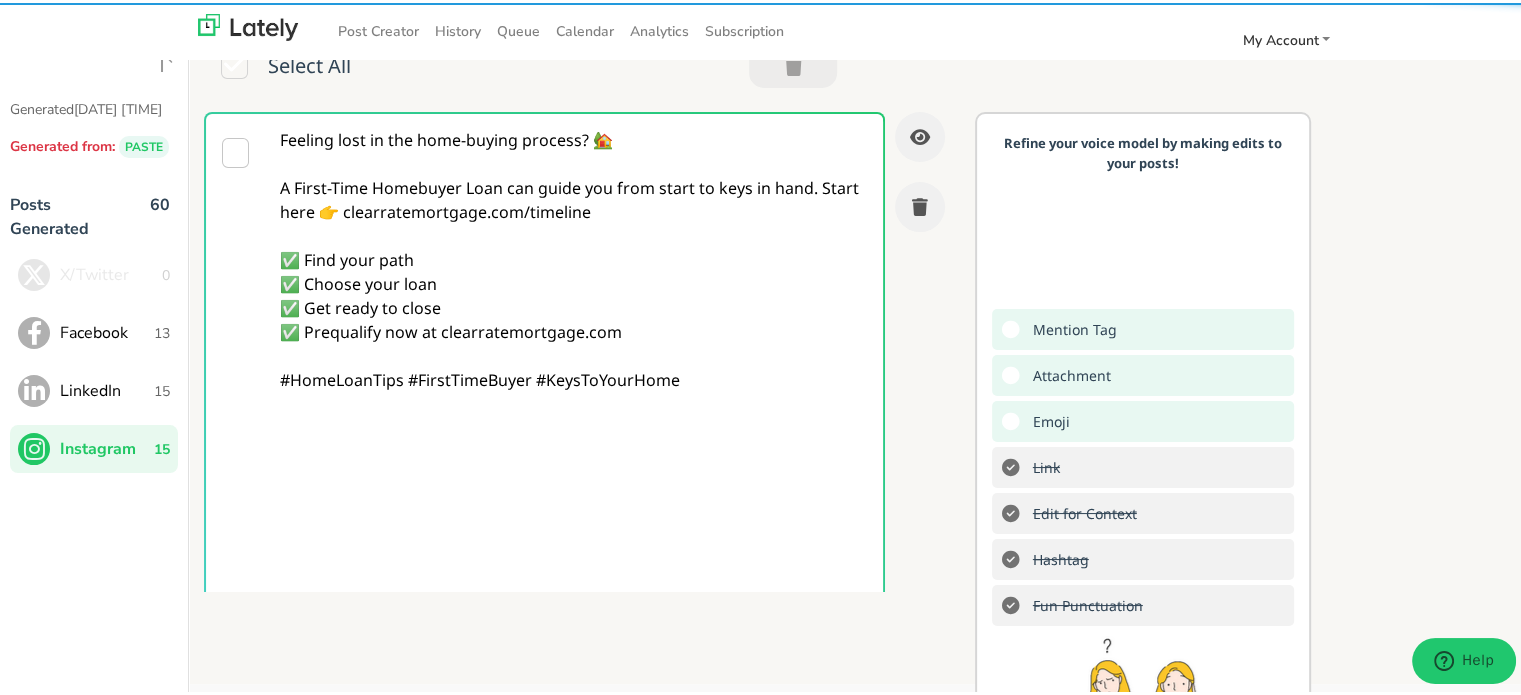 click on "Feeling lost in the home-buying process? 🏡
A First-Time Homebuyer Loan can guide you from start to keys in hand. Start here 👉 clearratemortgage.com/timeline
✅ Find your path
✅ Choose your loan
✅ Get ready to close
✅ Prequalify now at clearratemortgage.com
#HomeLoanTips #FirstTimeBuyer #KeysToYourHome" at bounding box center (574, 413) 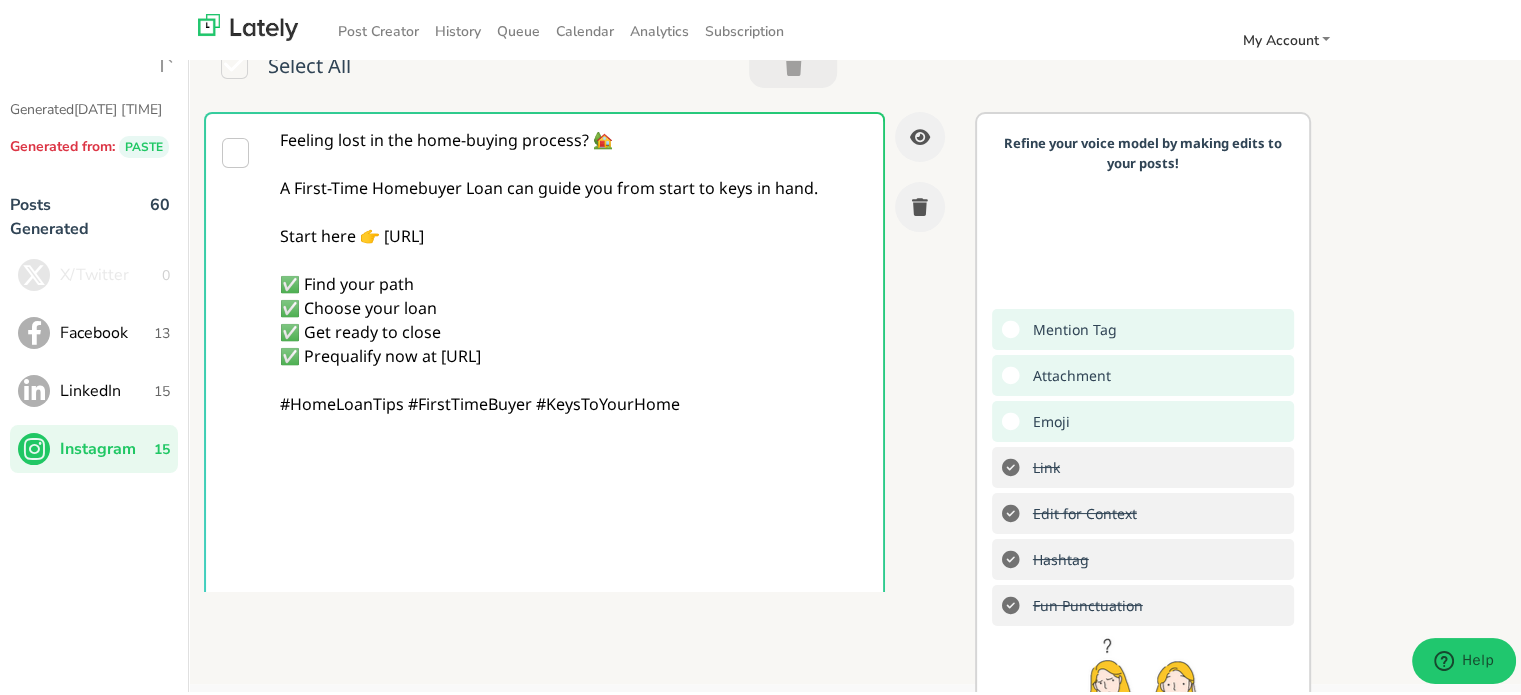 click on "Feeling lost in the home-buying process? 🏡
A First-Time Homebuyer Loan can guide you from start to keys in hand.
Start here 👉 [URL]
✅ Find your path
✅ Choose your loan
✅ Get ready to close
✅ Prequalify now at [URL]
#HomeLoanTips #FirstTimeBuyer #KeysToYourHome" at bounding box center (574, 413) 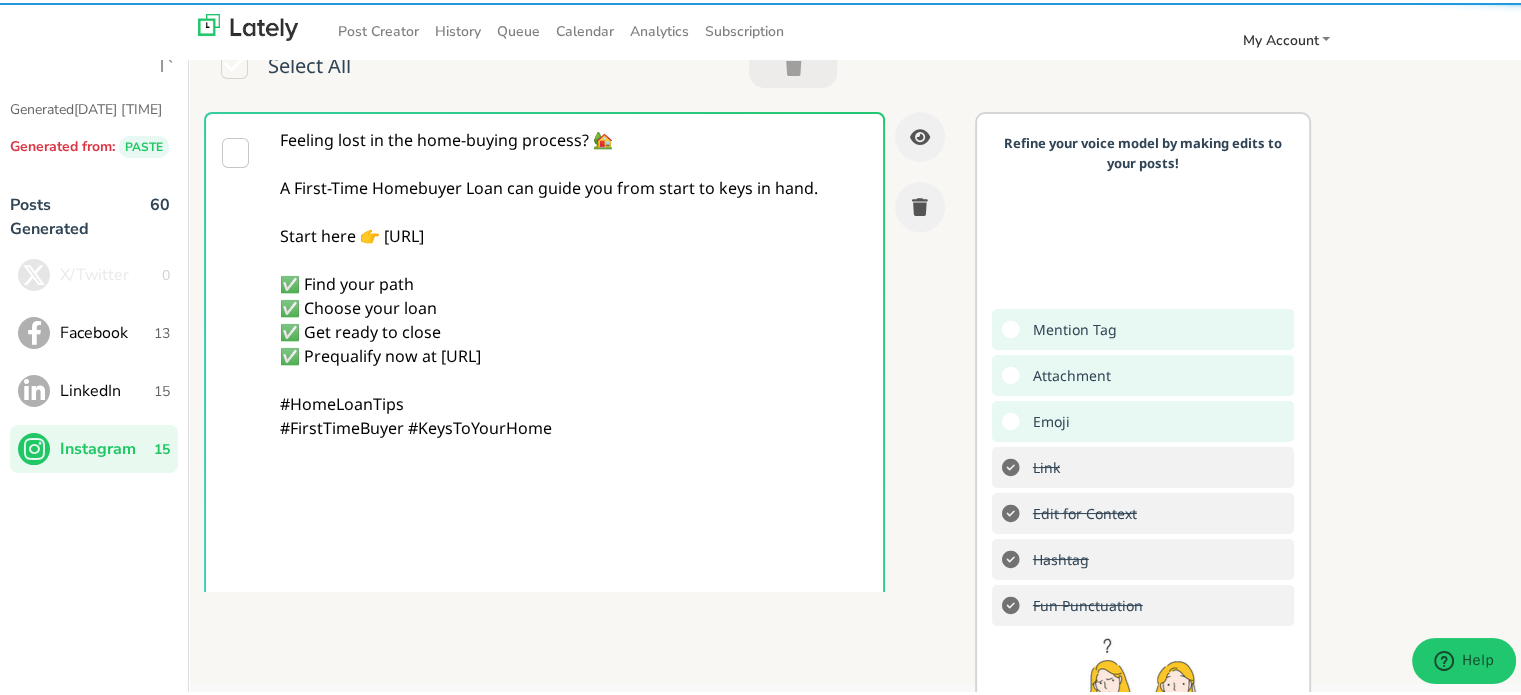 click on "Feeling lost in the home-buying process? 🏡
A First-Time Homebuyer Loan can guide you from start to keys in hand.
Start here 👉 [URL]
✅ Find your path
✅ Choose your loan
✅ Get ready to close
✅ Prequalify now at [URL]
#HomeLoanTips
#FirstTimeBuyer #KeysToYourHome" at bounding box center [574, 413] 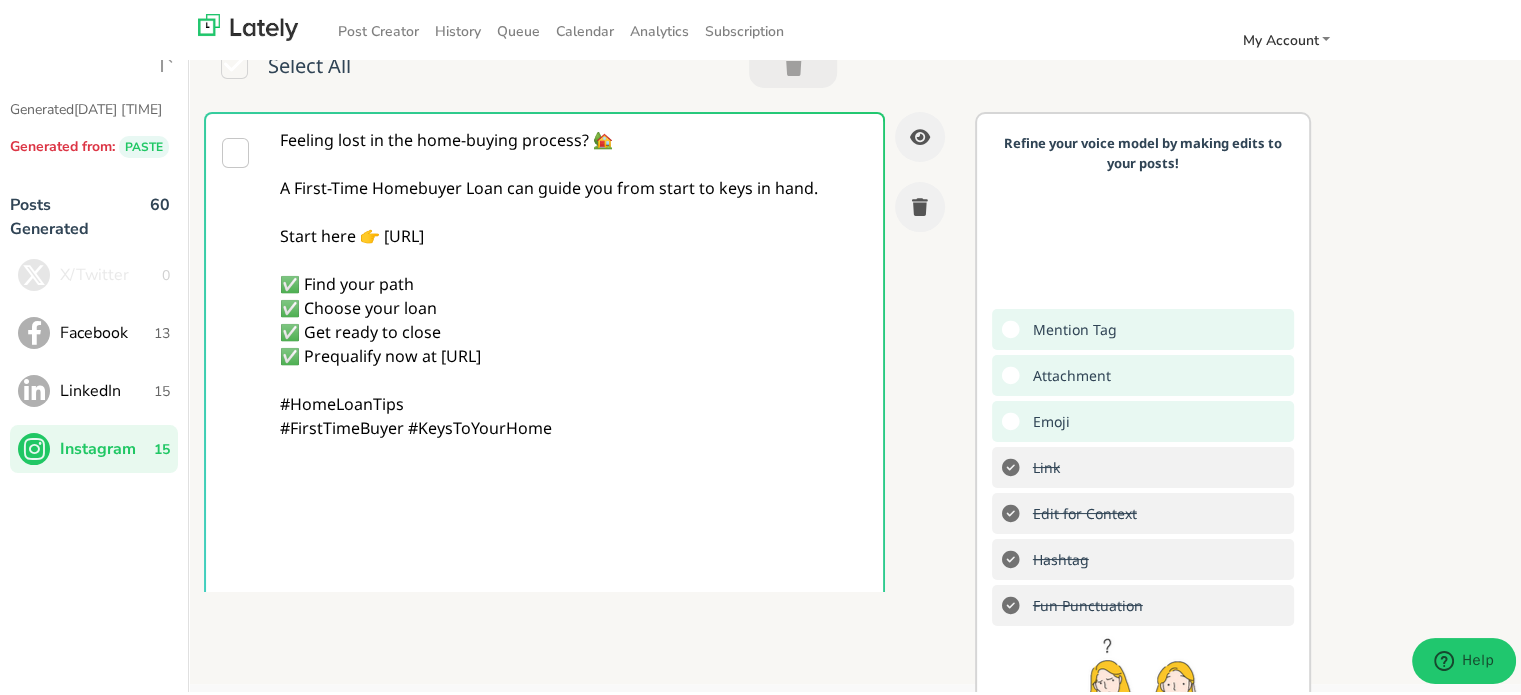 click on "Feeling lost in the home-buying process? 🏡
A First-Time Homebuyer Loan can guide you from start to keys in hand.
Start here 👉 [URL]
✅ Find your path
✅ Choose your loan
✅ Get ready to close
✅ Prequalify now at [URL]
#HomeLoanTips
#FirstTimeBuyer #KeysToYourHome" at bounding box center (574, 413) 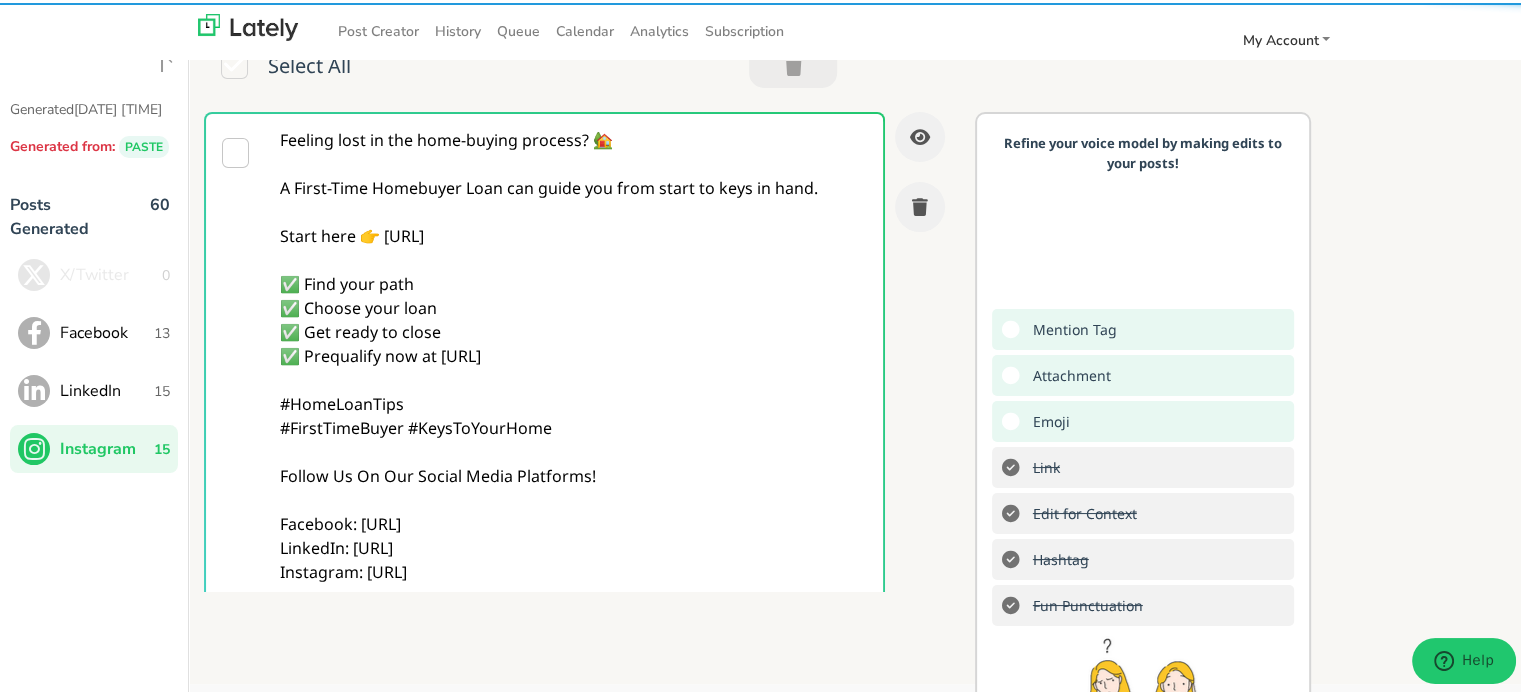 type on "Feeling lost in the home-buying process? 🏡
A First-Time Homebuyer Loan can guide you from start to keys in hand.
Start here 👉 [URL]
✅ Find your path
✅ Choose your loan
✅ Get ready to close
✅ Prequalify now at [URL]
#HomeLoanTips
#FirstTimeBuyer #KeysToYourHome
Follow Us On Our Social Media Platforms!
Facebook: [URL]
LinkedIn: [URL]
Instagram: [URL]" 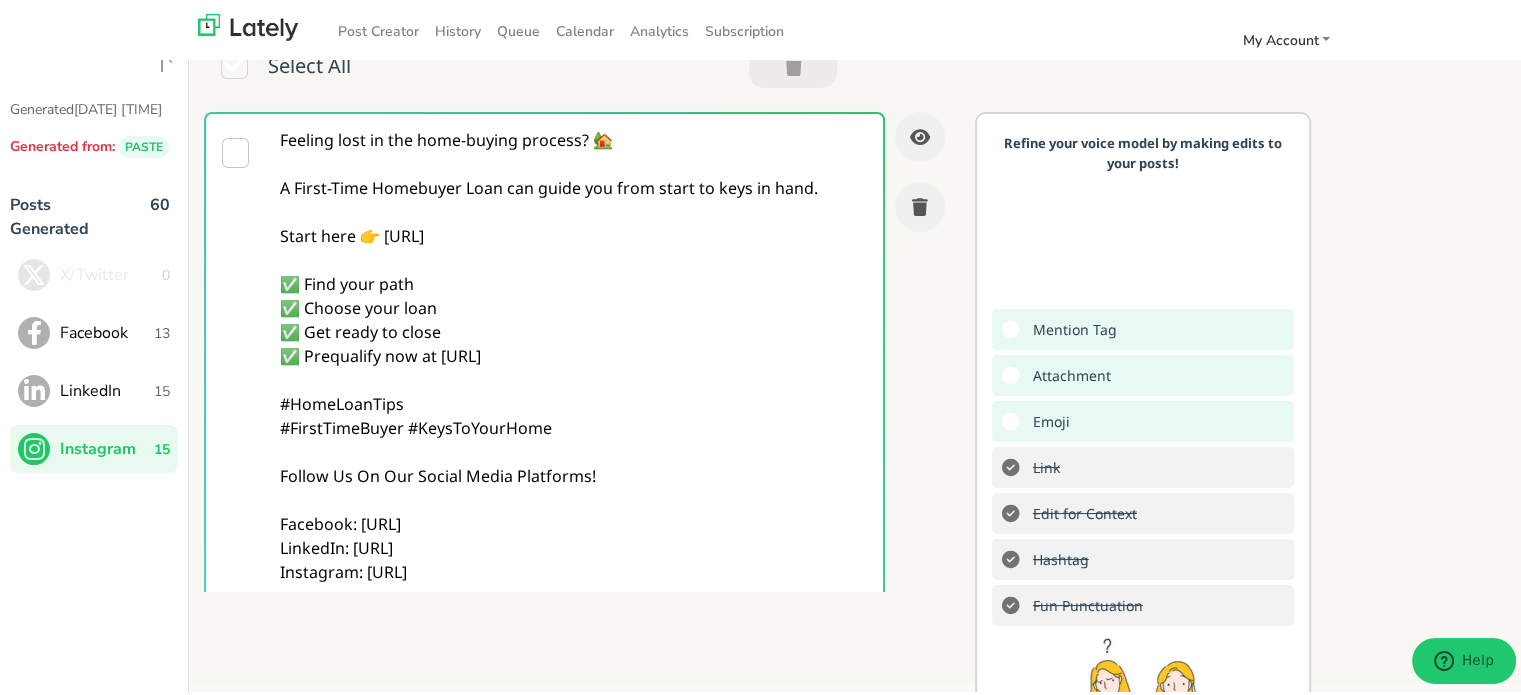 scroll, scrollTop: 420, scrollLeft: 0, axis: vertical 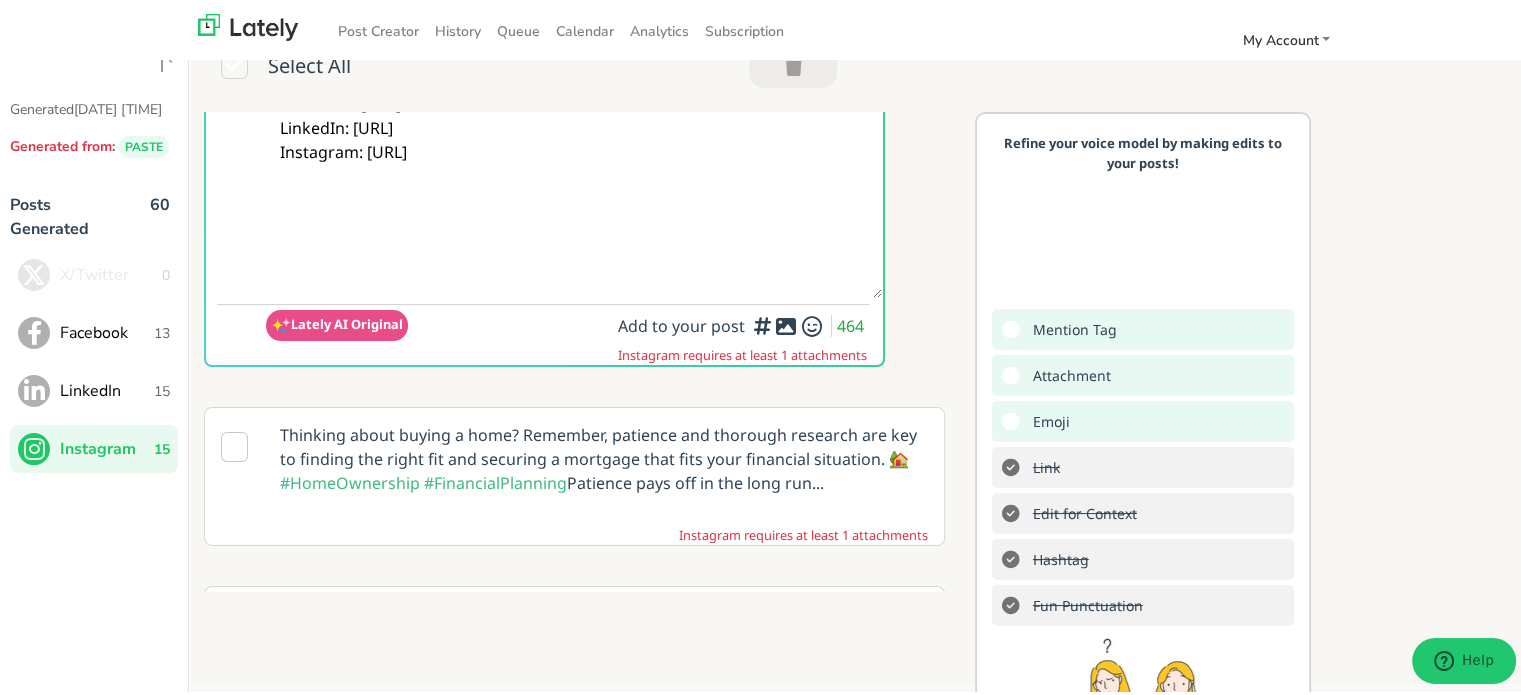 click at bounding box center (786, 323) 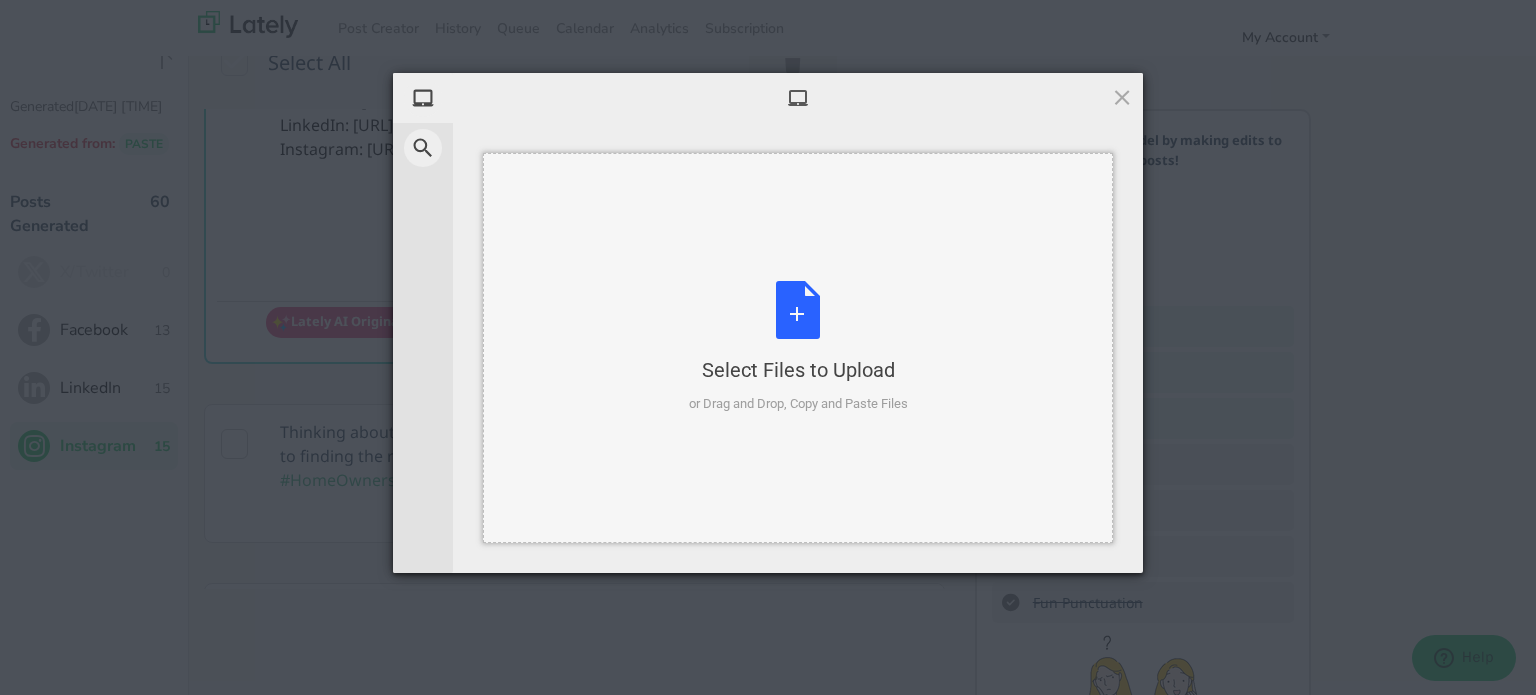 click on "Select Files to Upload
or Drag and Drop, Copy and Paste Files" at bounding box center (798, 348) 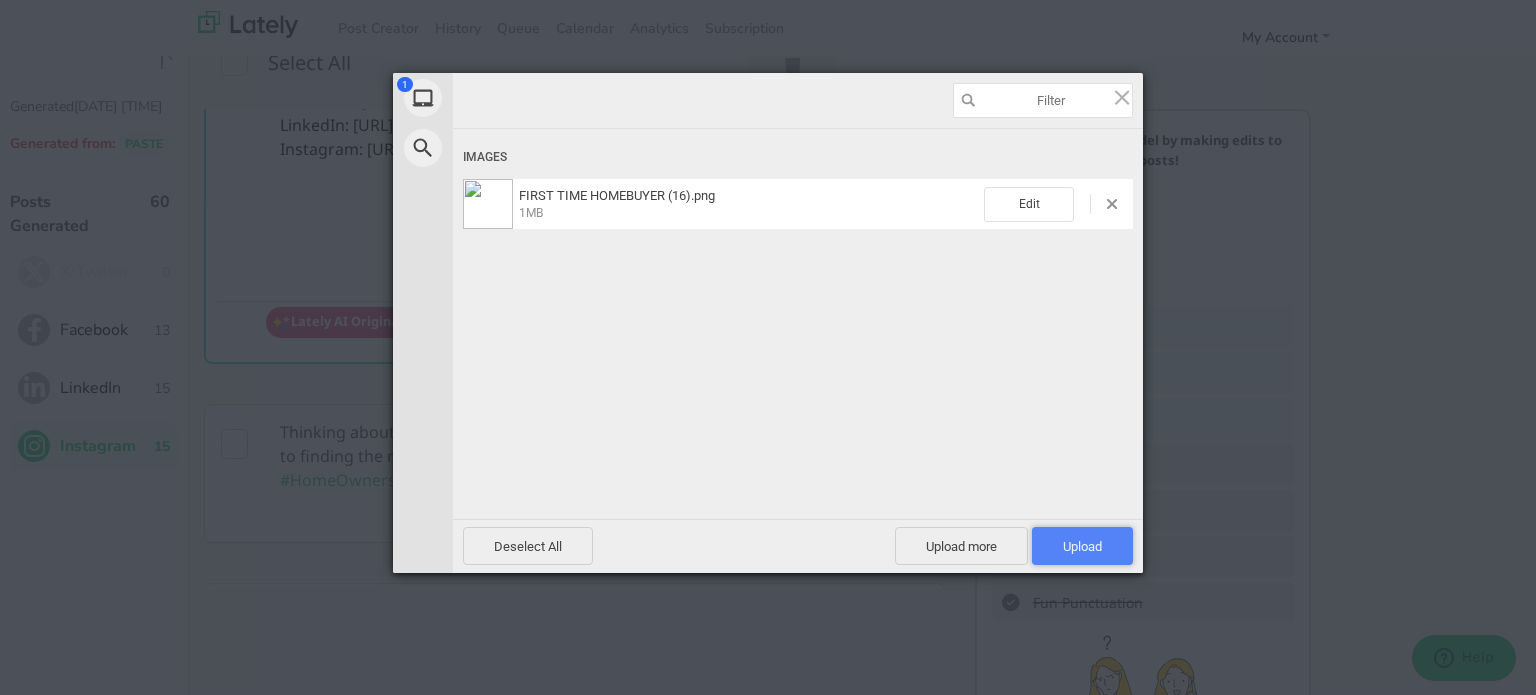 click on "Upload
1" at bounding box center (1082, 546) 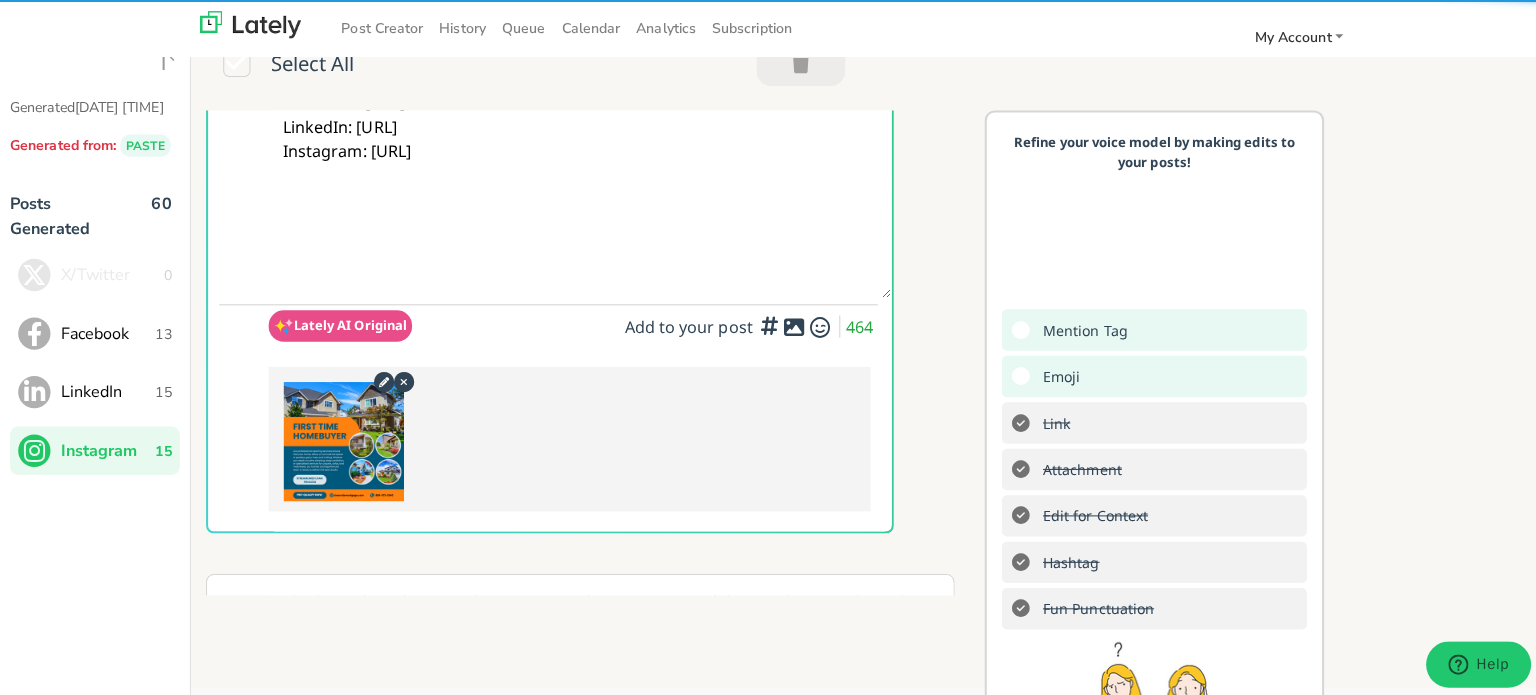 scroll, scrollTop: 0, scrollLeft: 0, axis: both 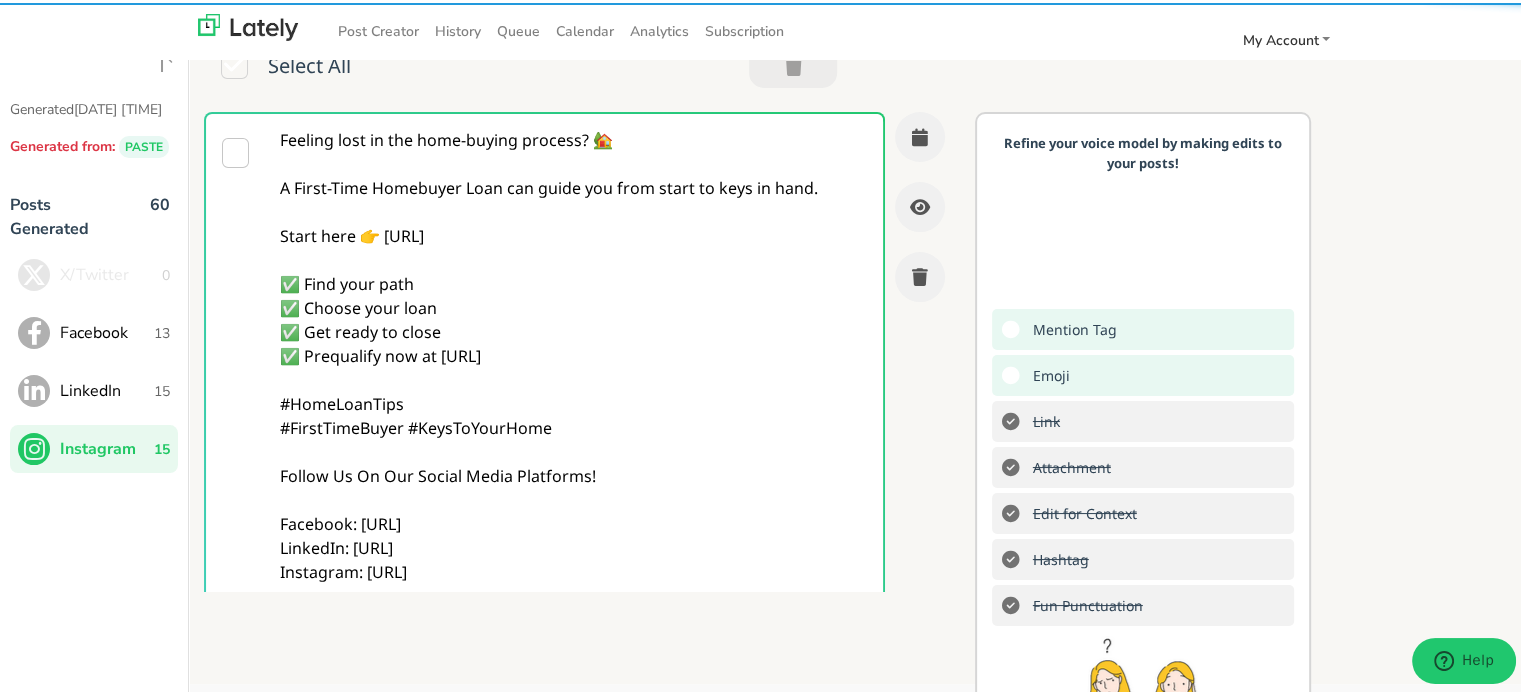 click on "Feeling lost in the home-buying process? 🏡
A First-Time Homebuyer Loan can guide you from start to keys in hand.
Start here 👉 [URL]
✅ Find your path
✅ Choose your loan
✅ Get ready to close
✅ Prequalify now at [URL]
#HomeLoanTips
#FirstTimeBuyer #KeysToYourHome
Follow Us On Our Social Media Platforms!
Facebook: [URL]
LinkedIn: [URL]
Instagram: [URL]" at bounding box center (574, 413) 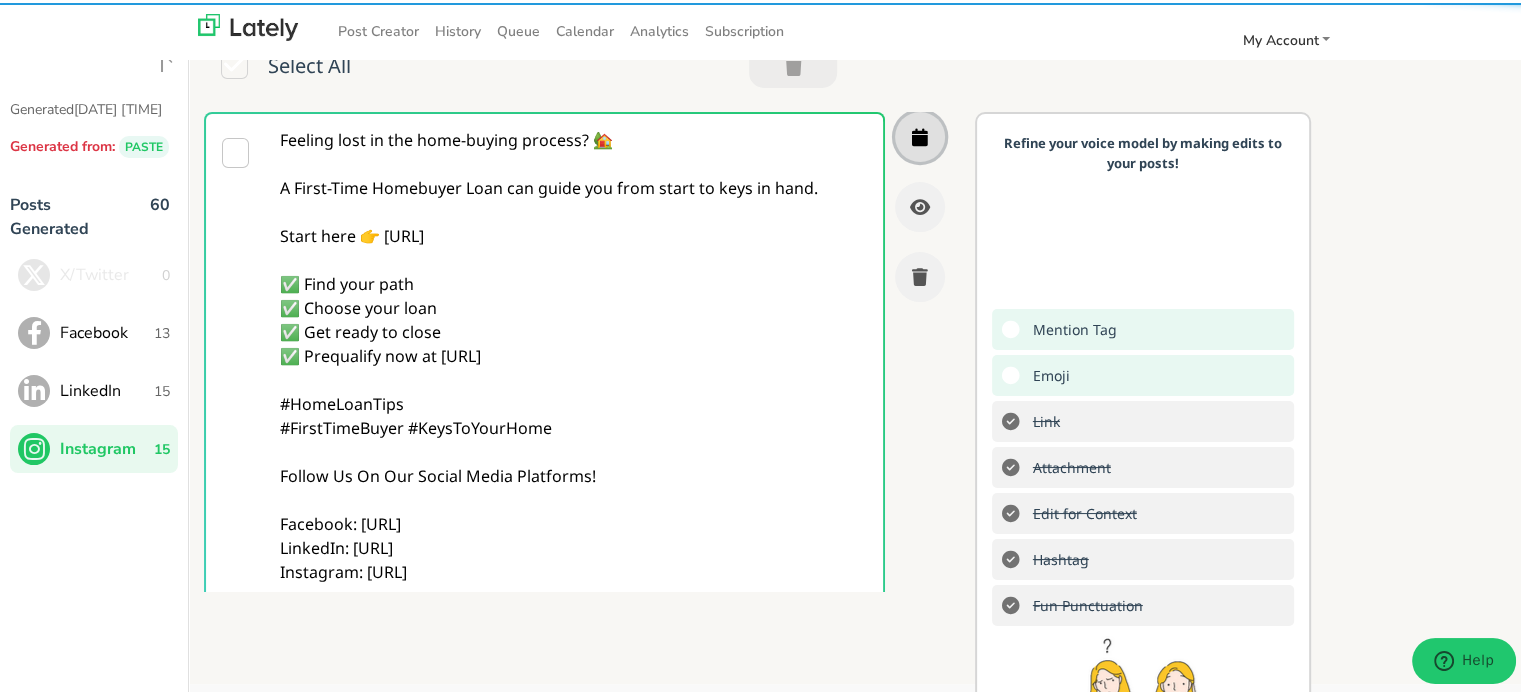 click at bounding box center (920, 134) 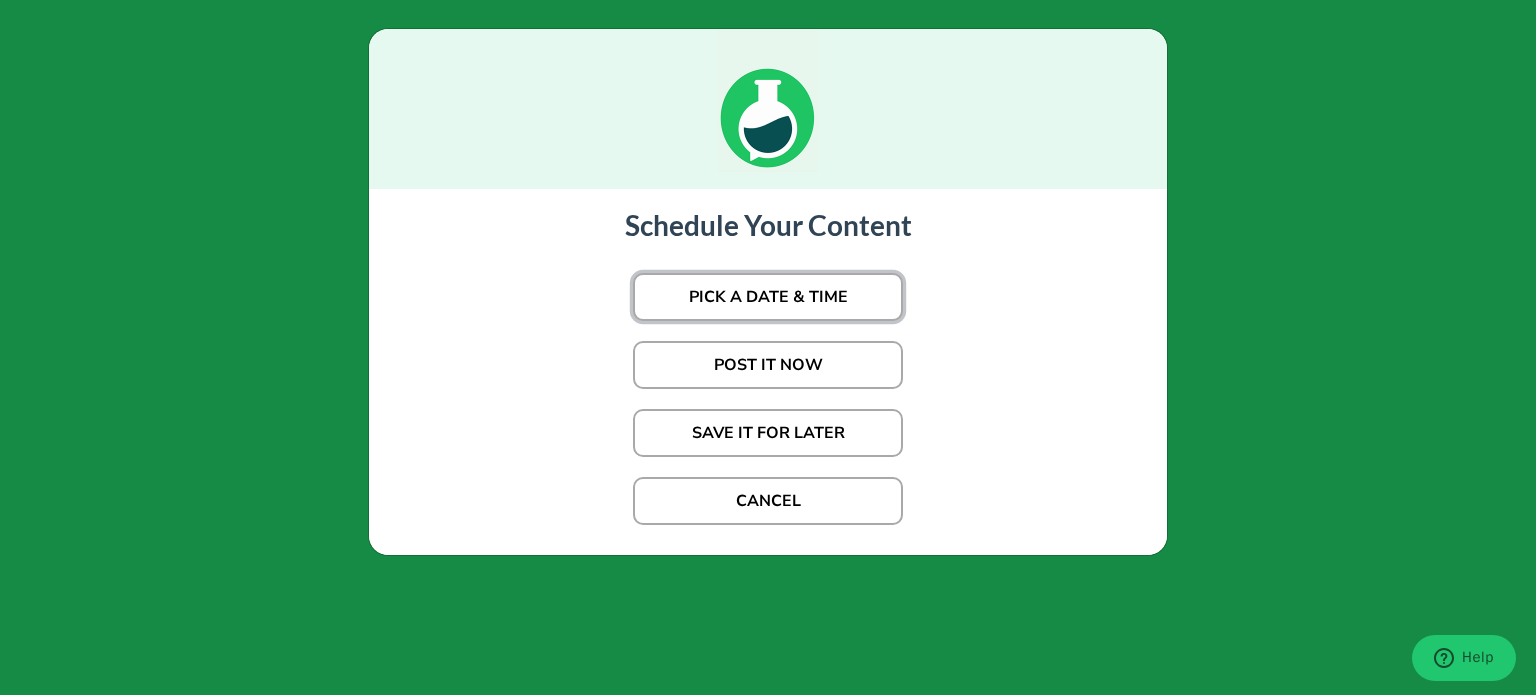 click on "PICK A DATE & TIME" at bounding box center (768, 297) 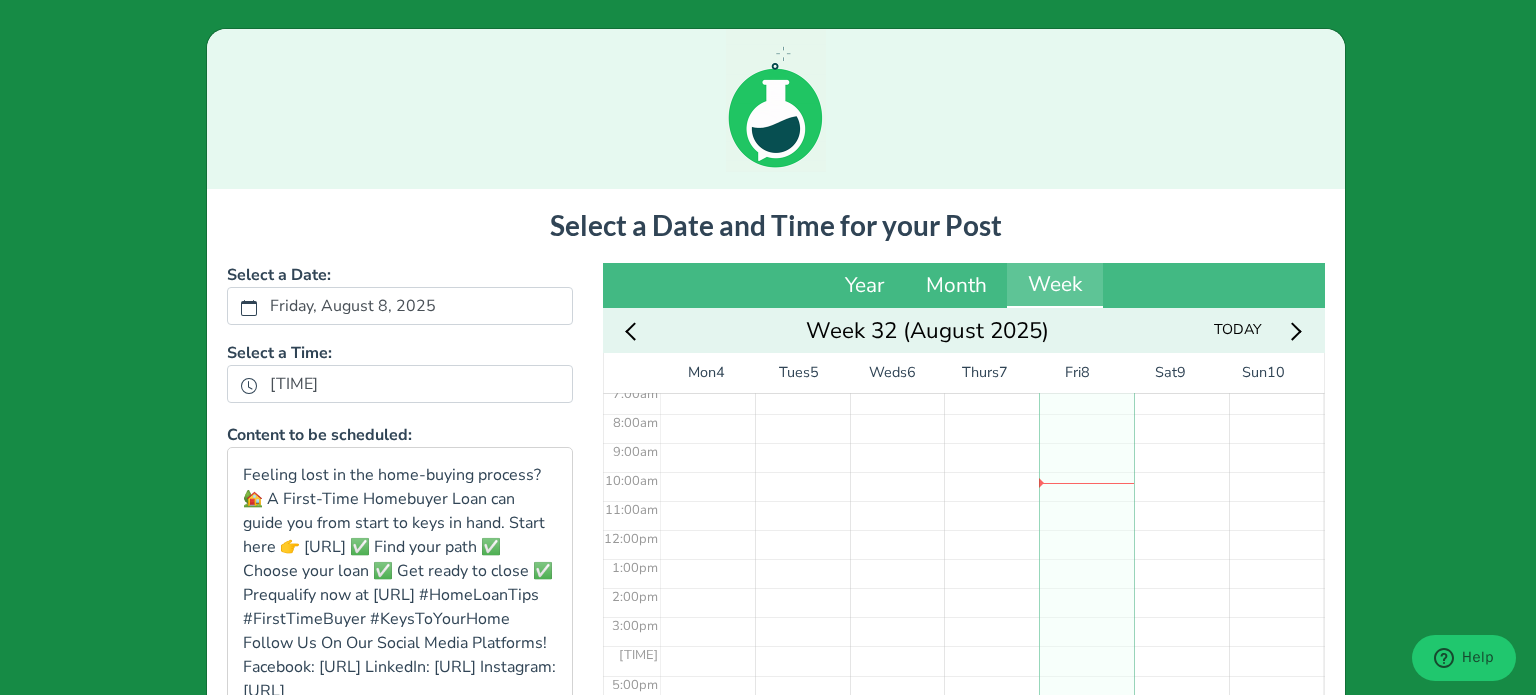 scroll, scrollTop: 303, scrollLeft: 0, axis: vertical 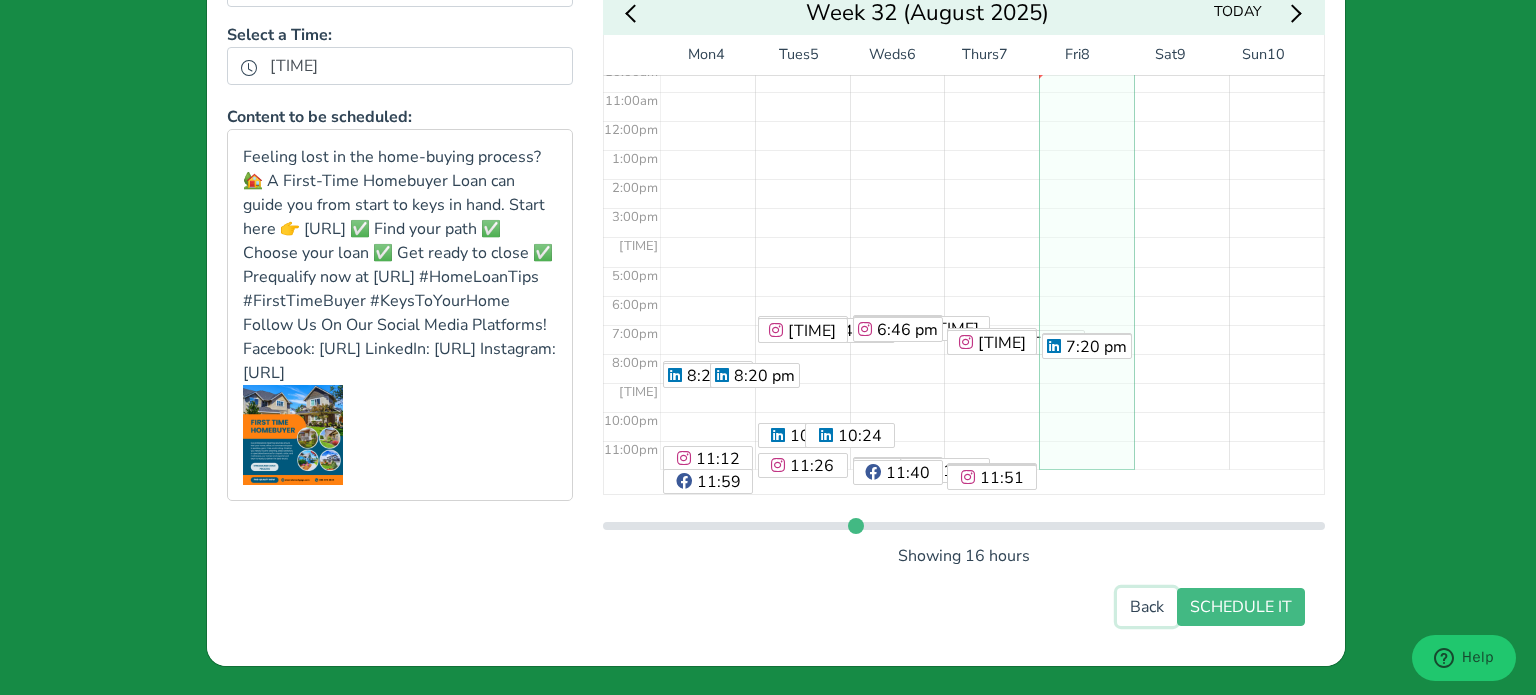 click on "Back" at bounding box center (1147, 607) 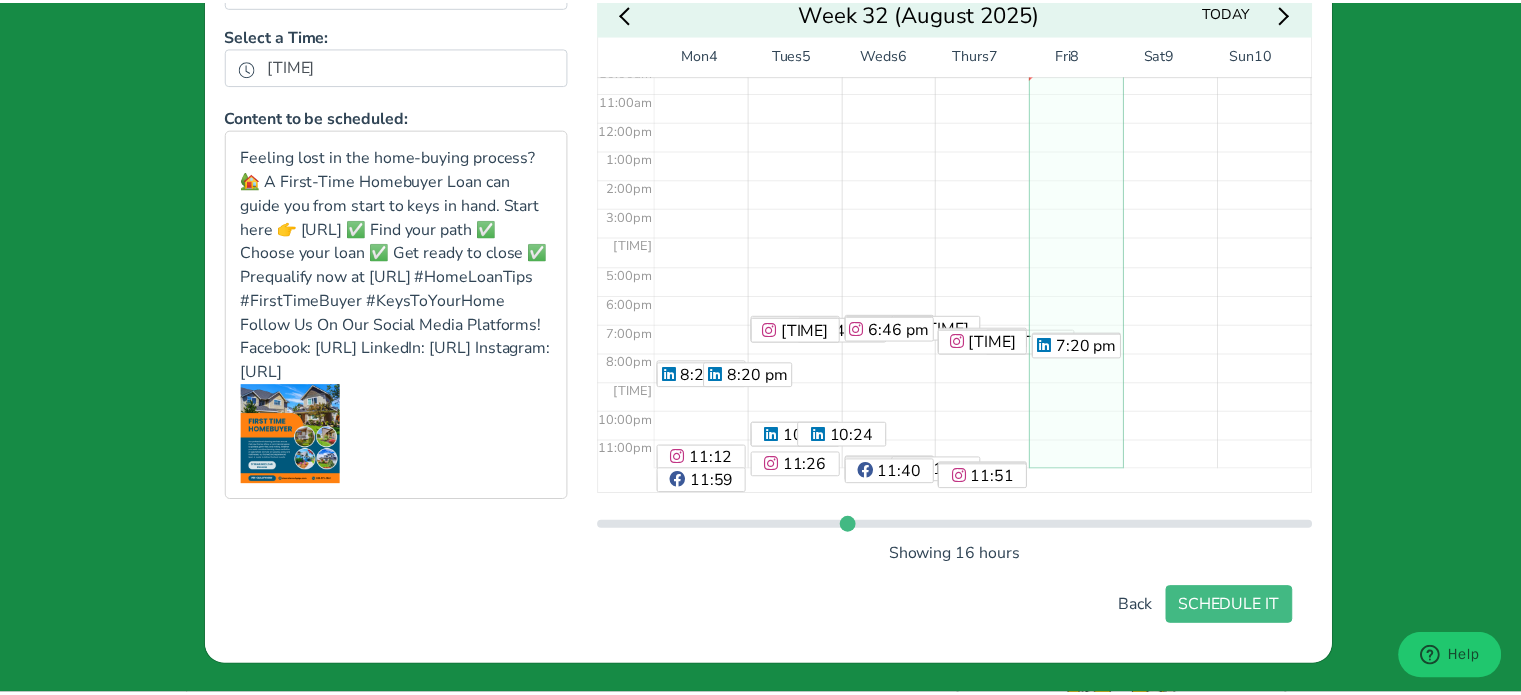scroll, scrollTop: 0, scrollLeft: 0, axis: both 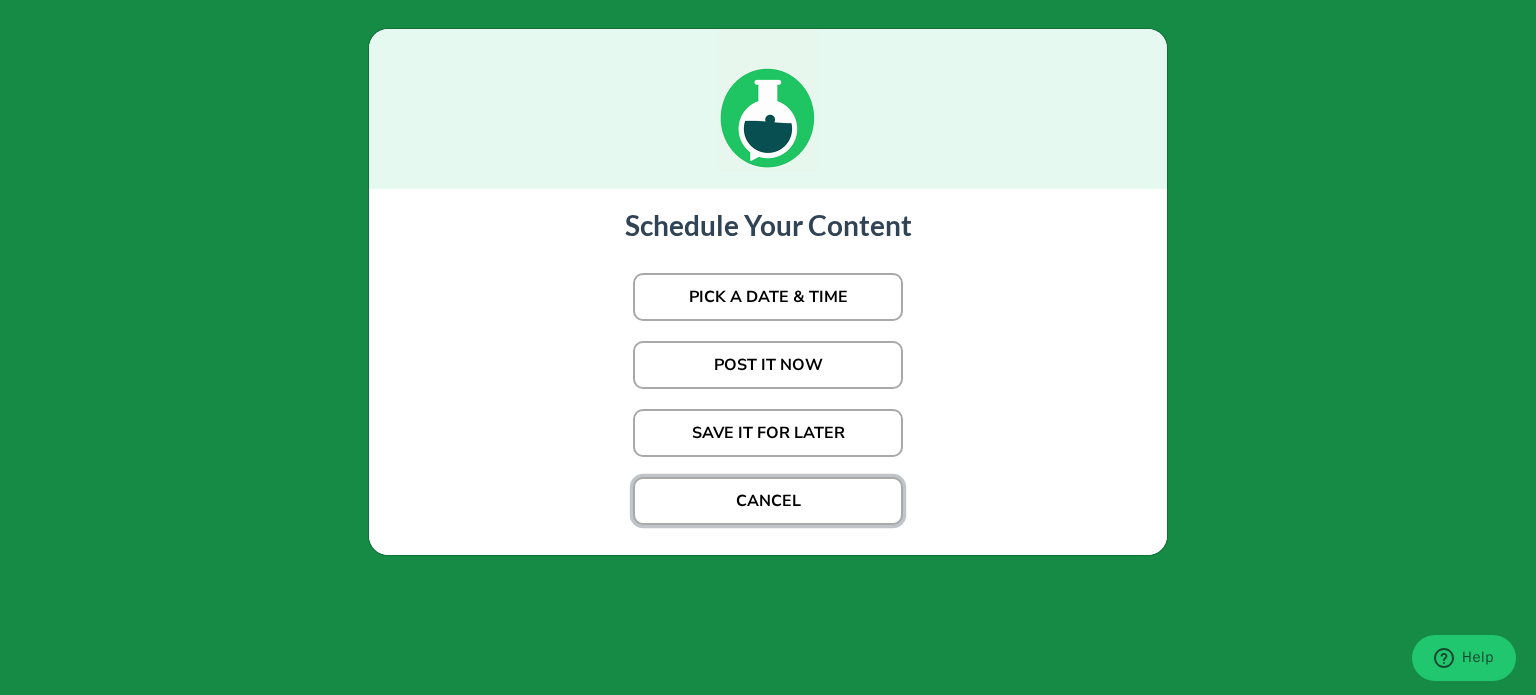 click on "CANCEL" at bounding box center (768, 501) 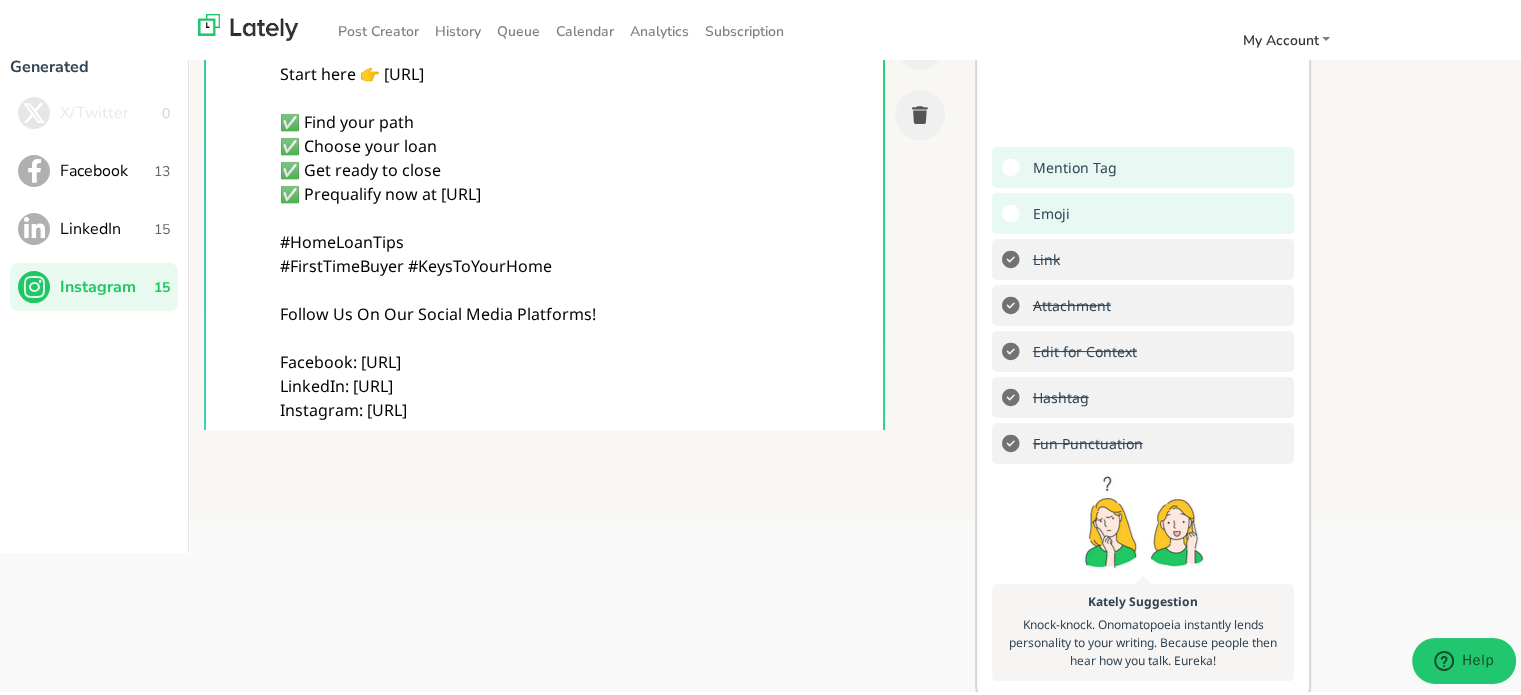 scroll, scrollTop: 256, scrollLeft: 0, axis: vertical 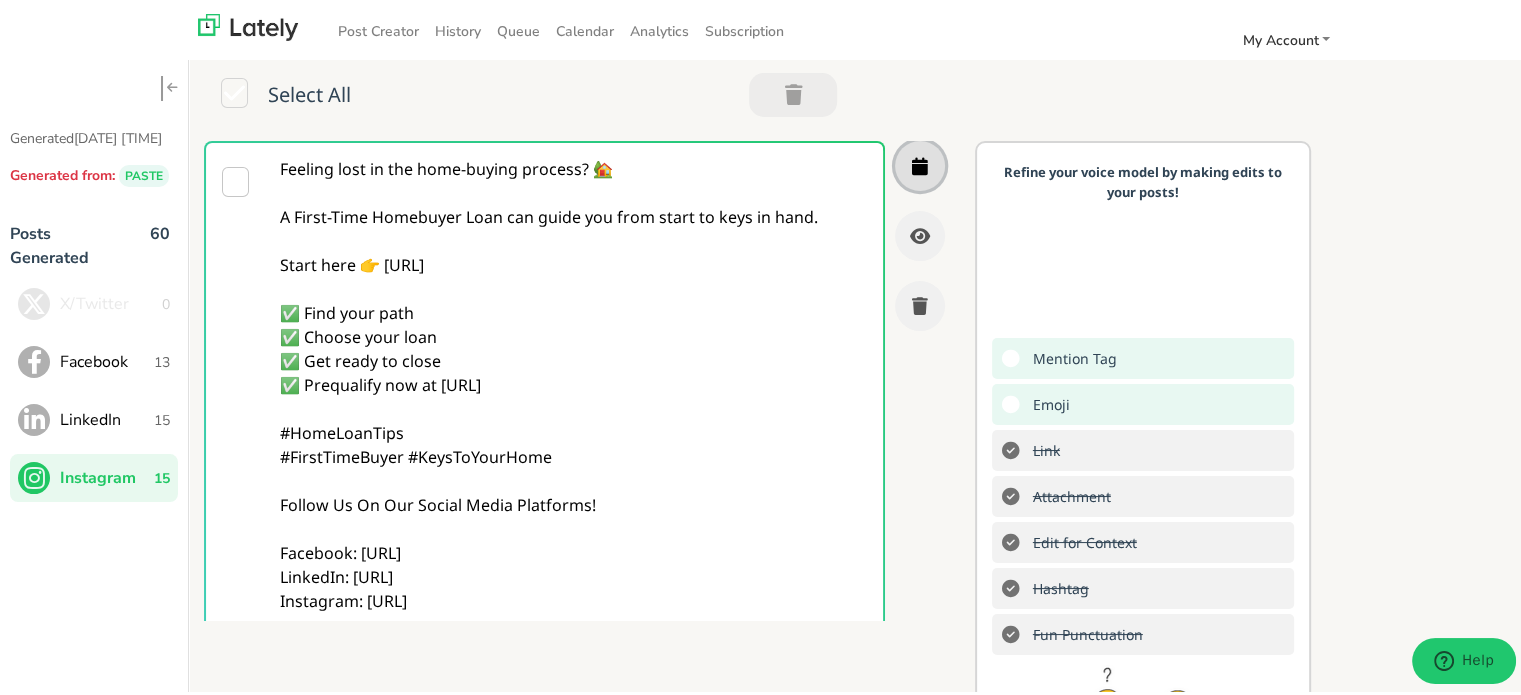 click at bounding box center [920, 163] 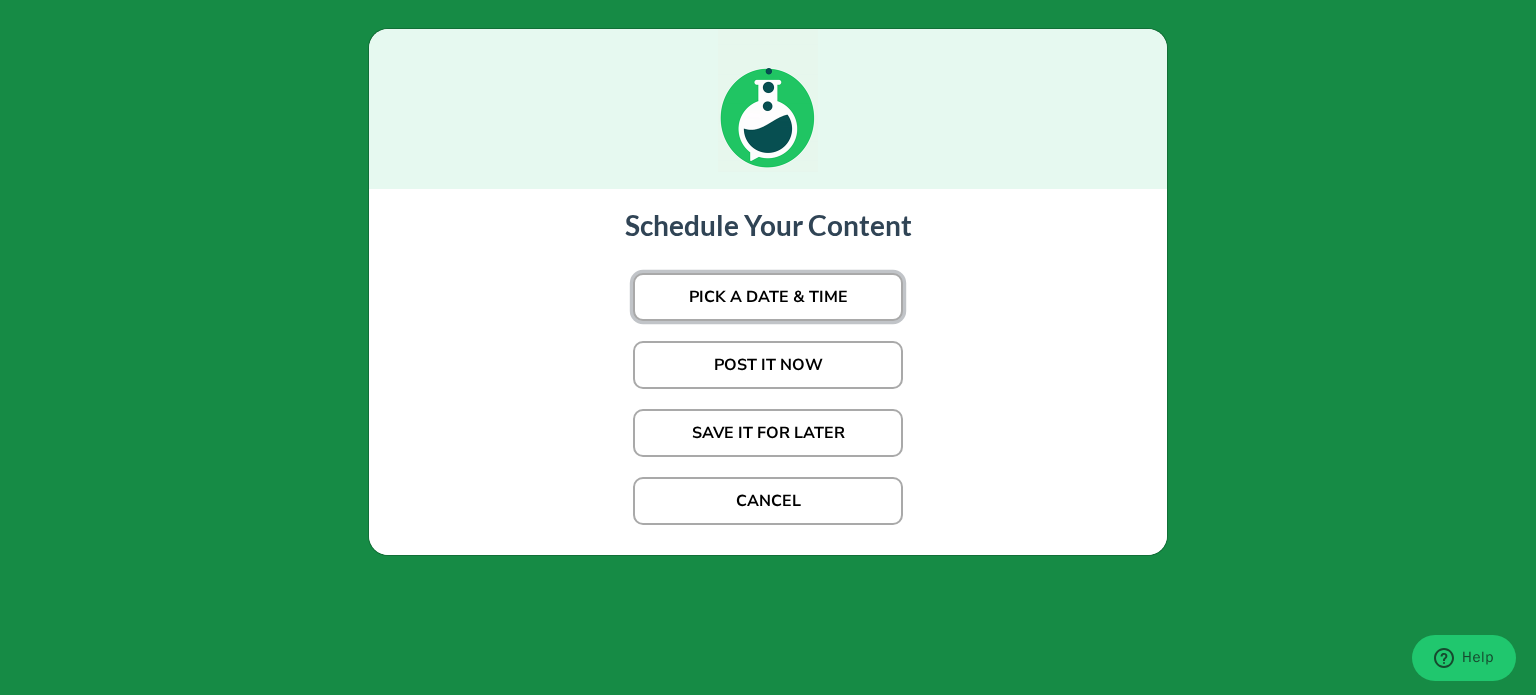 click on "PICK A DATE & TIME" at bounding box center [768, 297] 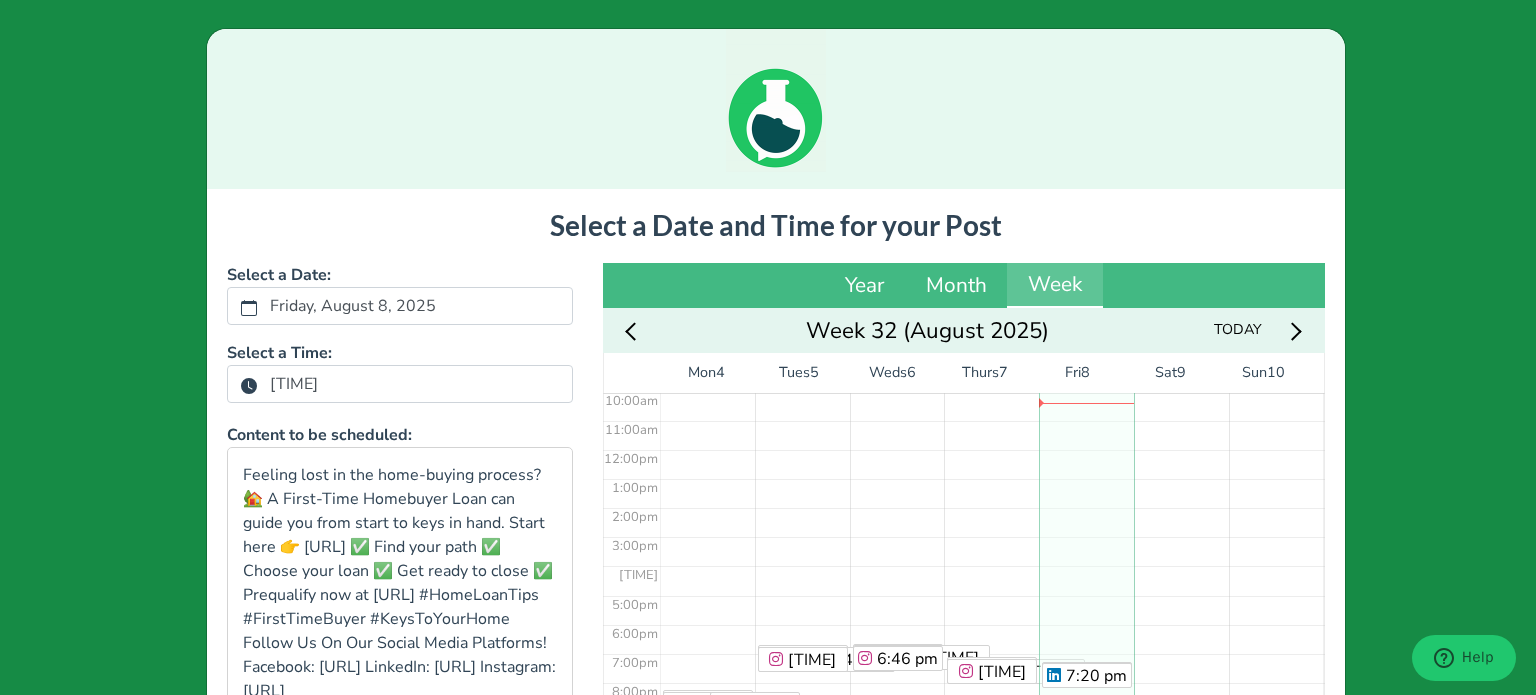 scroll, scrollTop: 303, scrollLeft: 0, axis: vertical 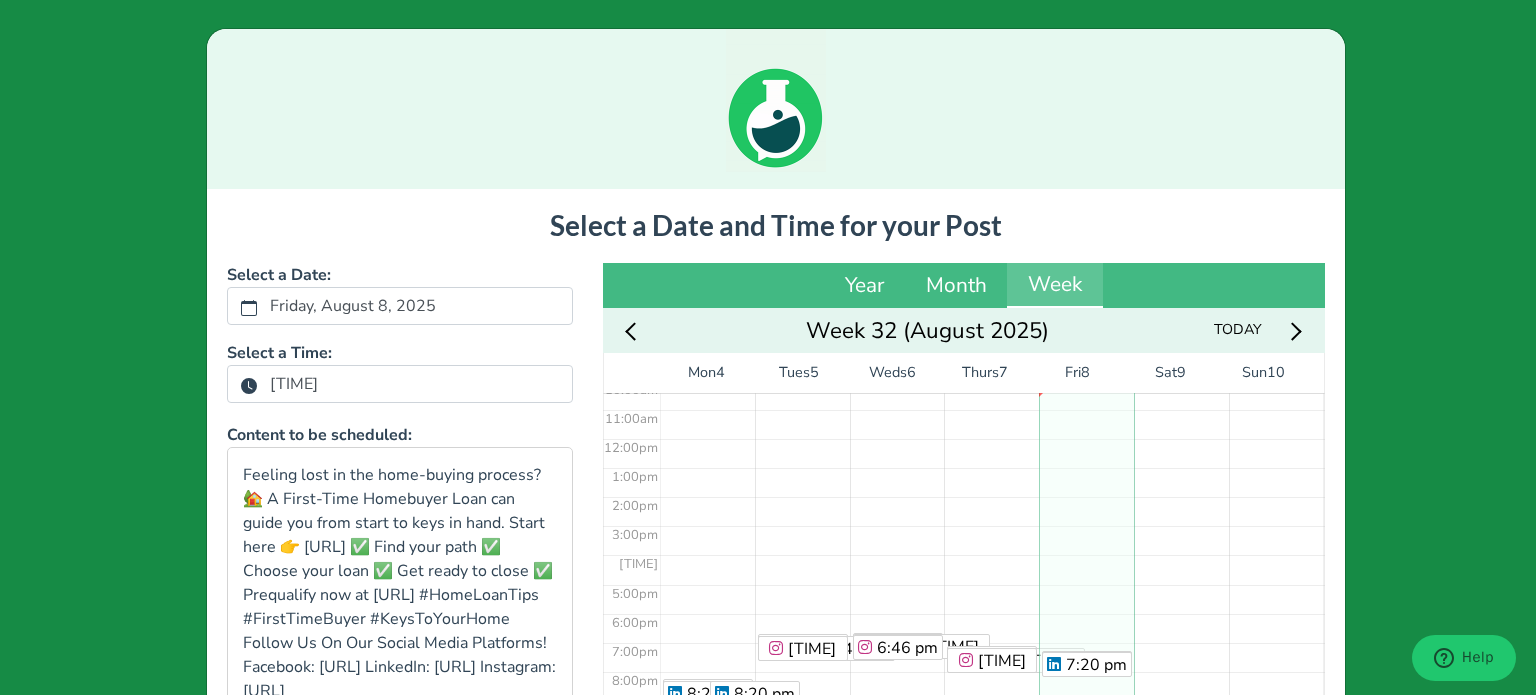 click on "[TIME]" at bounding box center (294, 384) 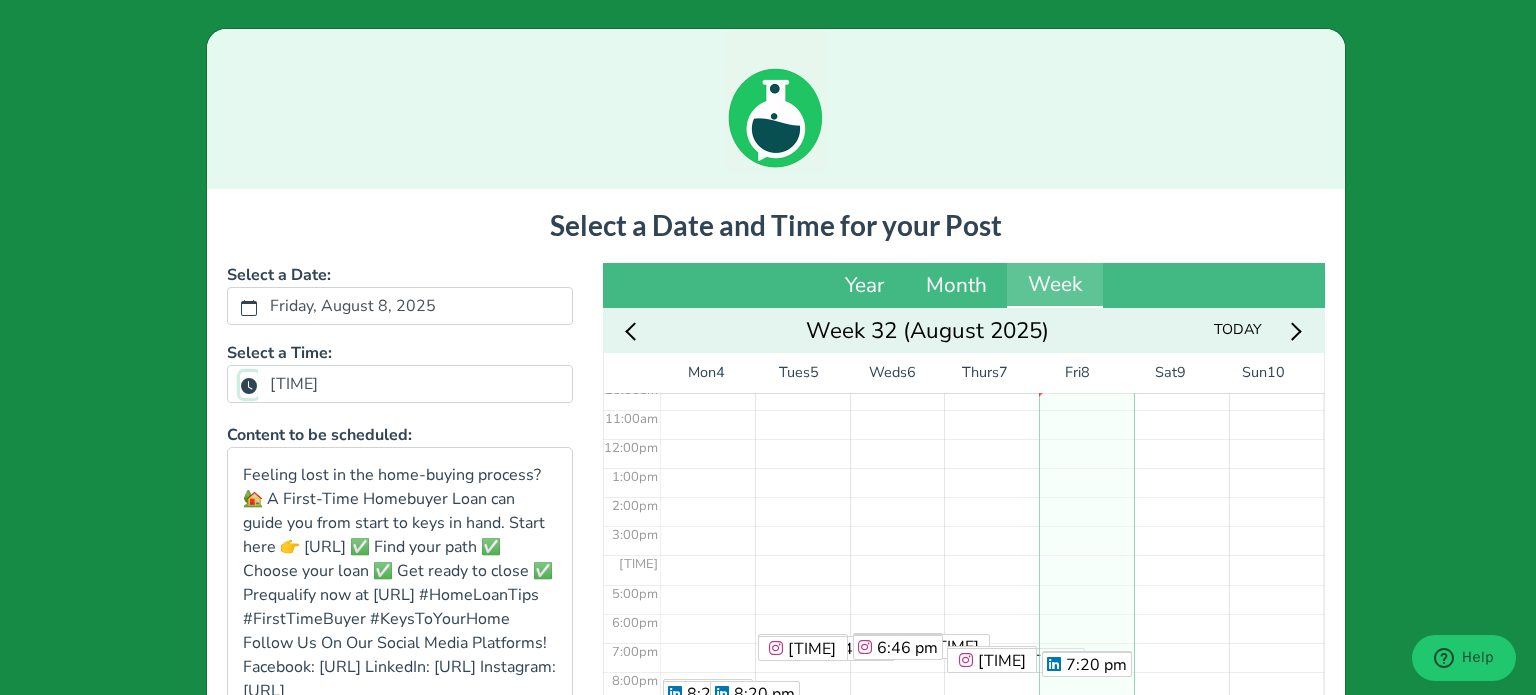 click on "[TIME]" at bounding box center (249, 385) 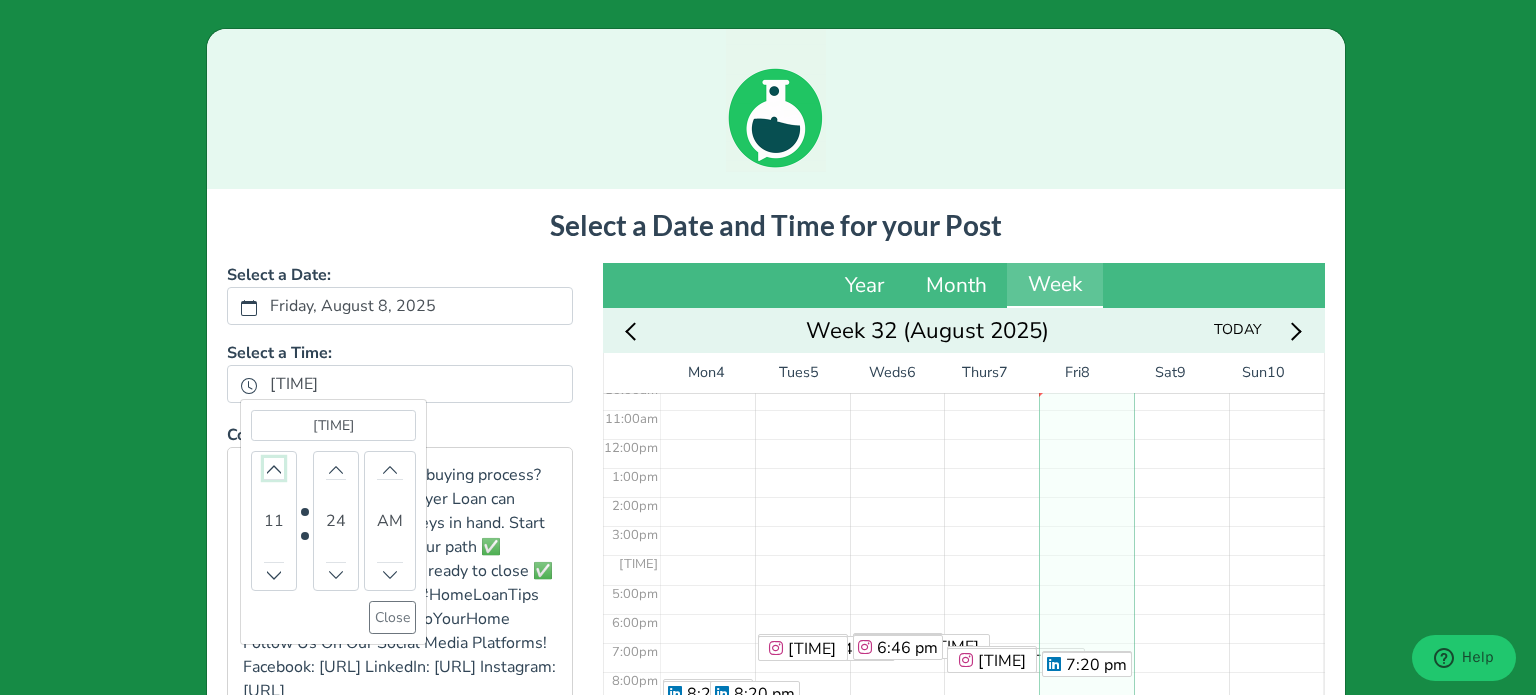 click 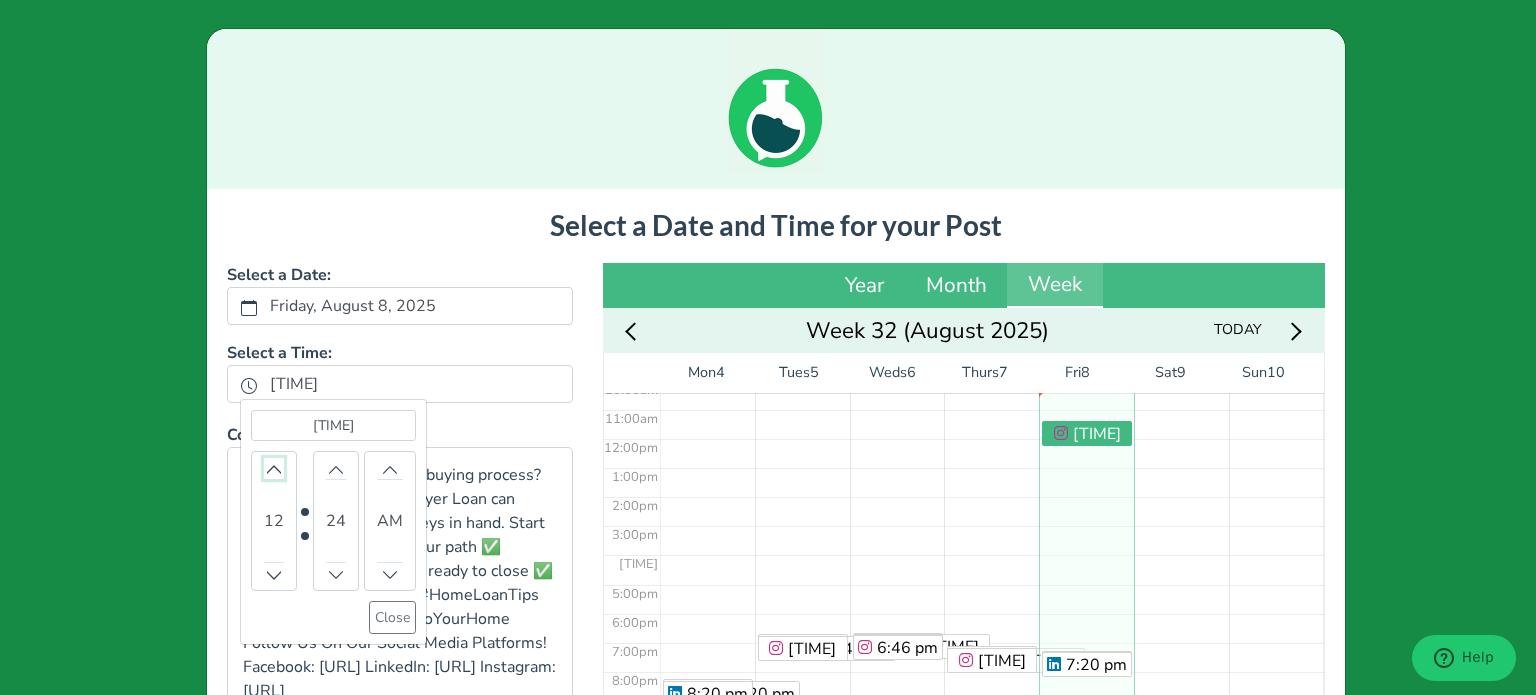 click 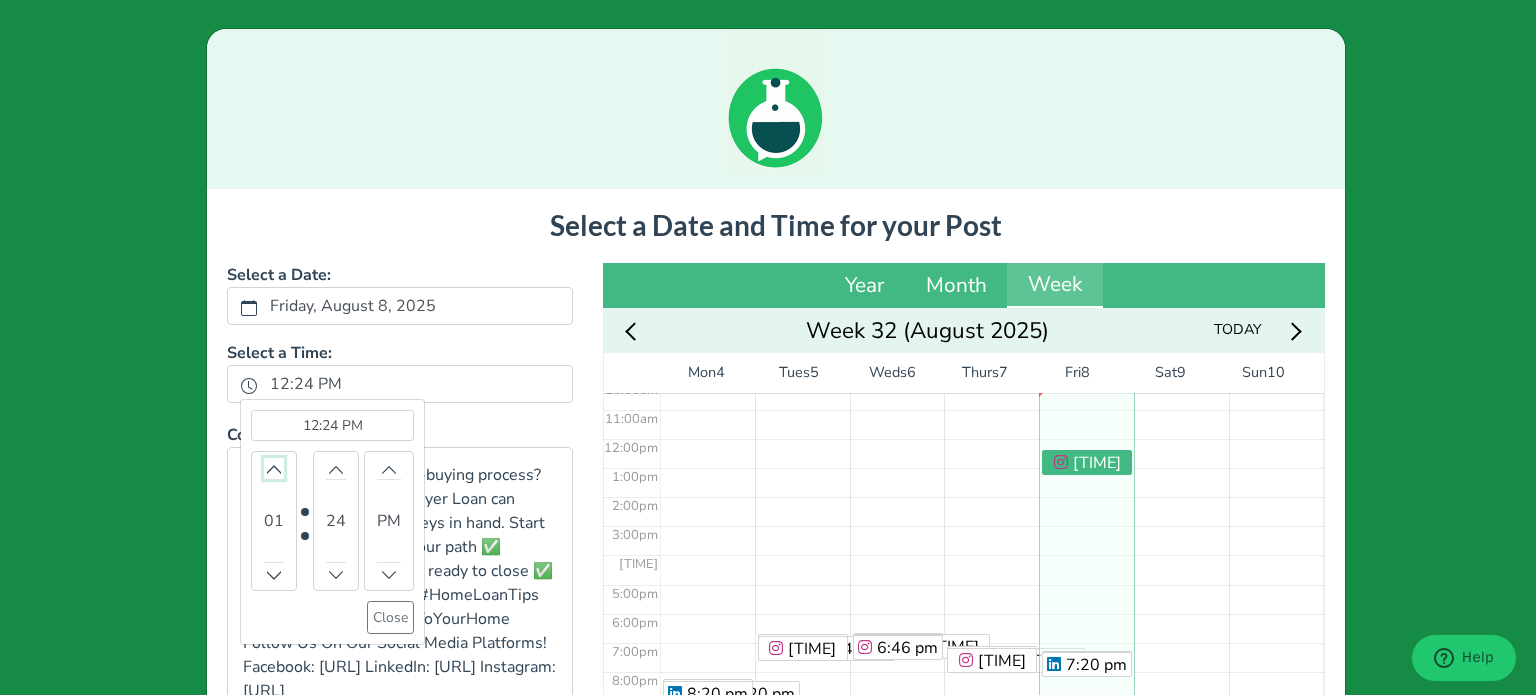 click 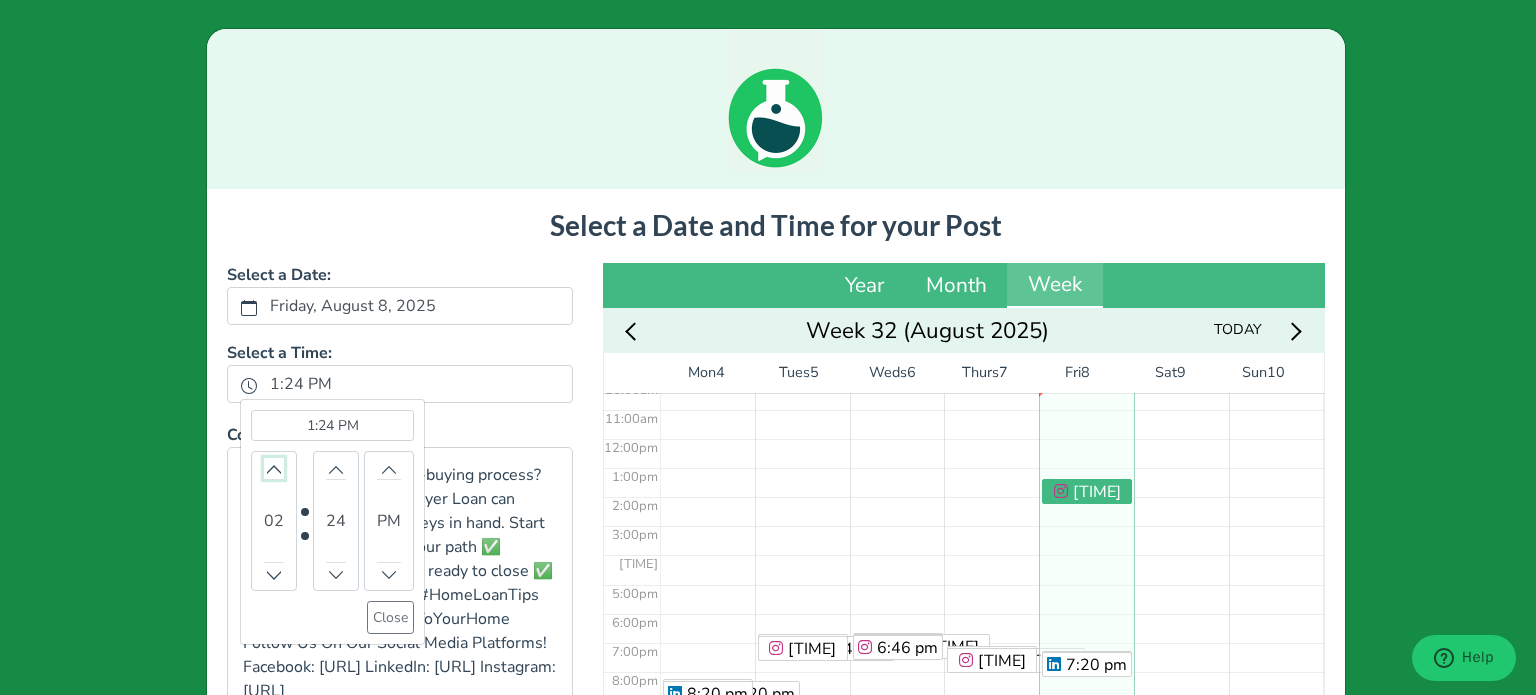 click 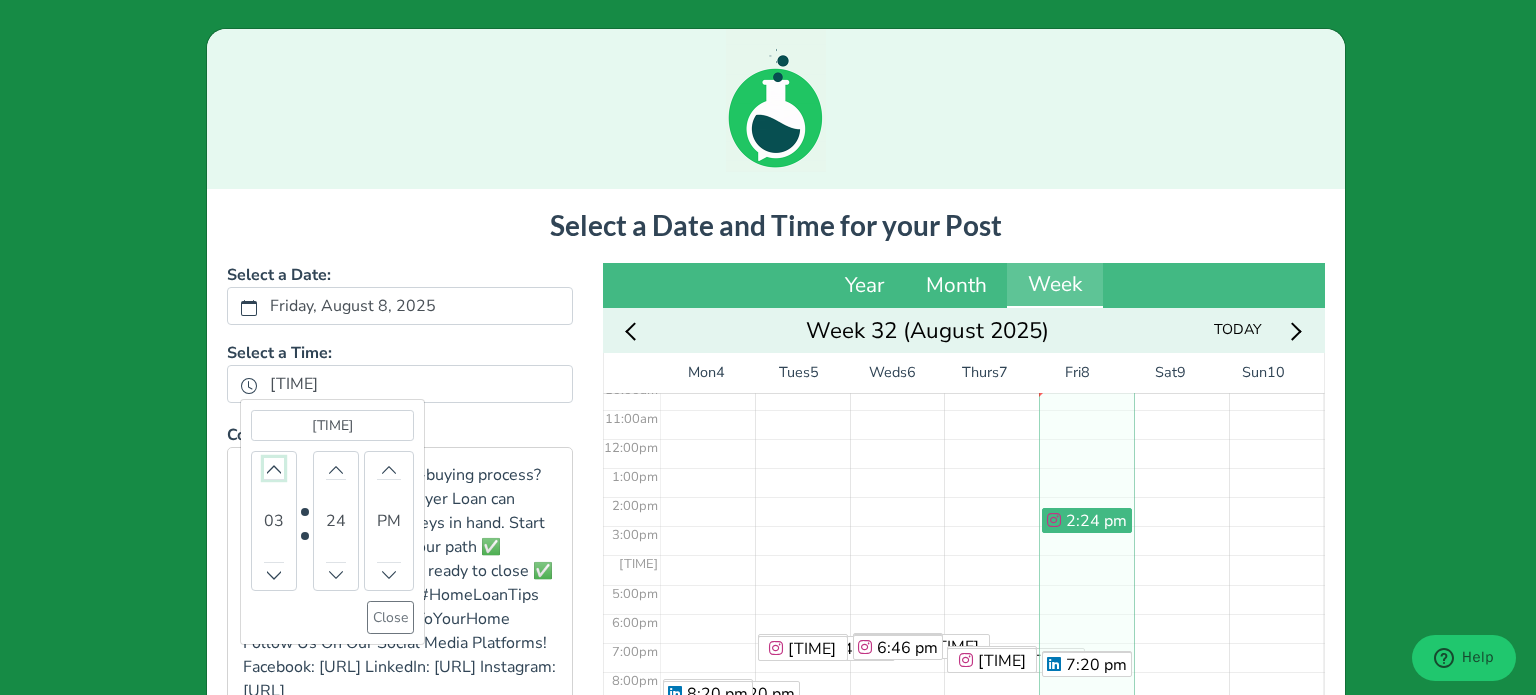 click 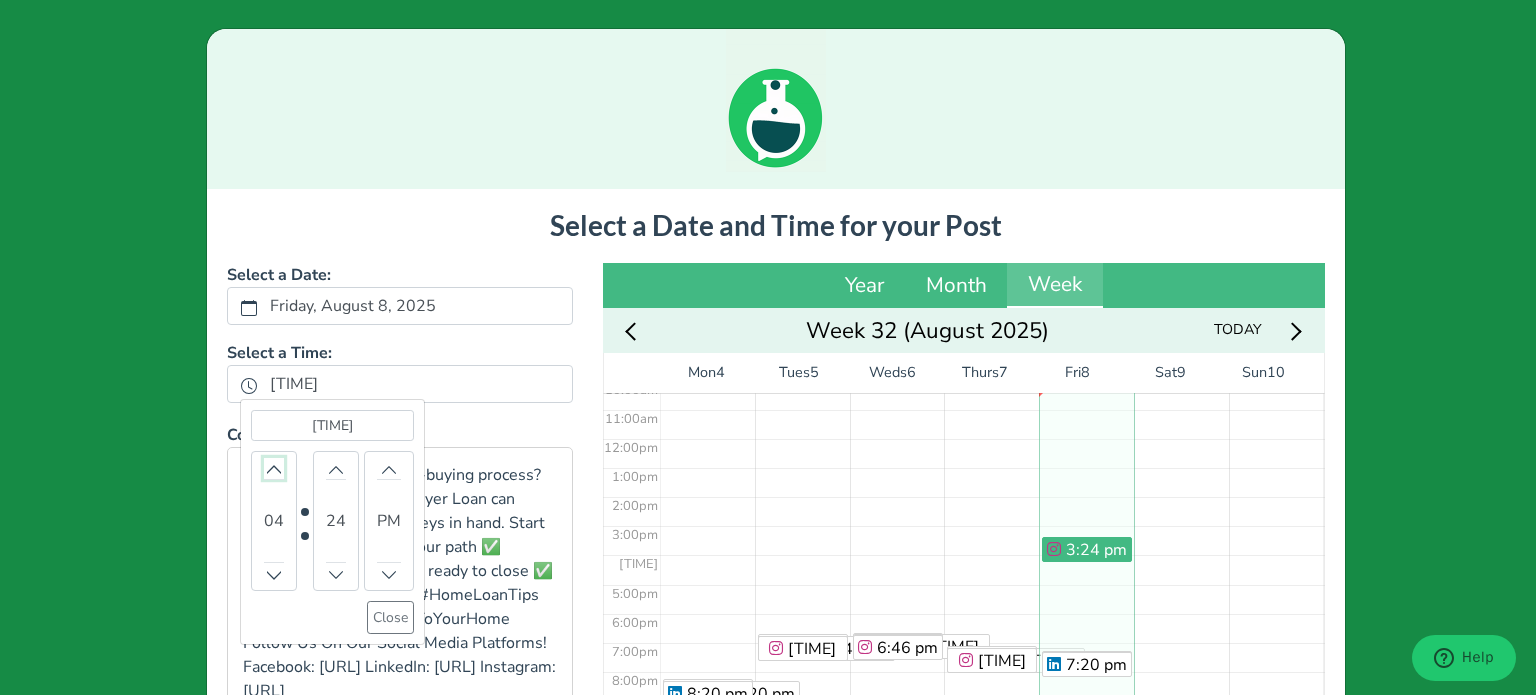 click 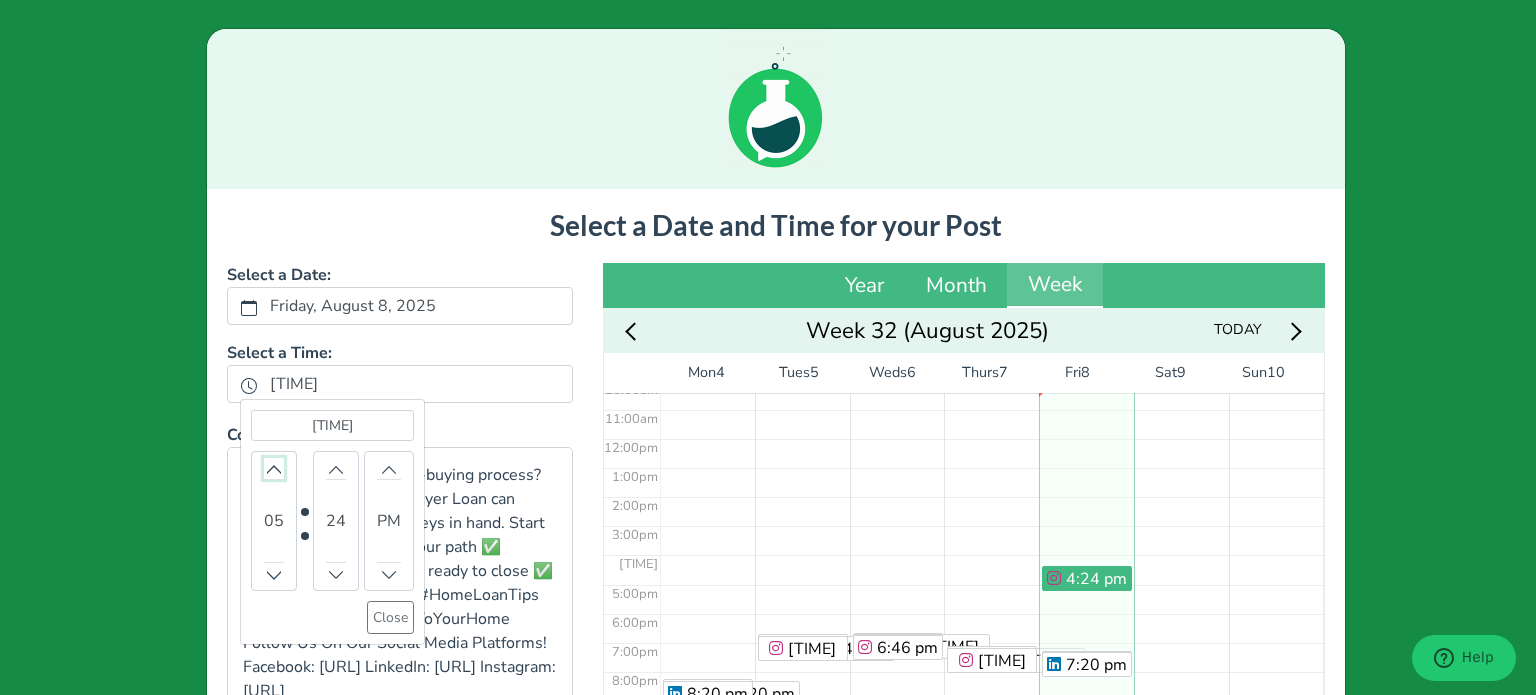 click 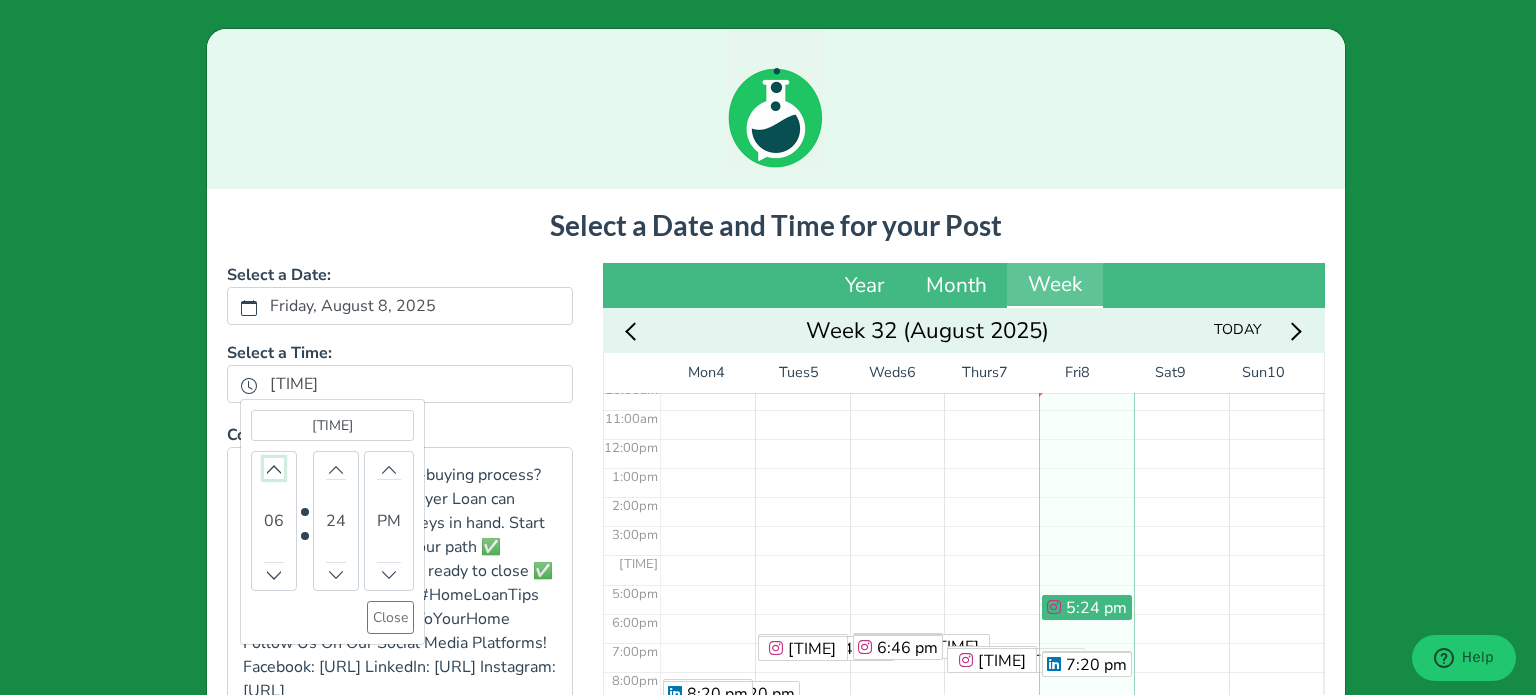 click 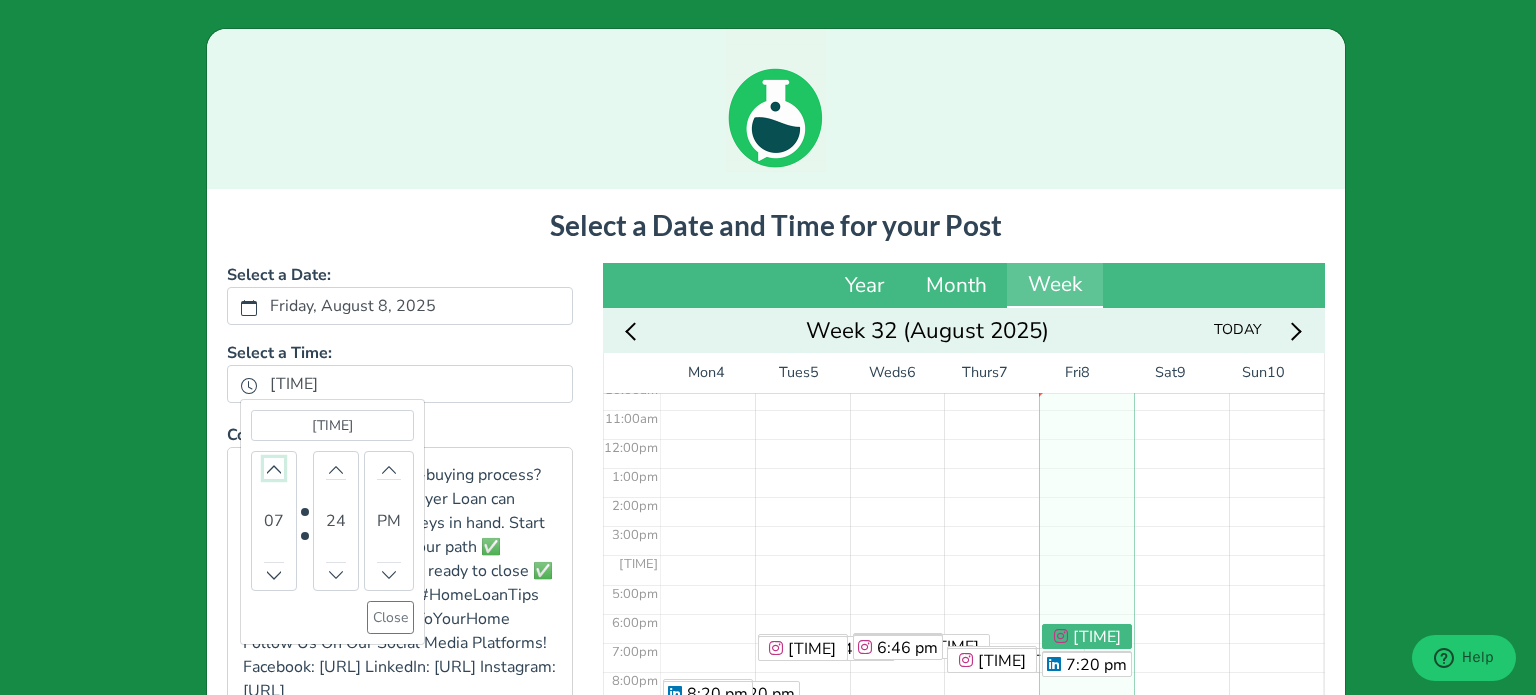 click 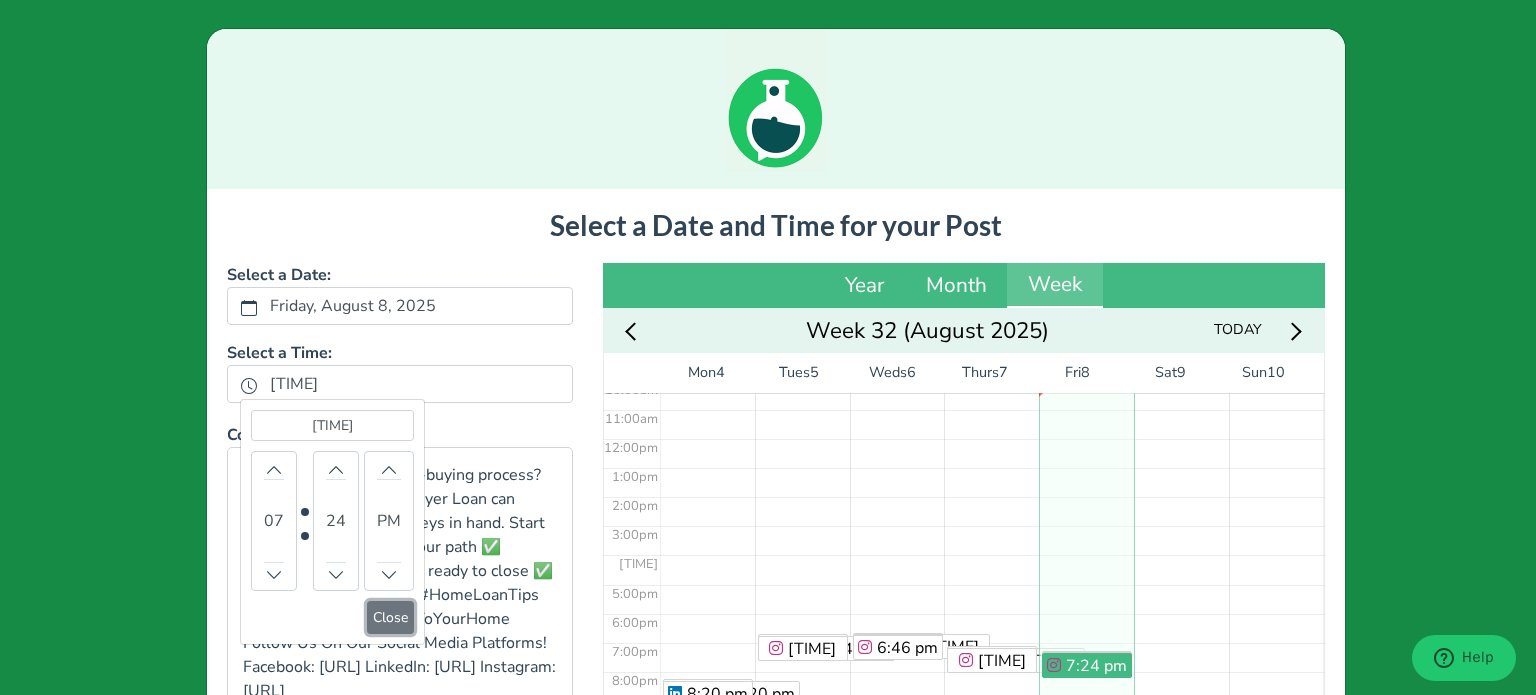 click on "Close" at bounding box center [390, 617] 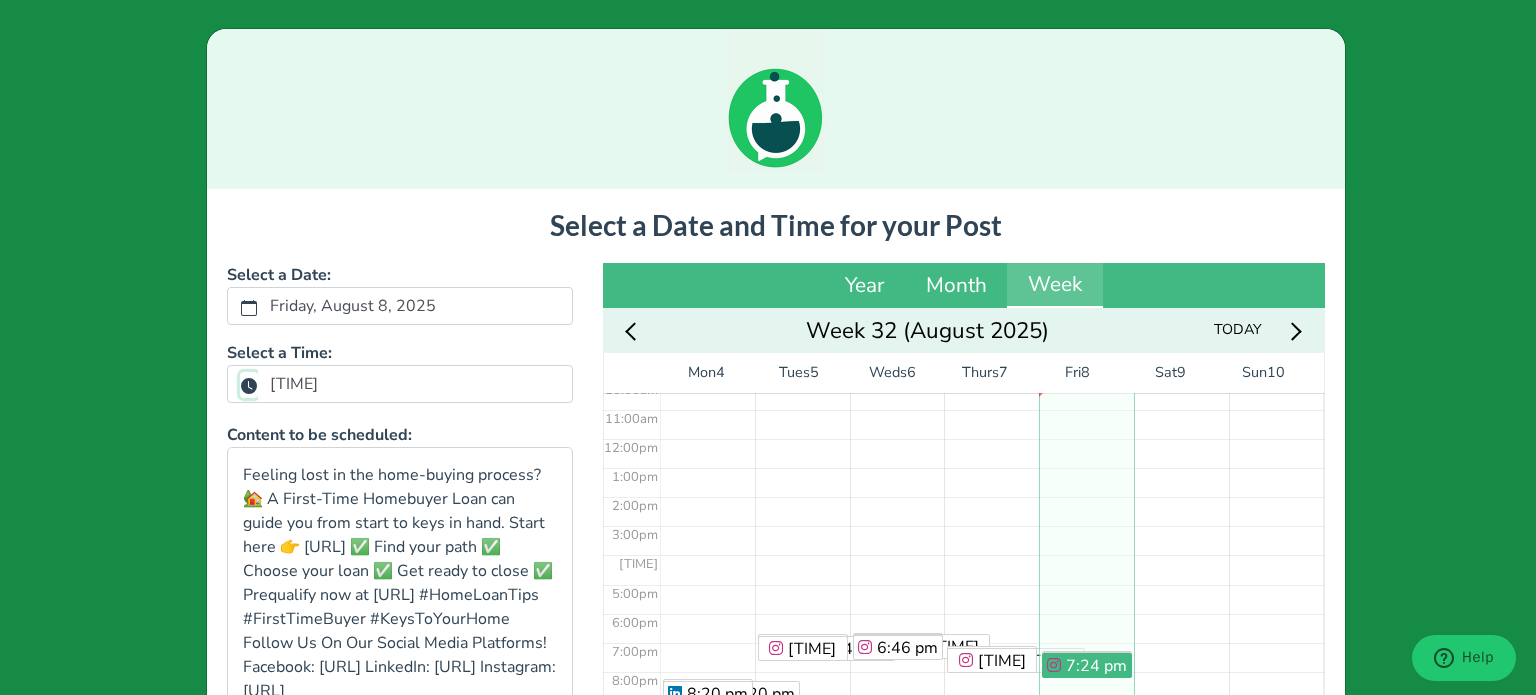 scroll, scrollTop: 393, scrollLeft: 0, axis: vertical 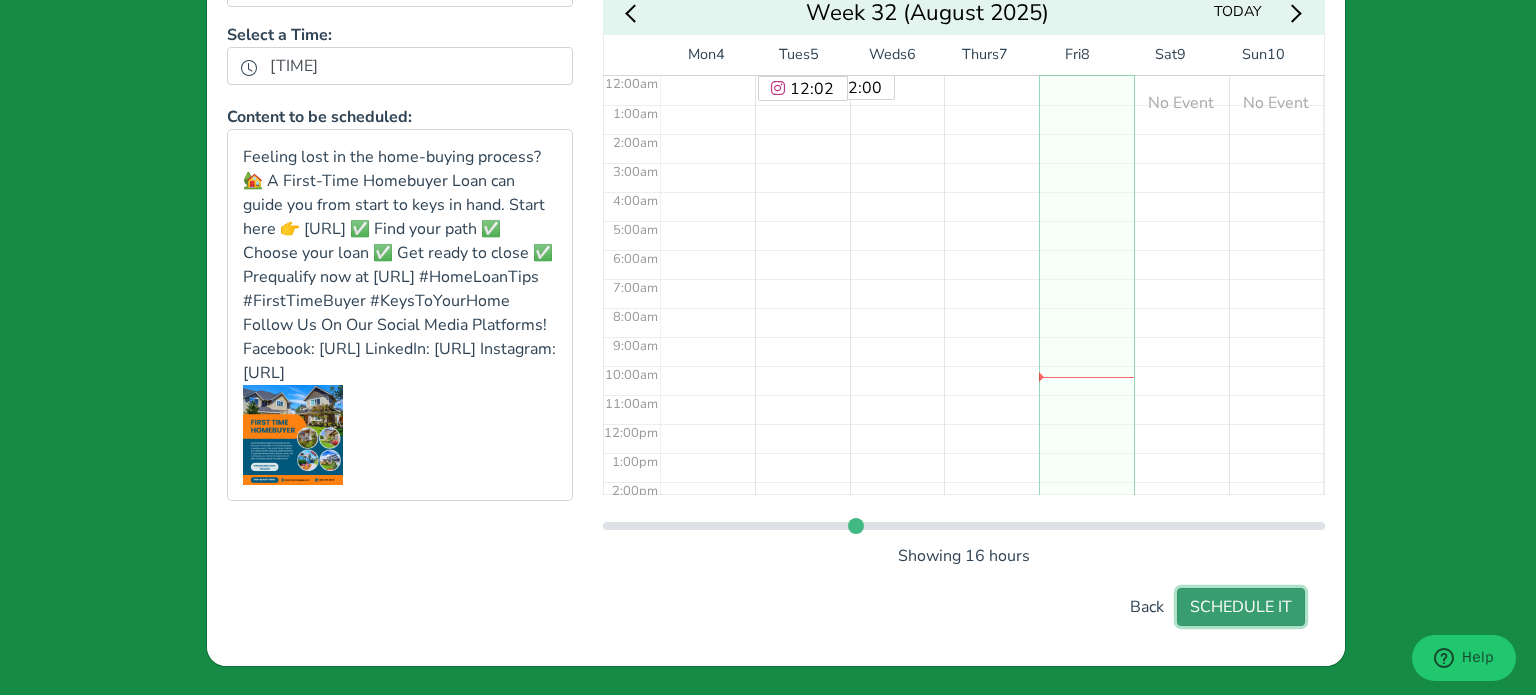 click on "SCHEDULE IT" at bounding box center [1241, 607] 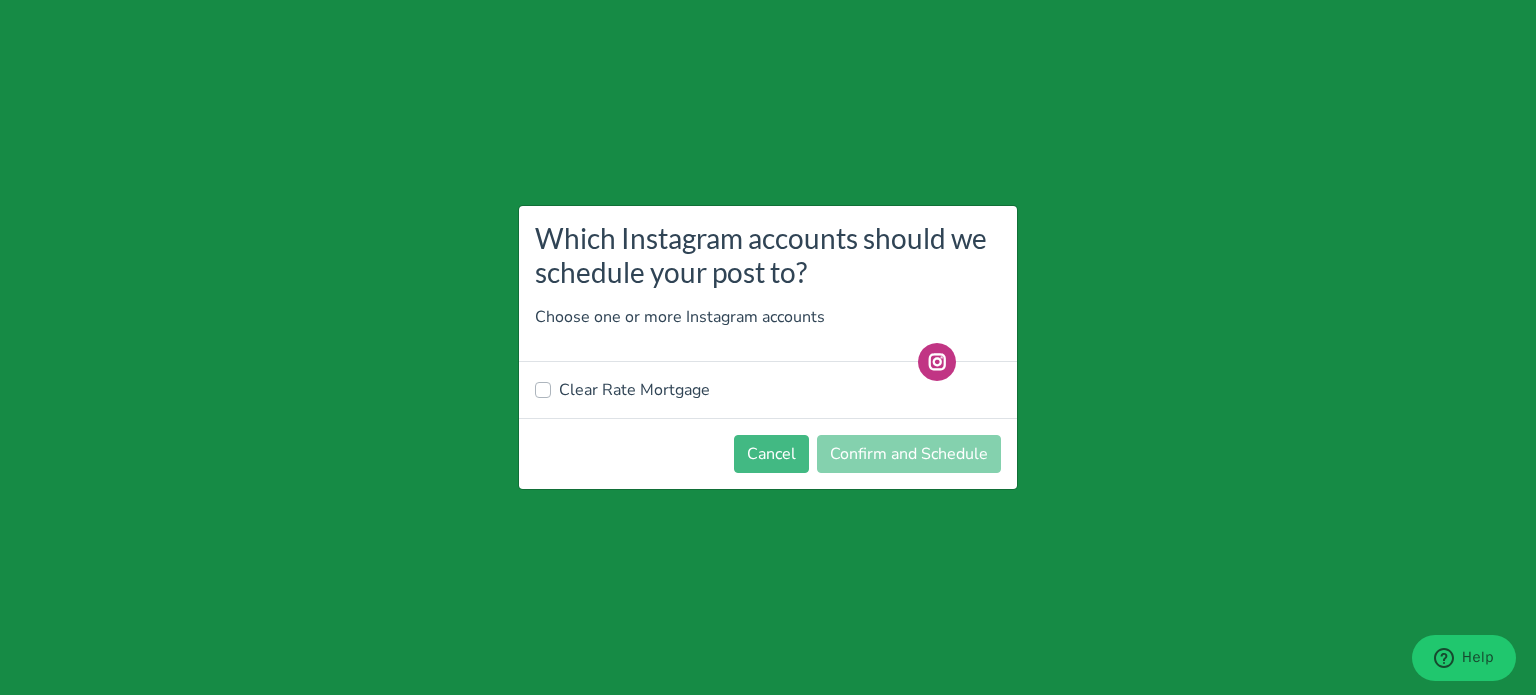 click on "Clear Rate Mortgage" at bounding box center (634, 390) 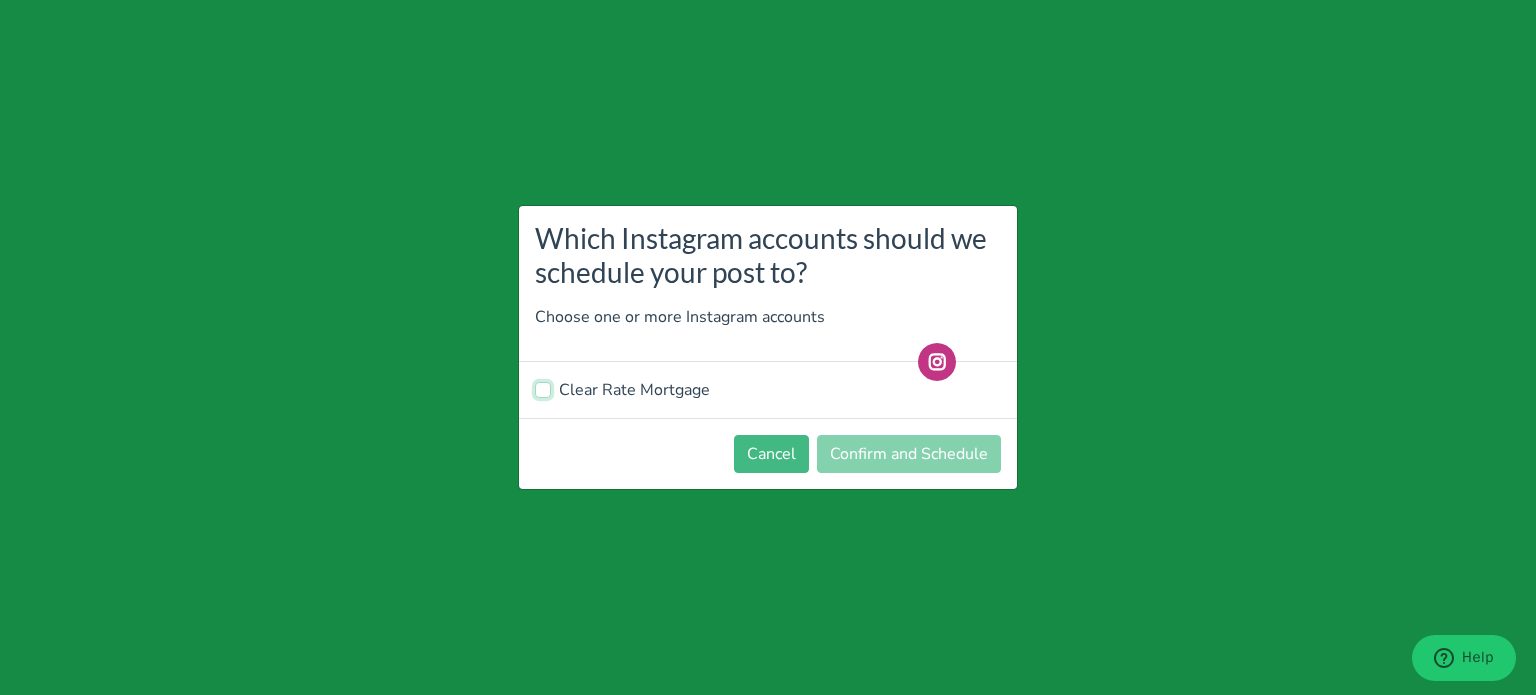 click on "Clear Rate Mortgage" at bounding box center (543, 388) 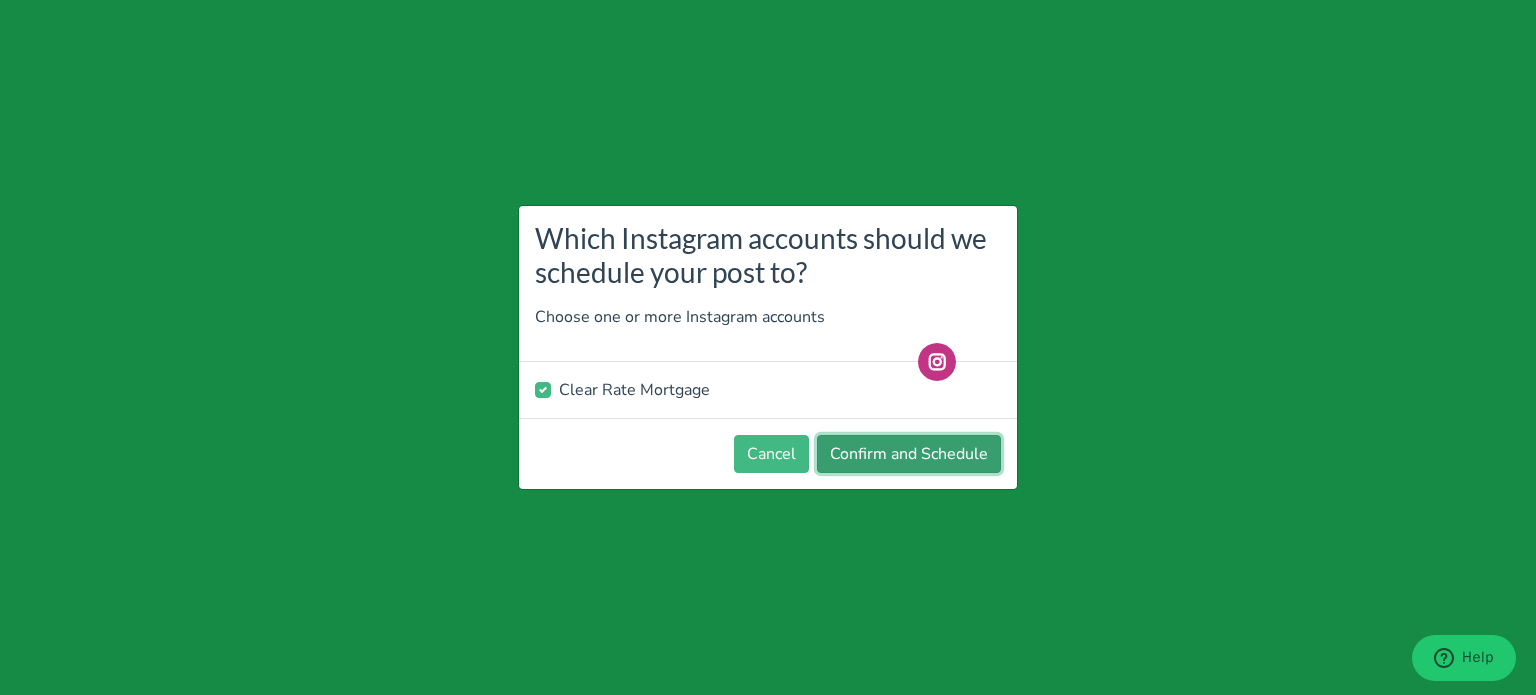 click on "Confirm and Schedule" at bounding box center [909, 454] 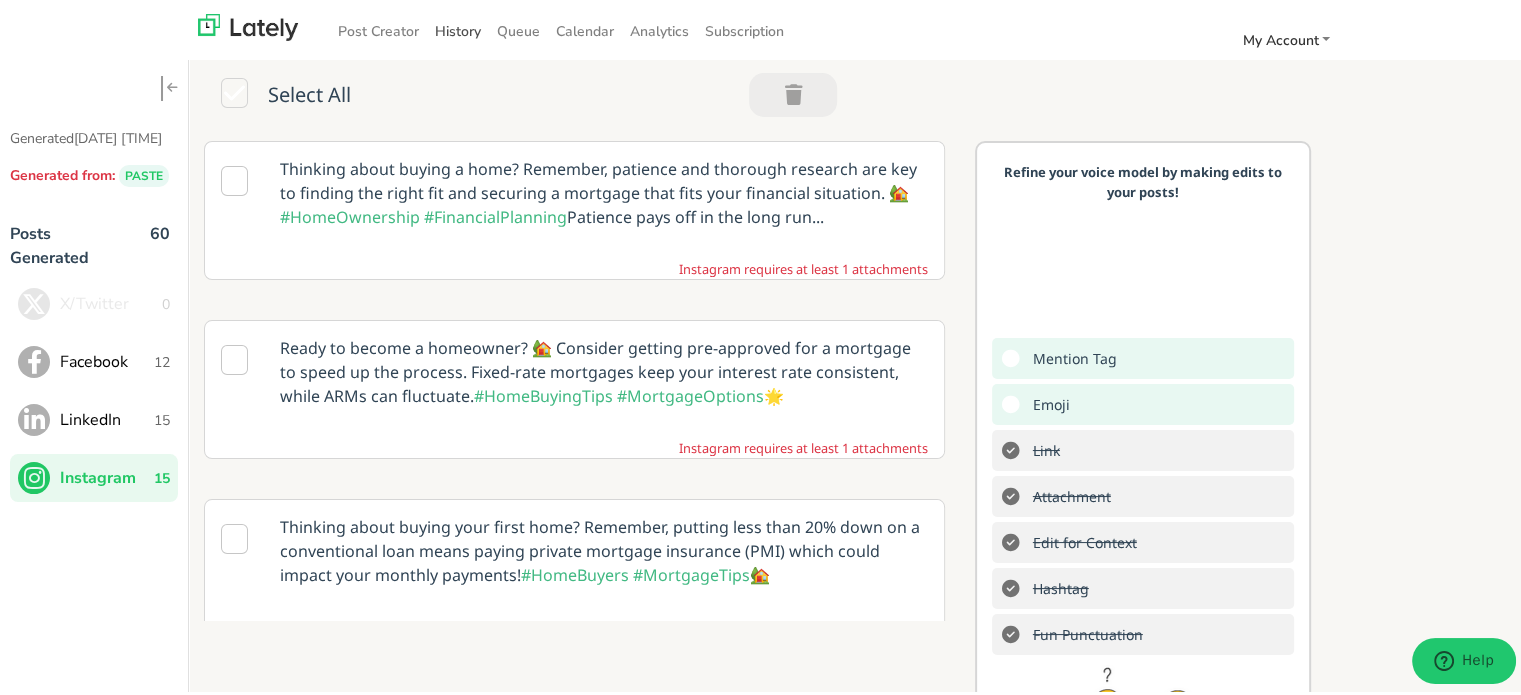 click on "History" at bounding box center [458, 28] 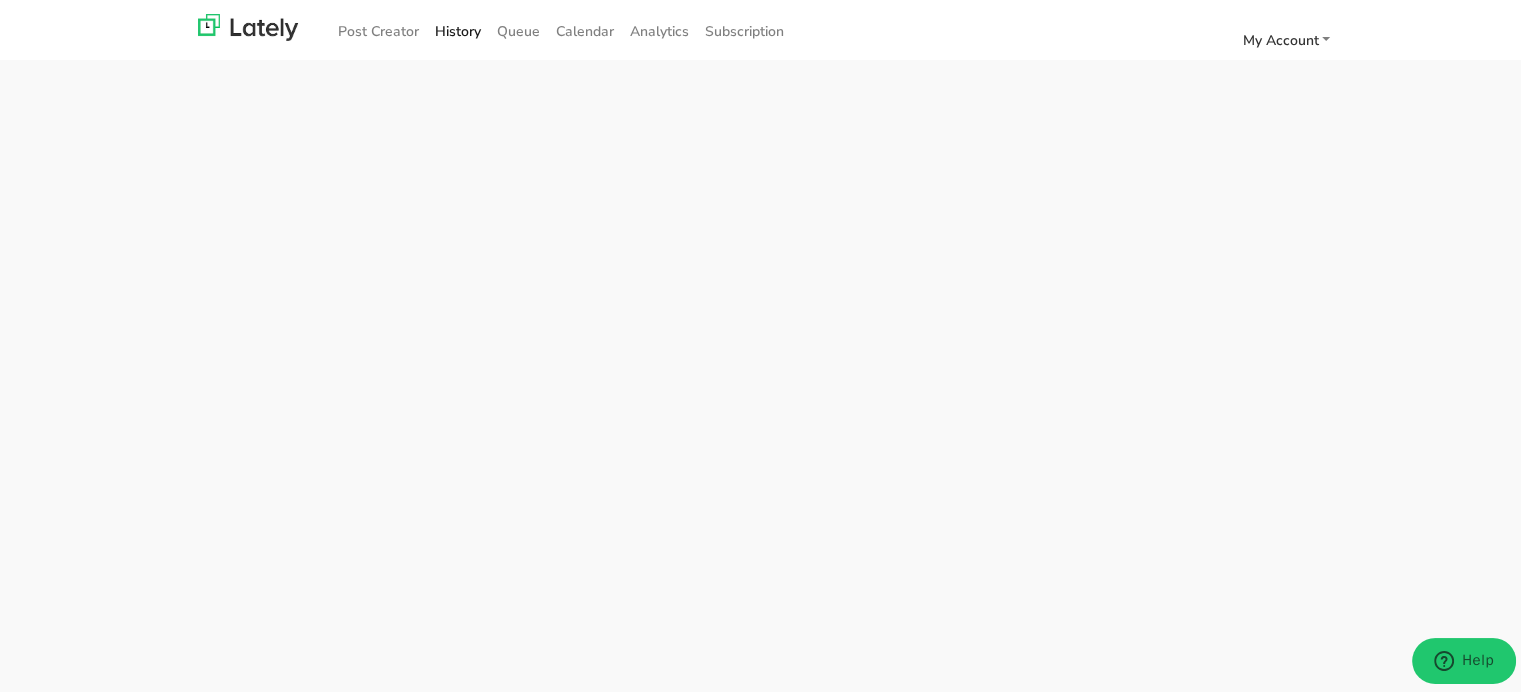 click on "History" at bounding box center [458, 28] 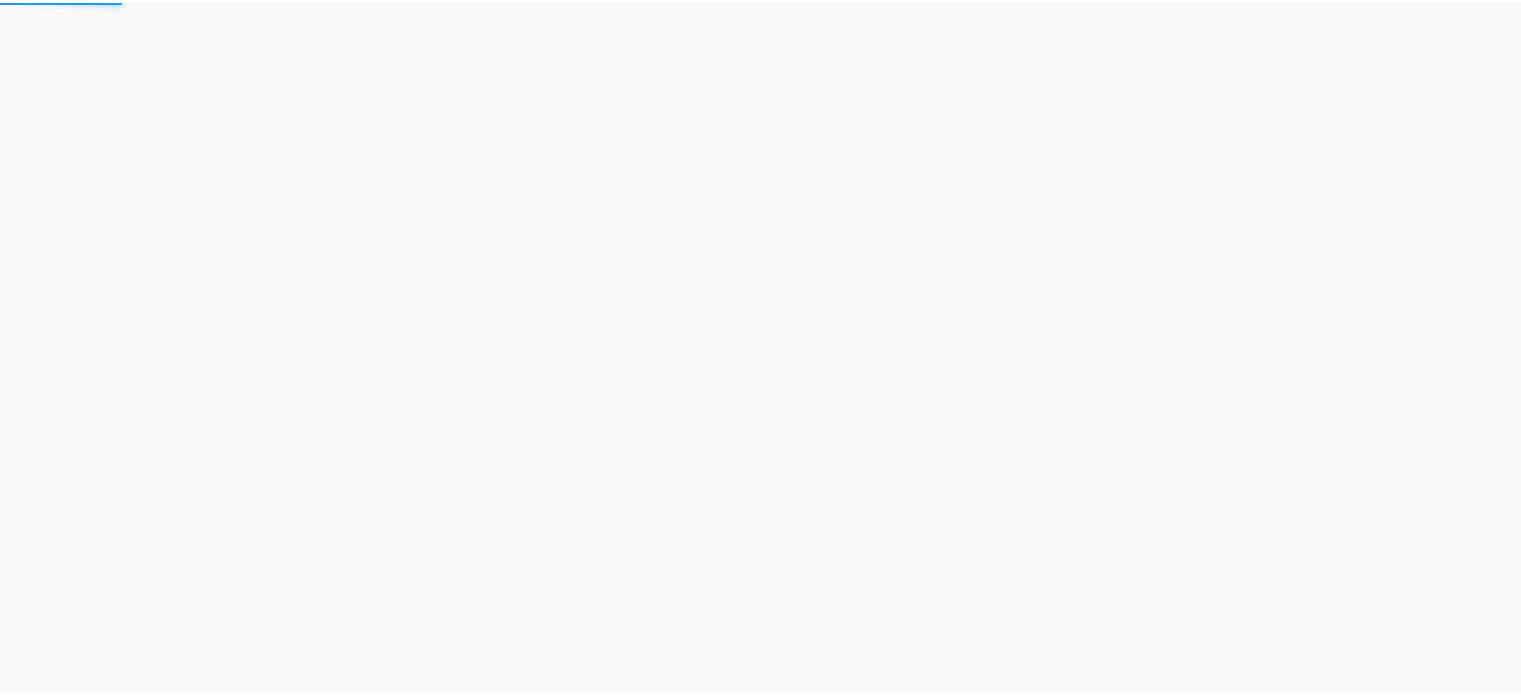scroll, scrollTop: 0, scrollLeft: 0, axis: both 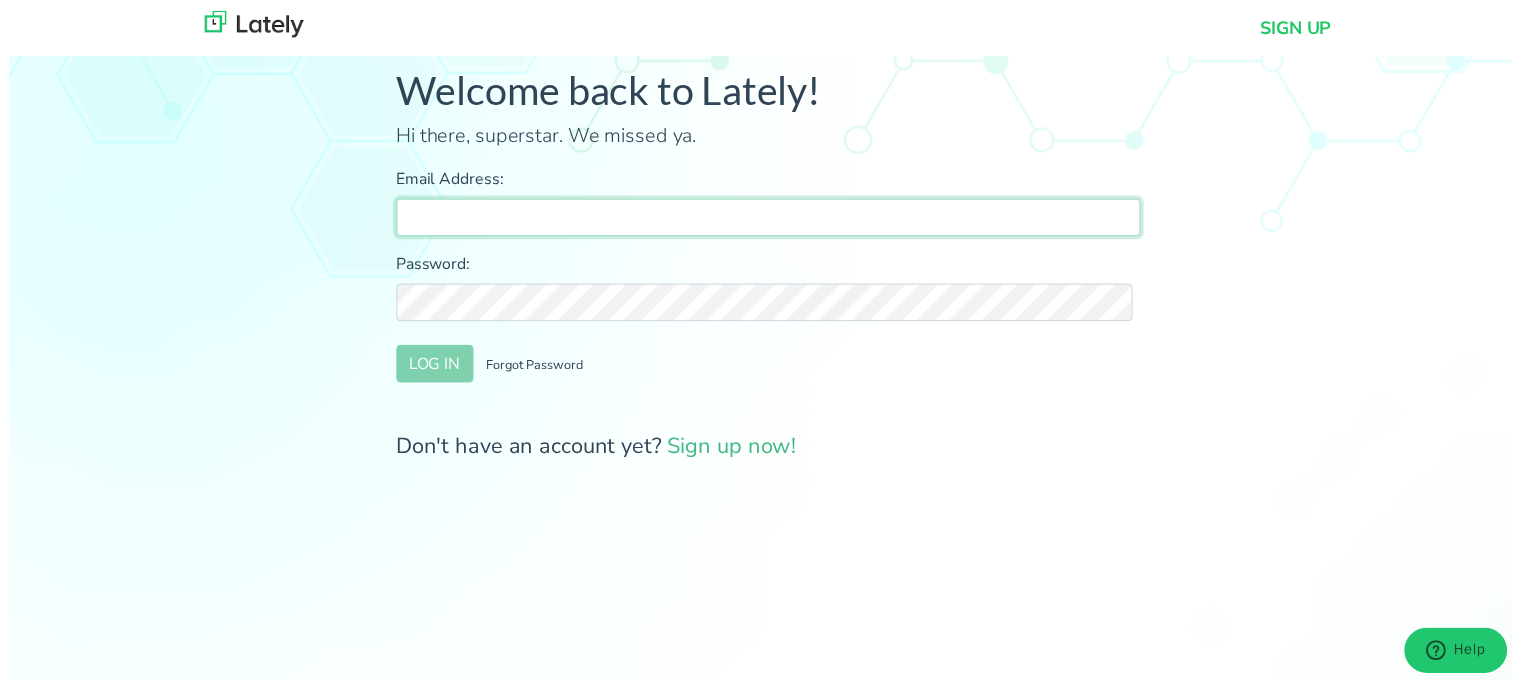 type on "[USERNAME]@example.com" 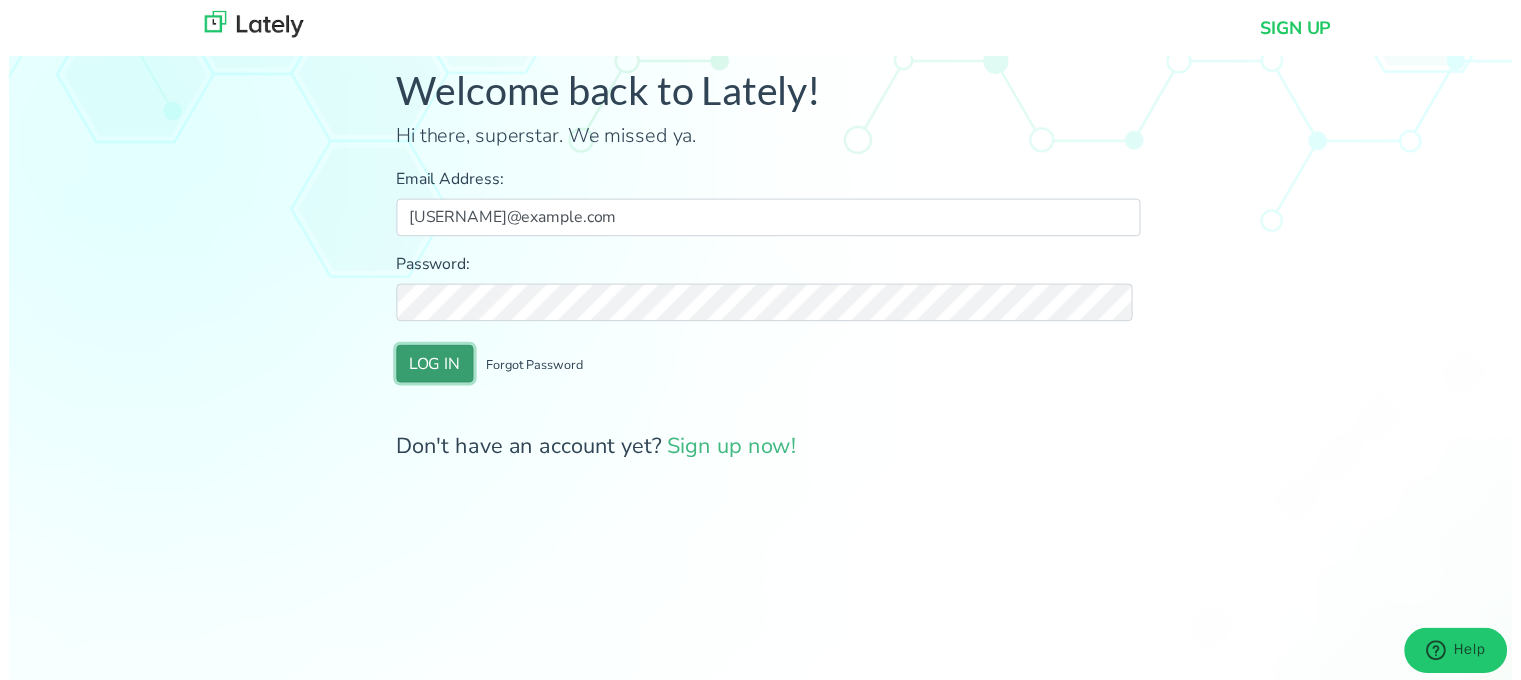 click on "LOG IN" at bounding box center (431, 368) 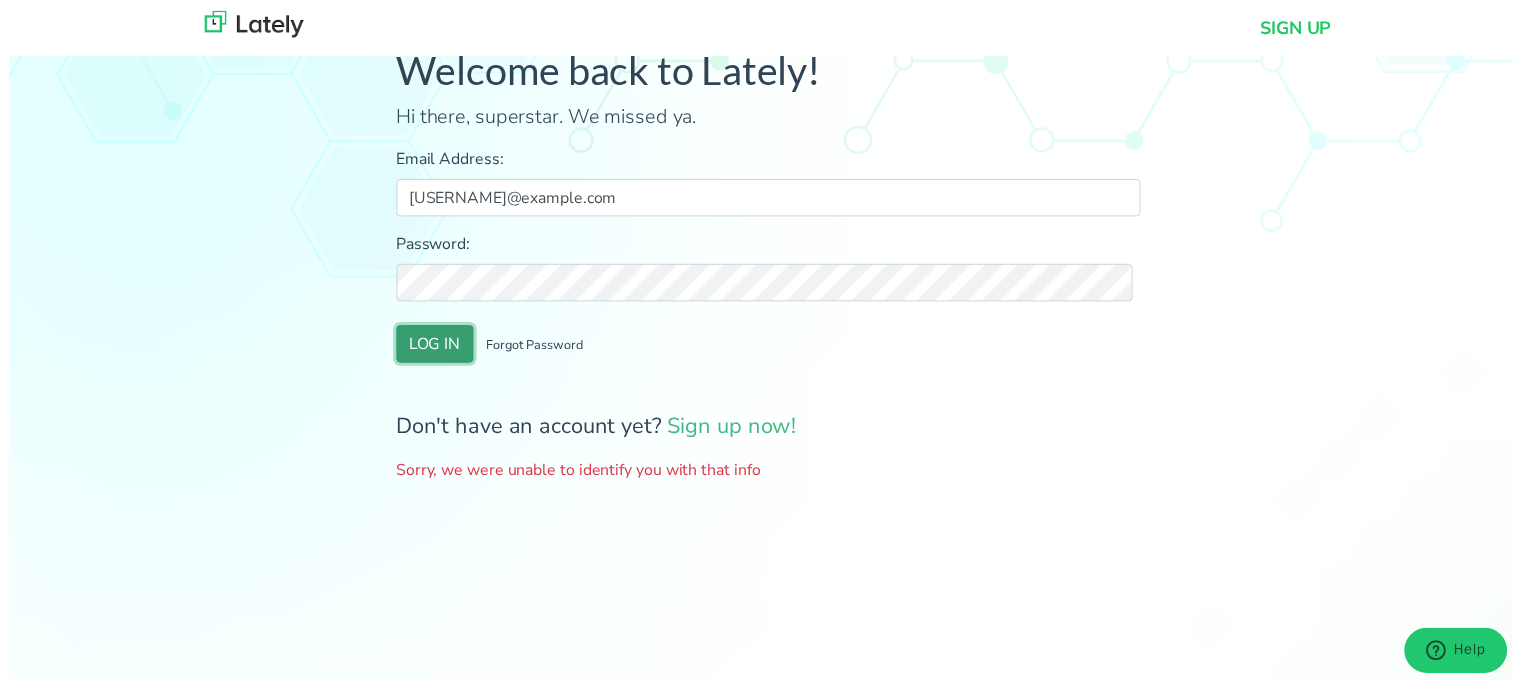 click on "LOG IN" at bounding box center [431, 348] 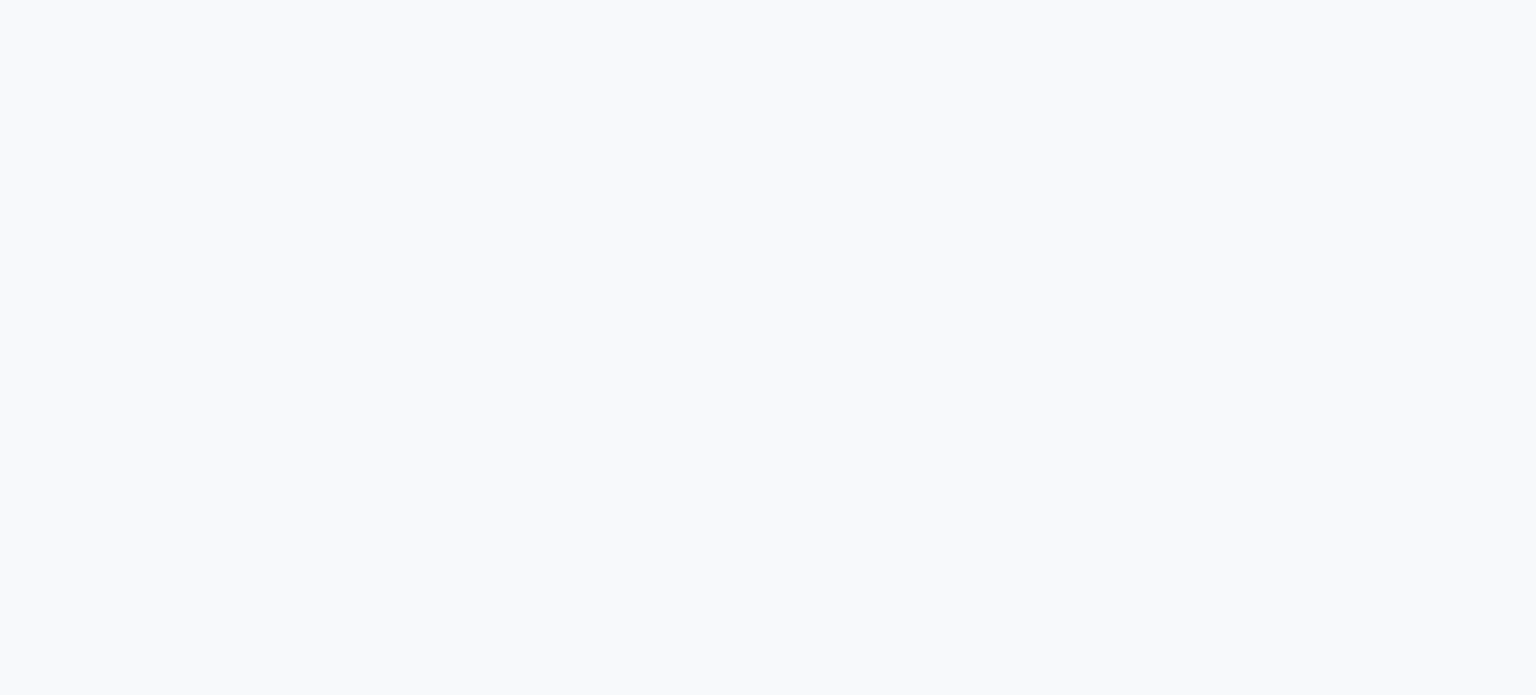 scroll, scrollTop: 0, scrollLeft: 0, axis: both 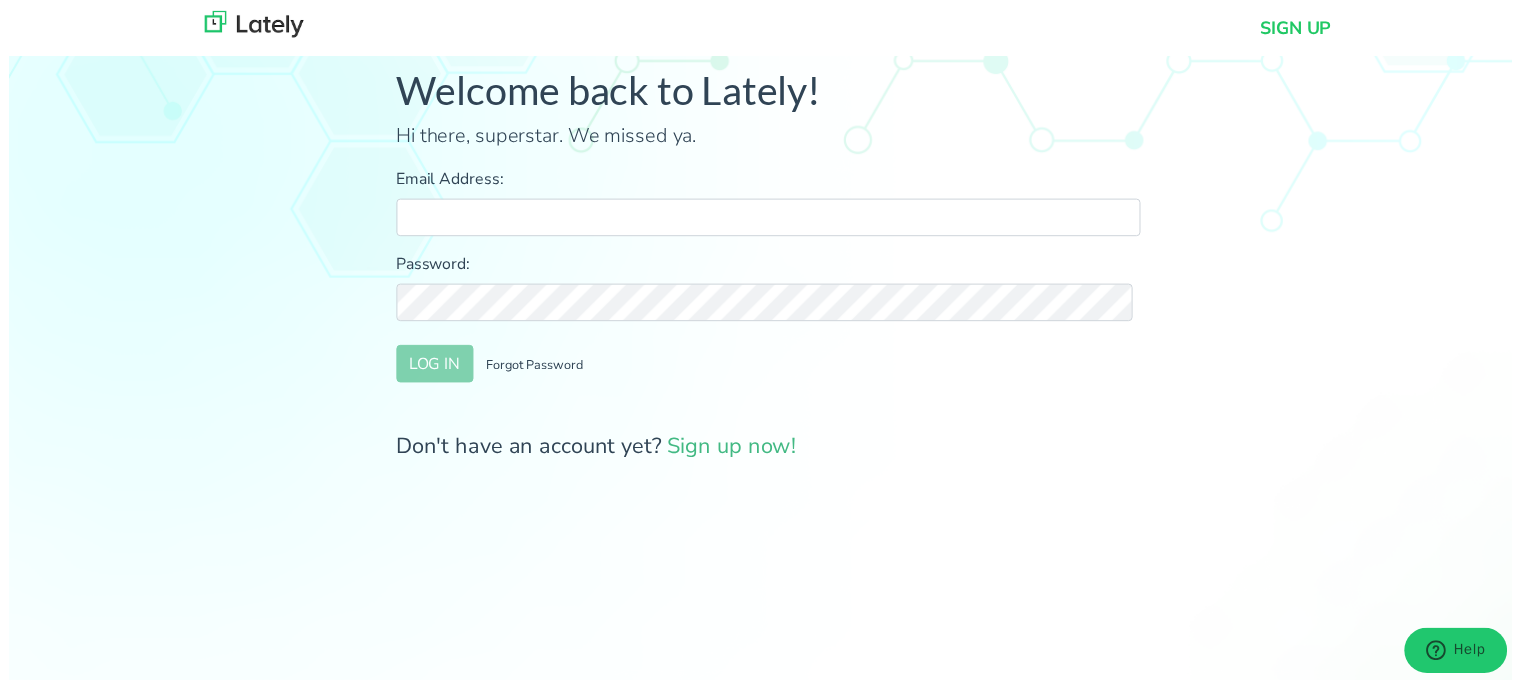 click on "Email Address:" at bounding box center [768, 220] 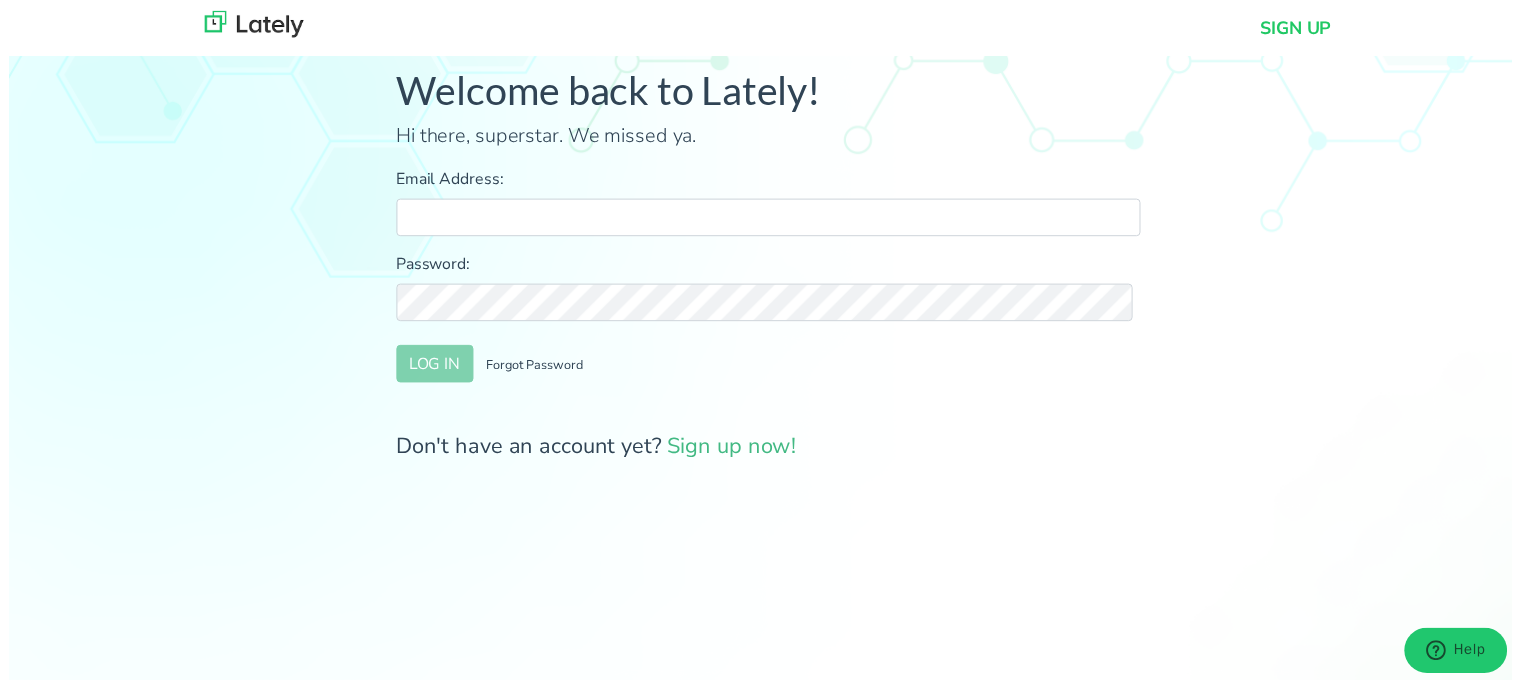 type on "[USERNAME]@example.com" 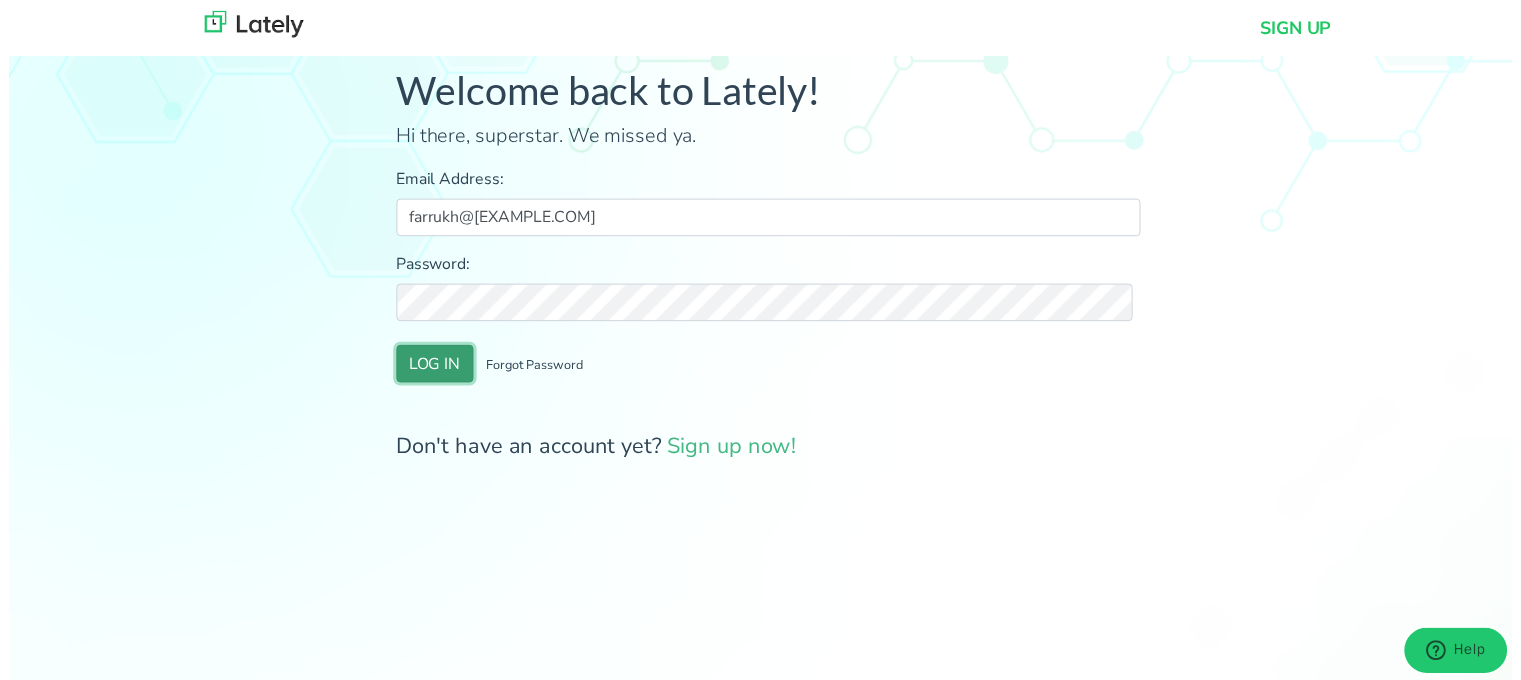 click on "LOG IN" at bounding box center (431, 368) 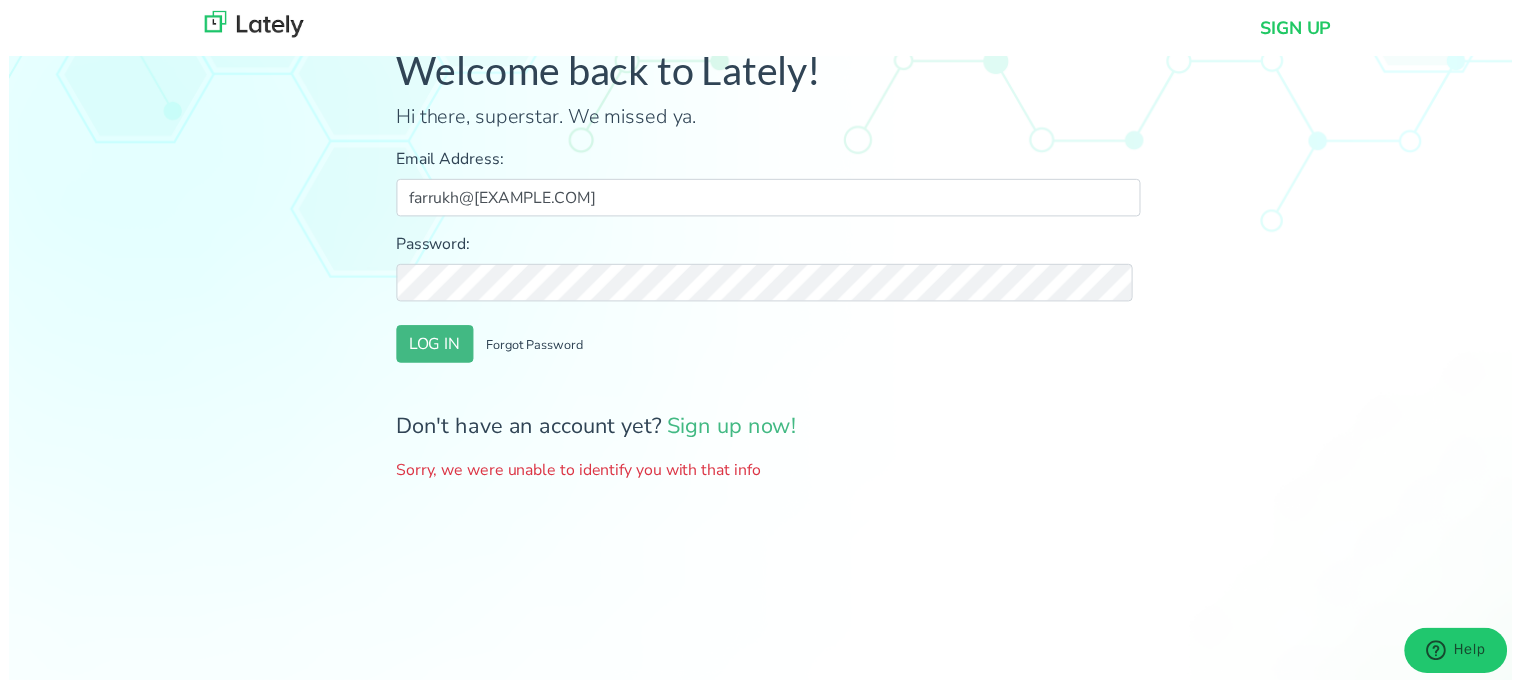 click on "Sorry, we were unable to identify you with that info" at bounding box center [768, 476] 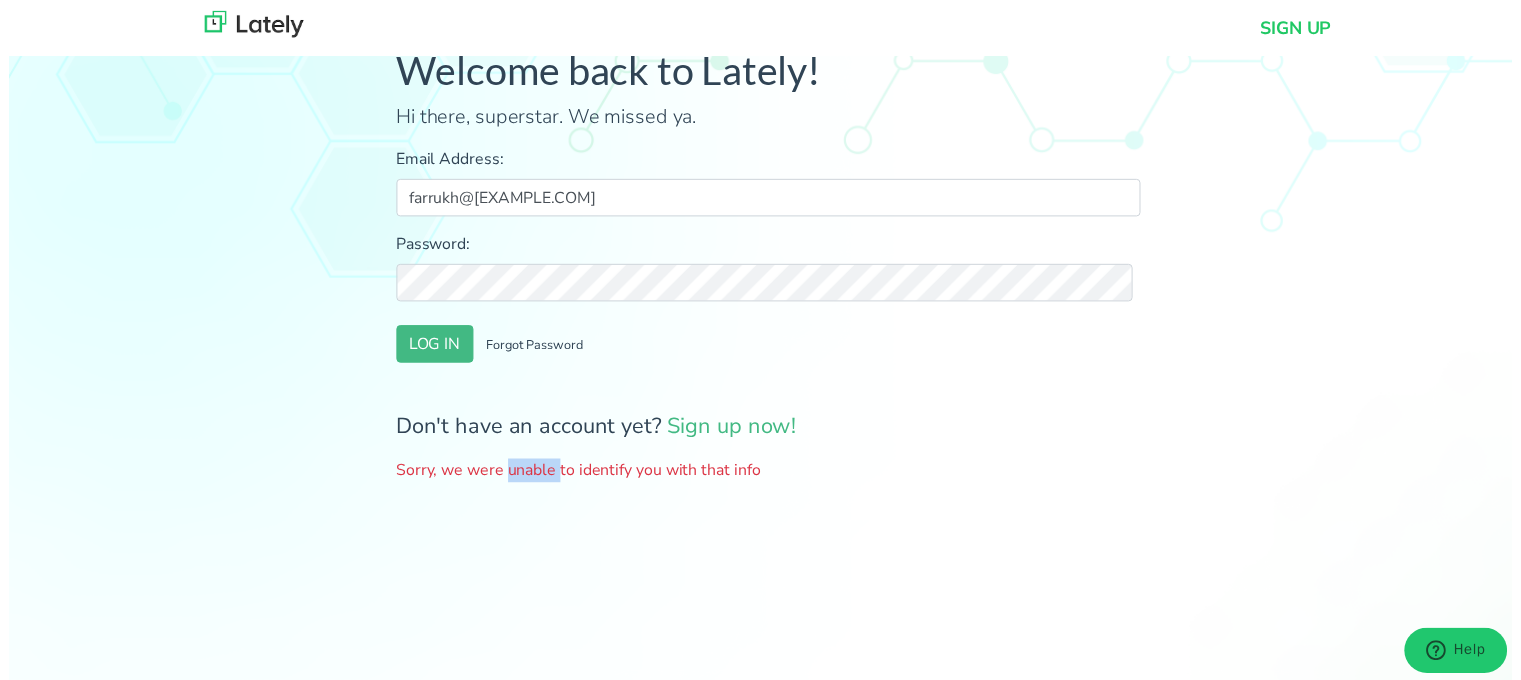 click on "Sorry, we were unable to identify you with that info" at bounding box center [768, 476] 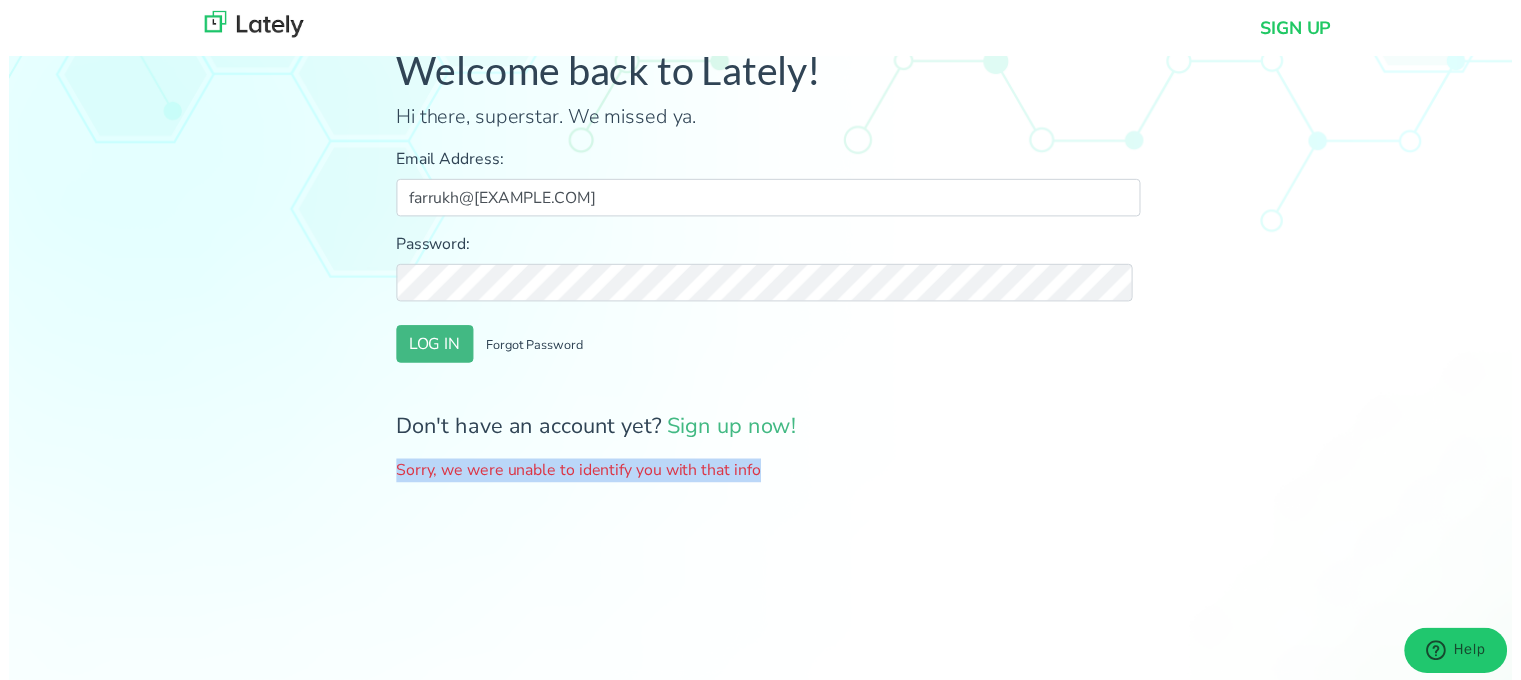 click on "Sorry, we were unable to identify you with that info" at bounding box center [768, 476] 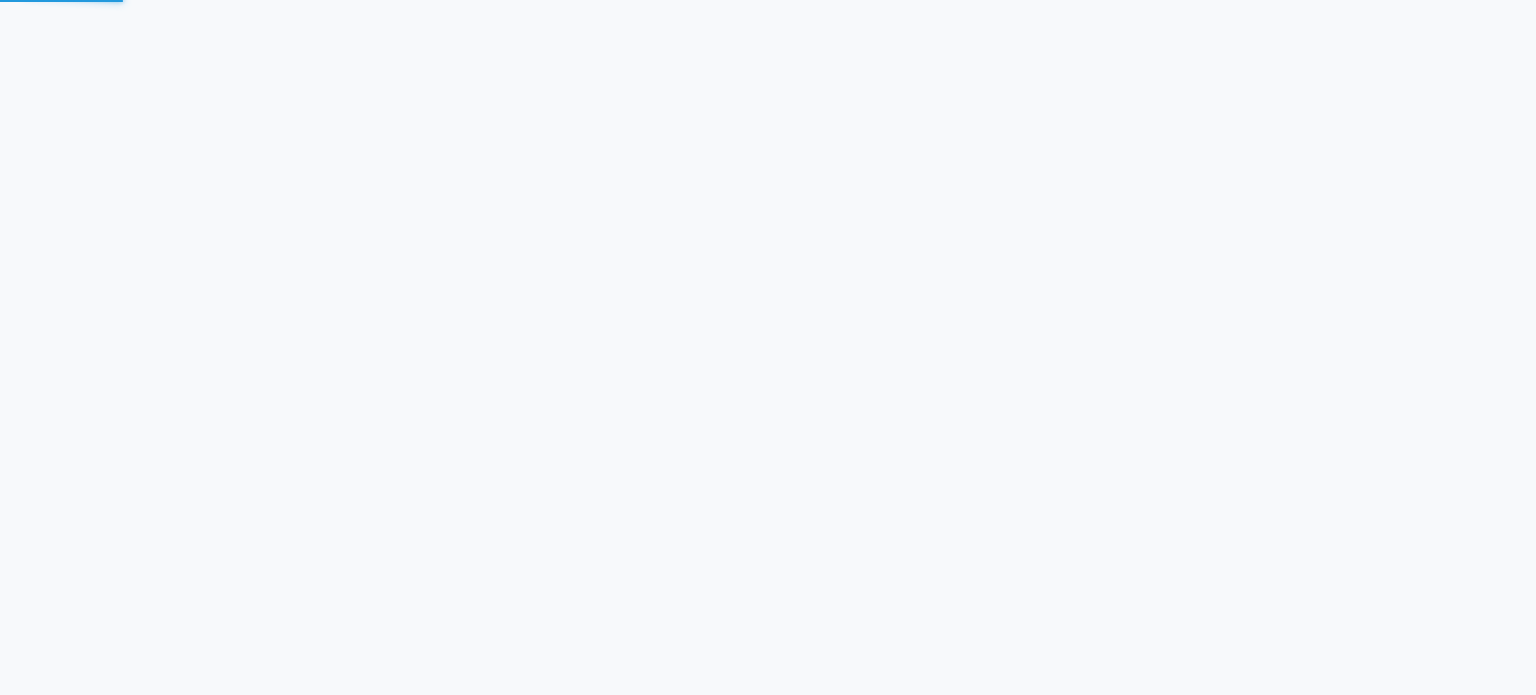 scroll, scrollTop: 0, scrollLeft: 0, axis: both 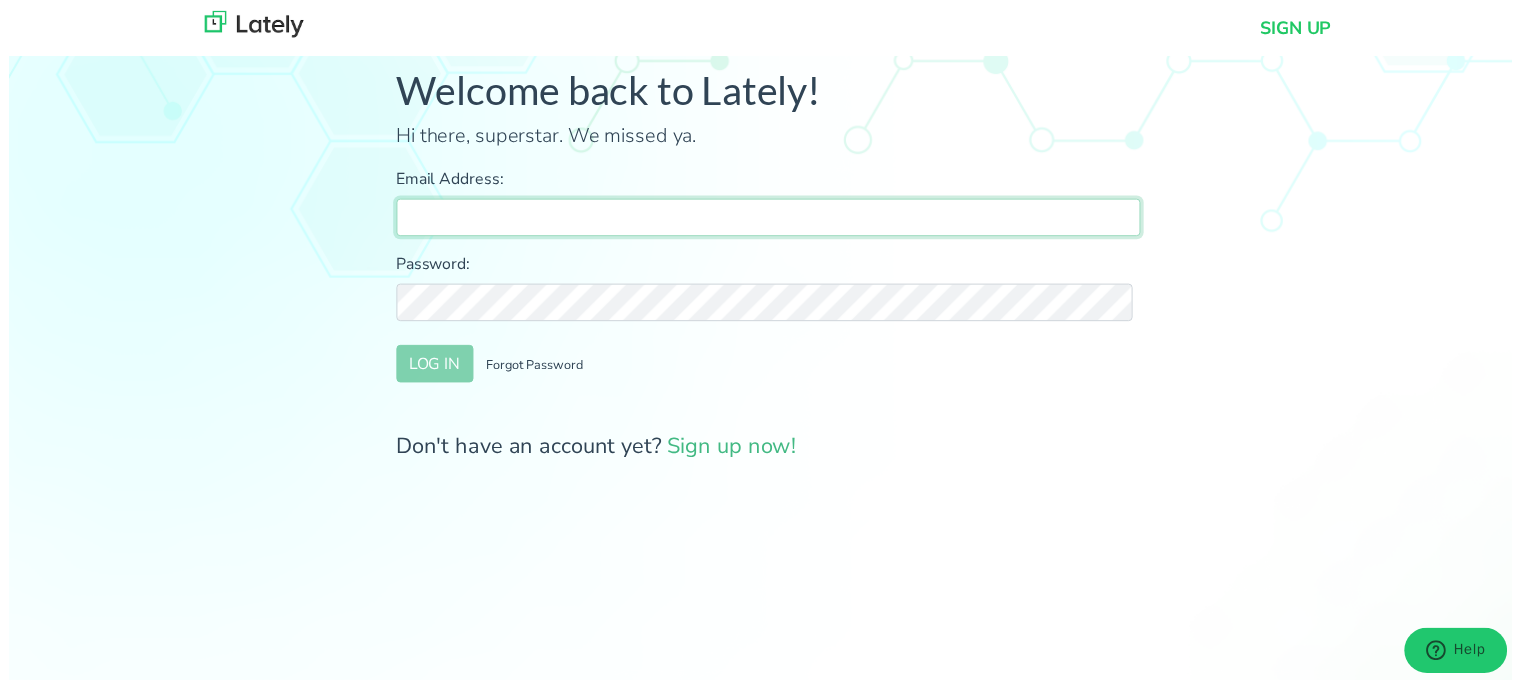 click on "Email Address:" at bounding box center [768, 220] 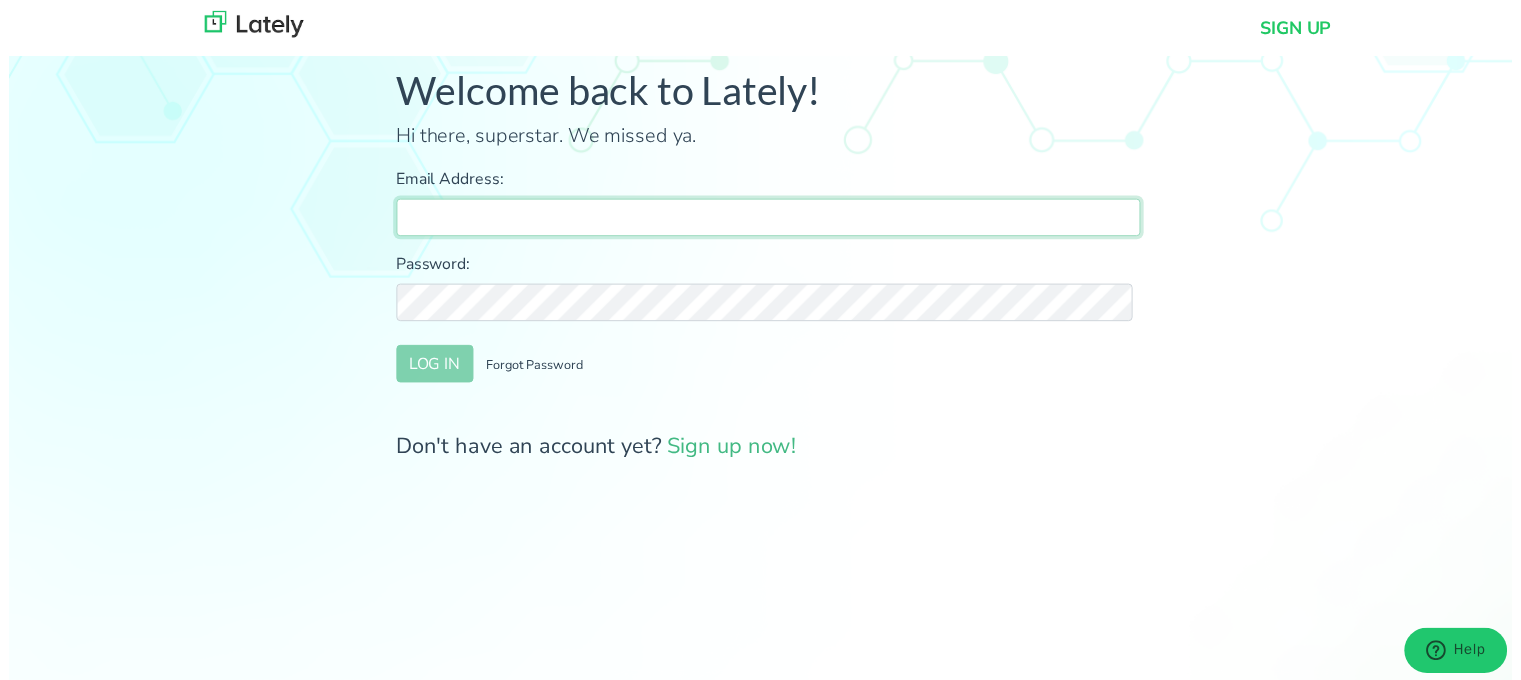 type on "[USERNAME]@example.com" 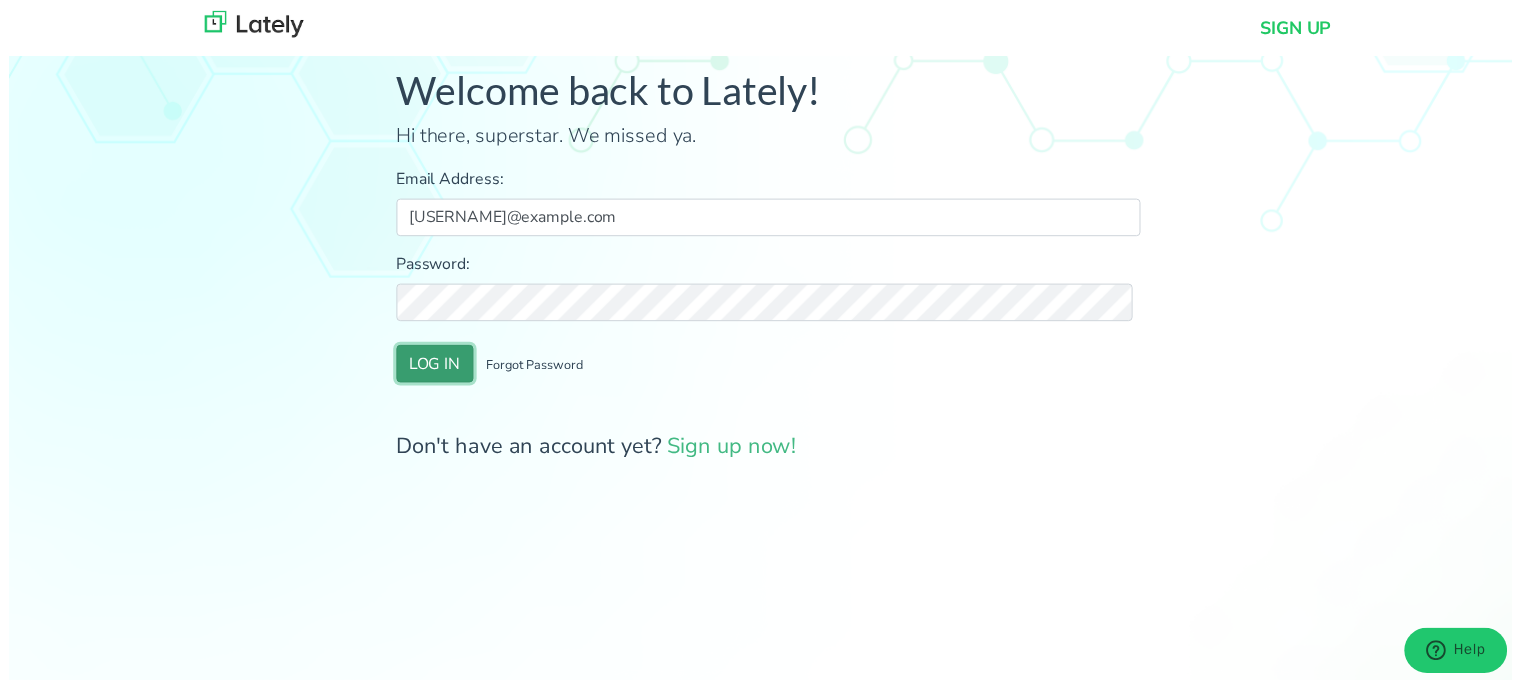 click on "LOG IN" at bounding box center [431, 368] 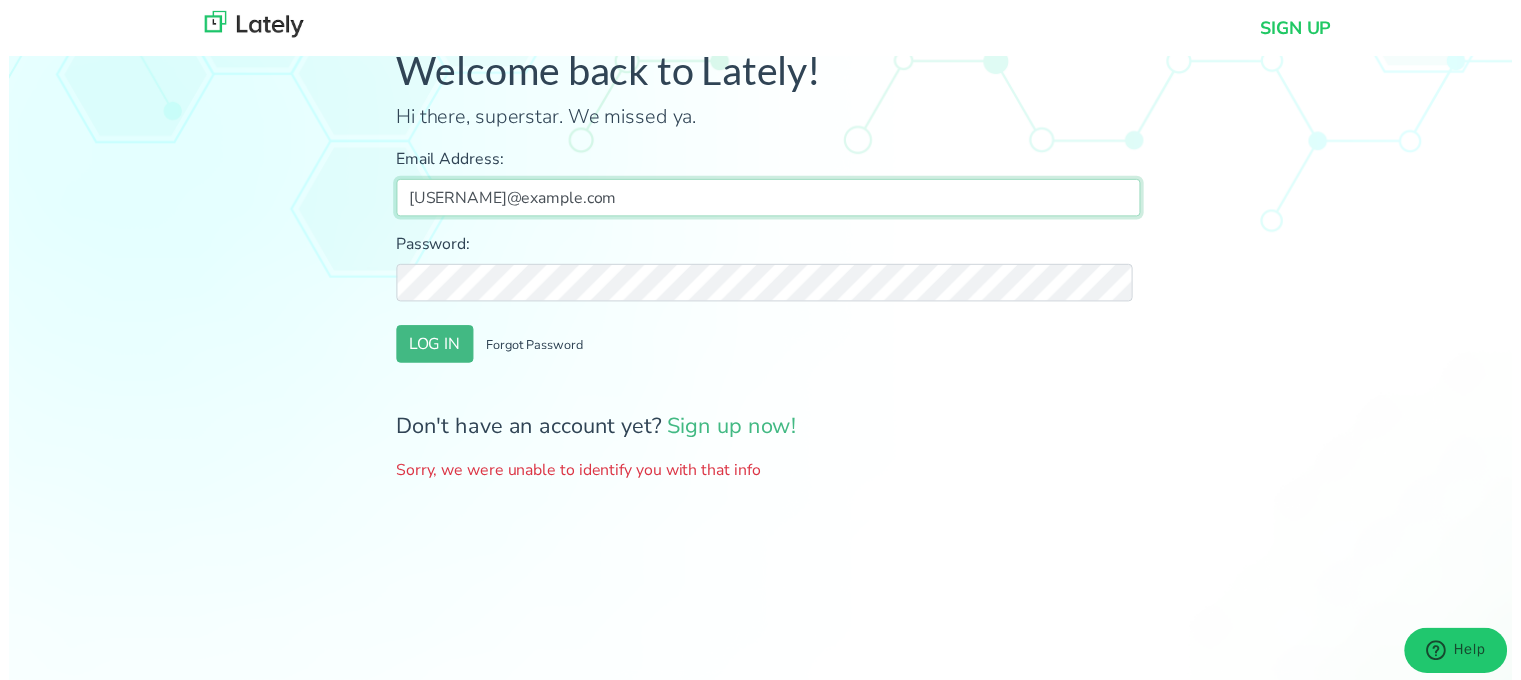 click on "farrukh@[EMAIL]" at bounding box center (768, 200) 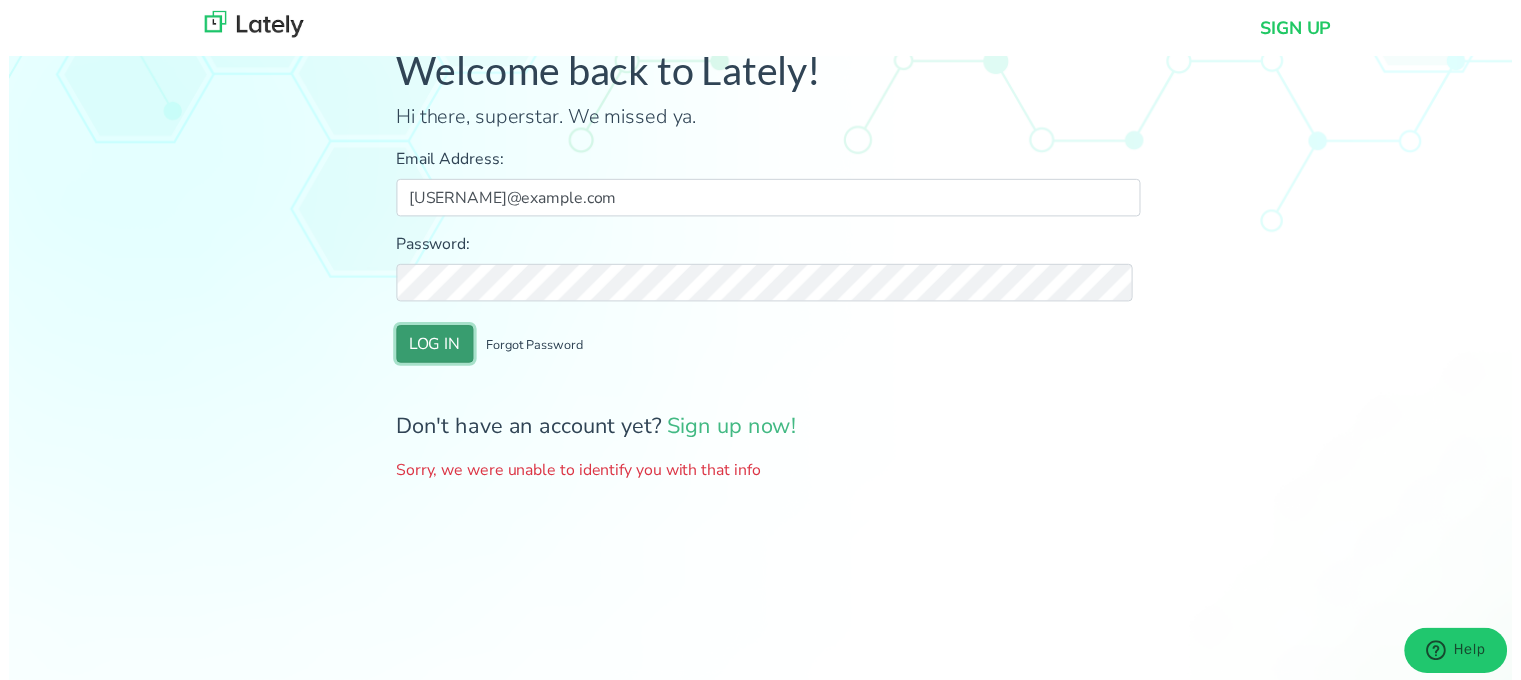 click on "LOG IN" at bounding box center [431, 348] 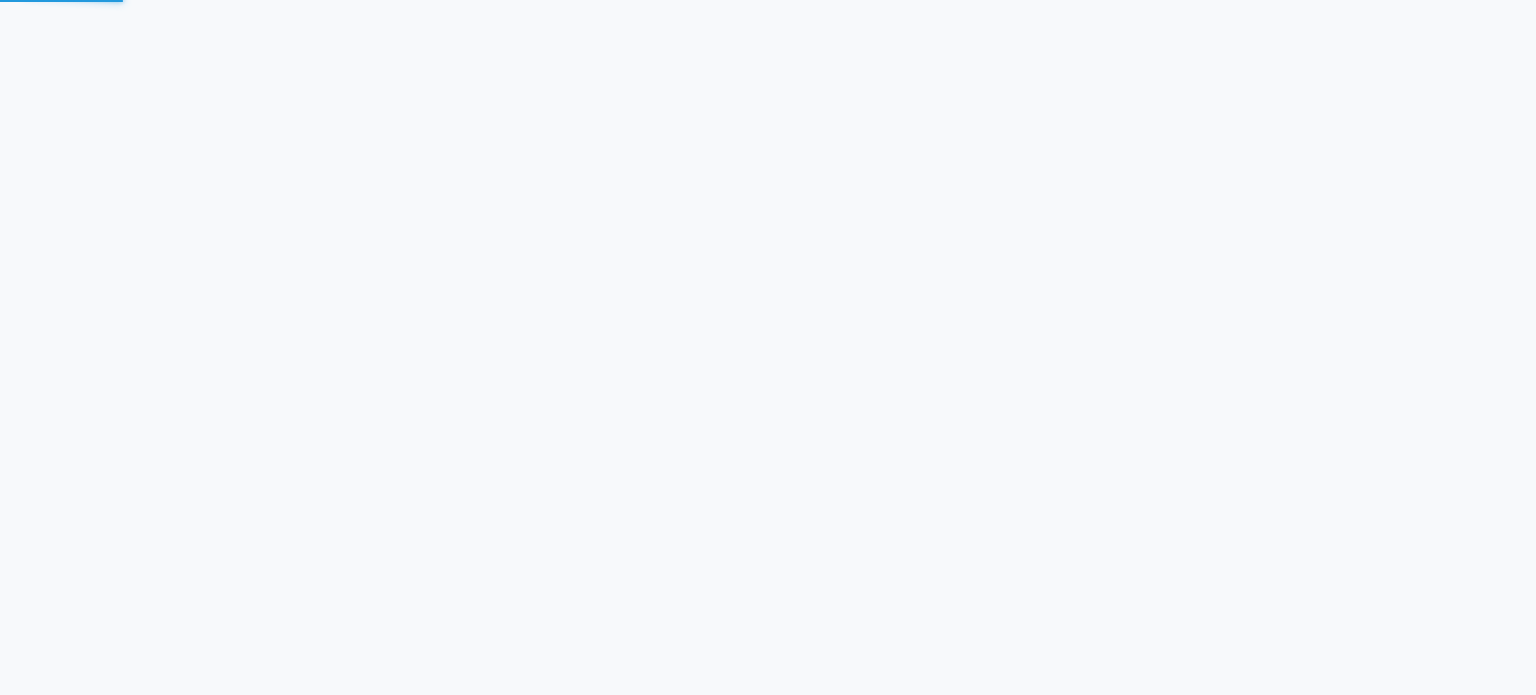 scroll, scrollTop: 0, scrollLeft: 0, axis: both 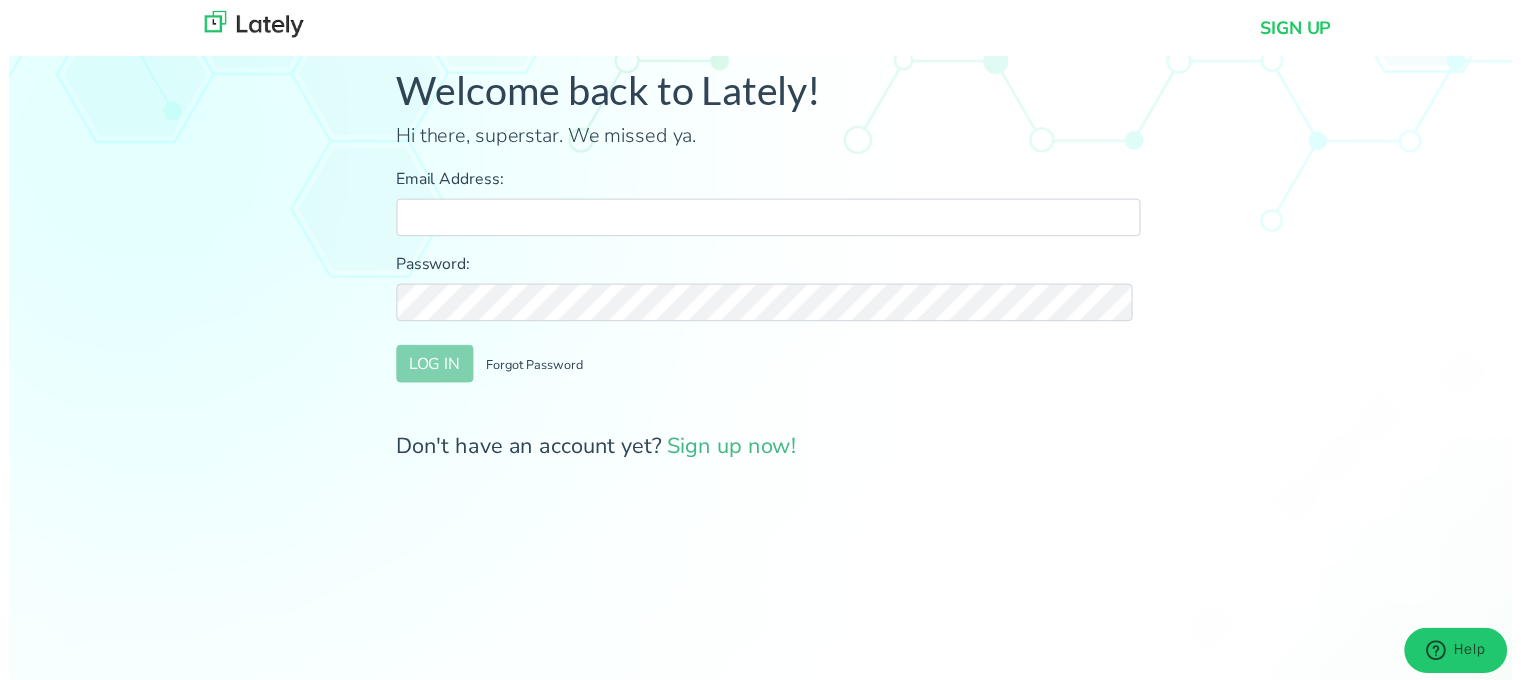 click on "Email Address:" at bounding box center [768, 220] 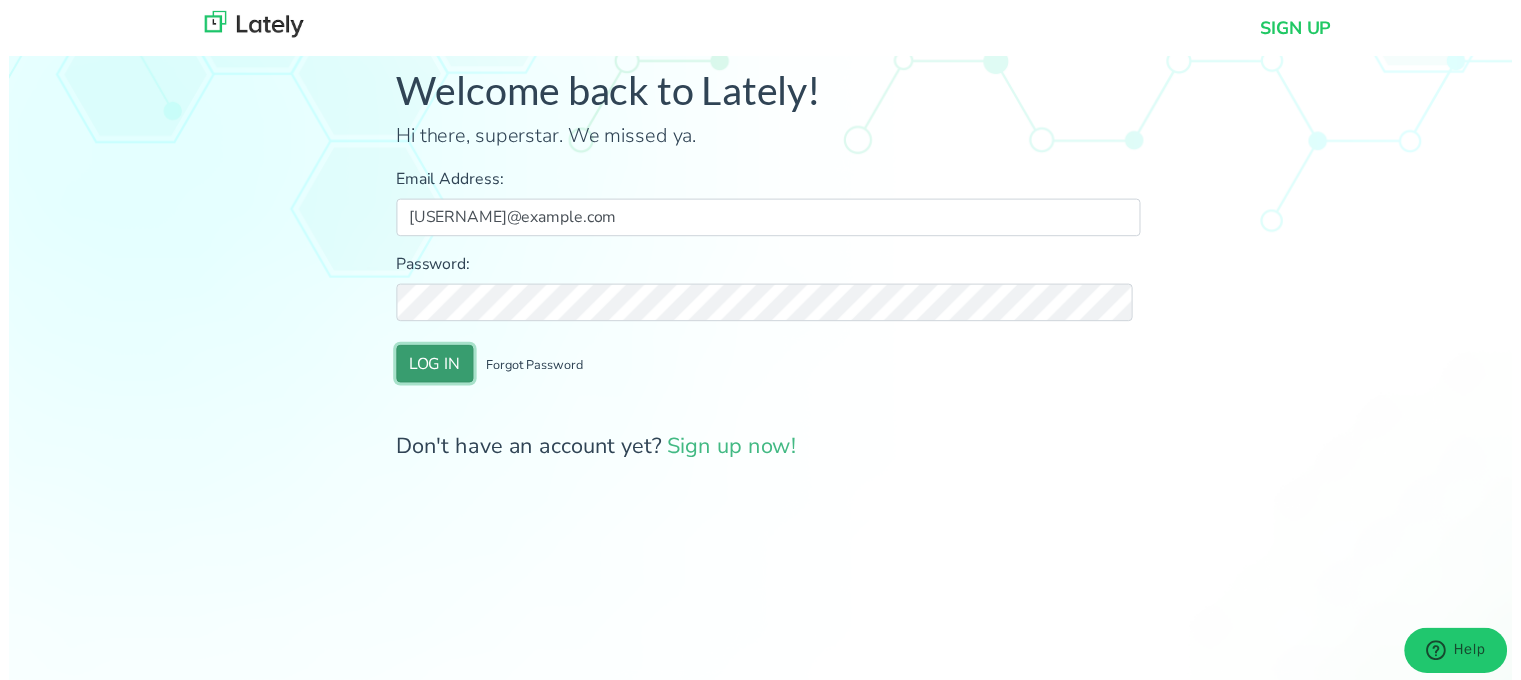 click on "LOG IN" at bounding box center [431, 368] 